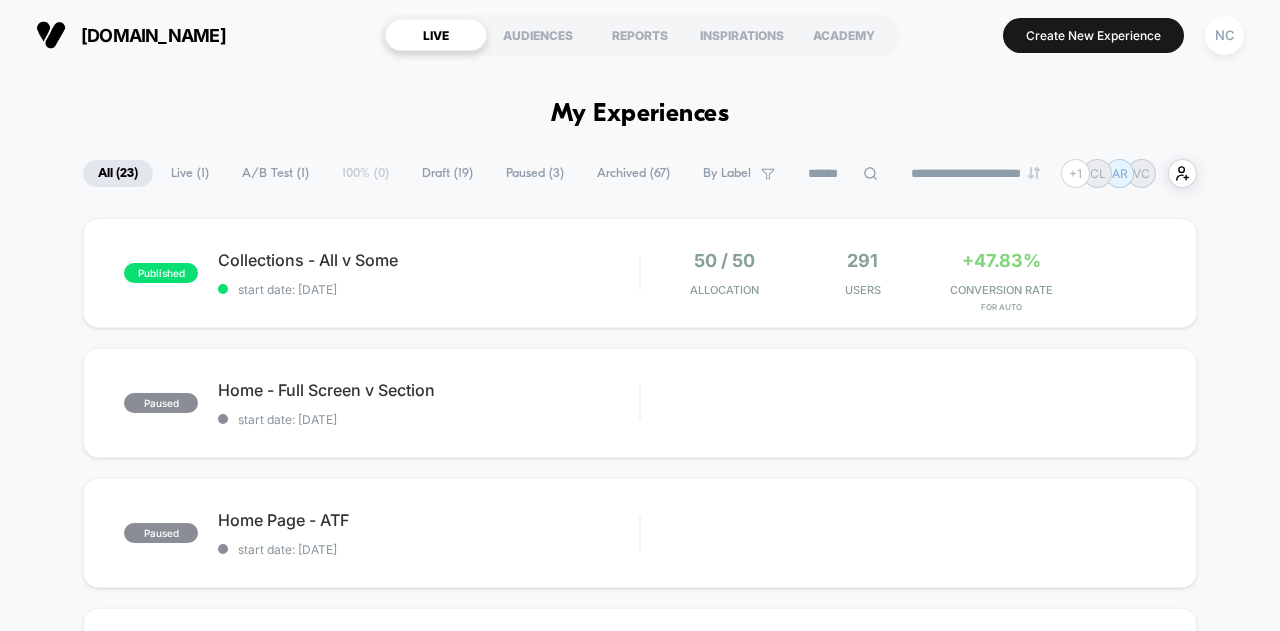 scroll, scrollTop: 0, scrollLeft: 0, axis: both 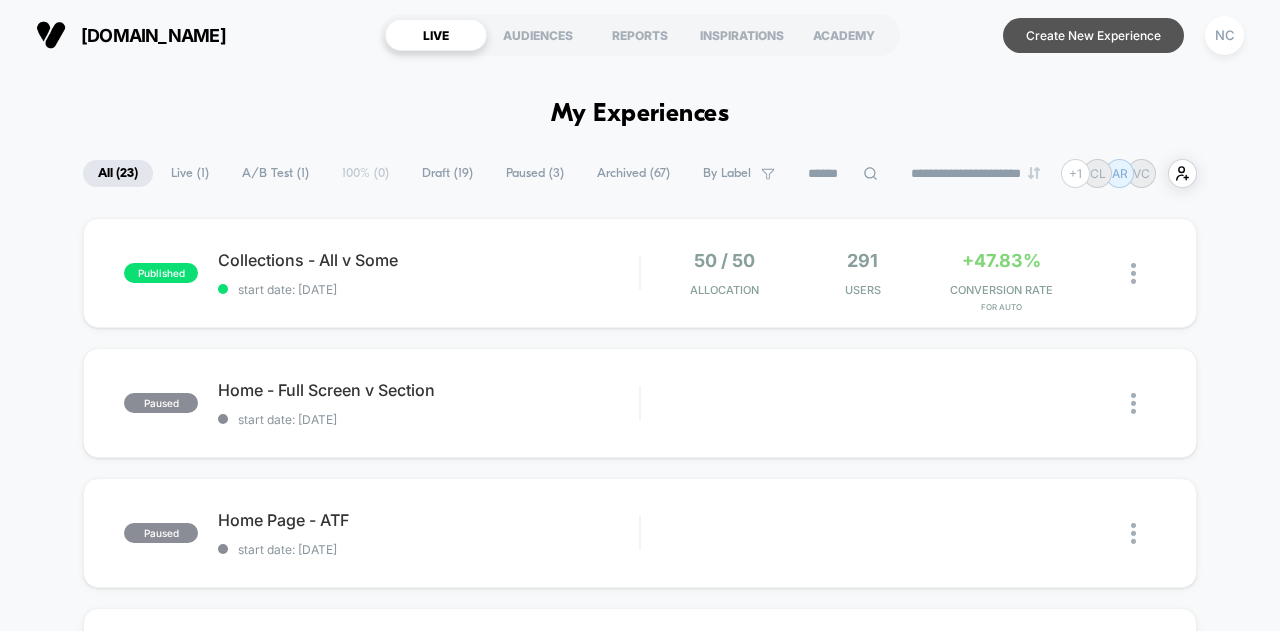 click on "Create New Experience" at bounding box center (1093, 35) 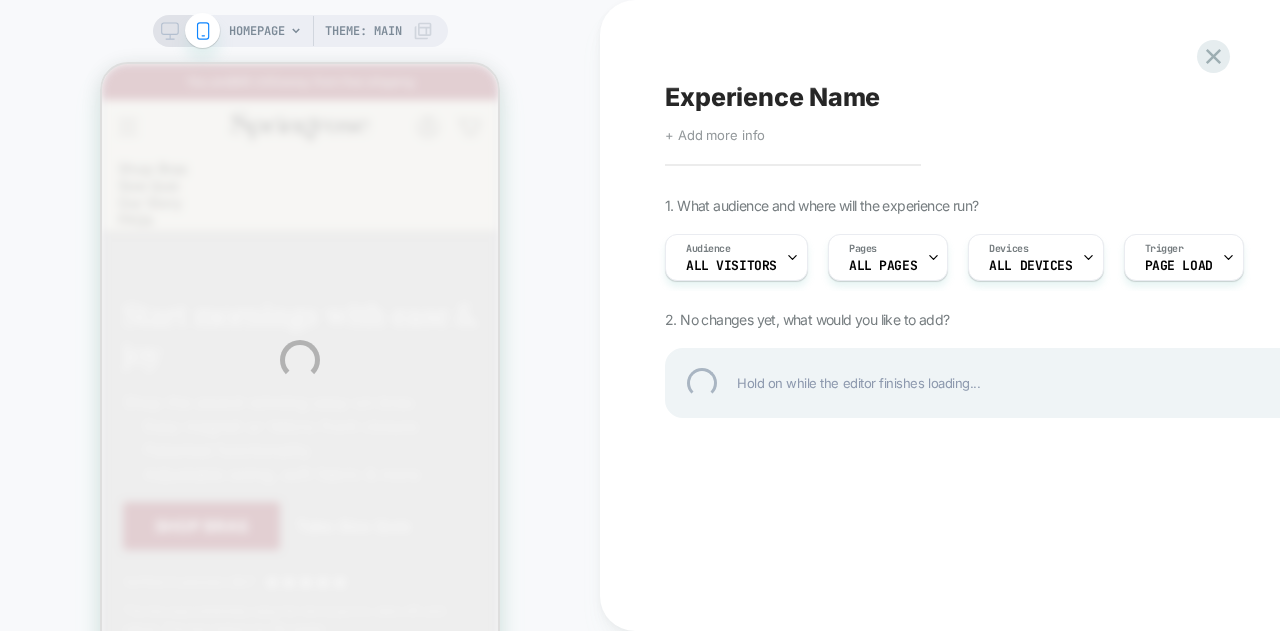 scroll, scrollTop: 0, scrollLeft: 0, axis: both 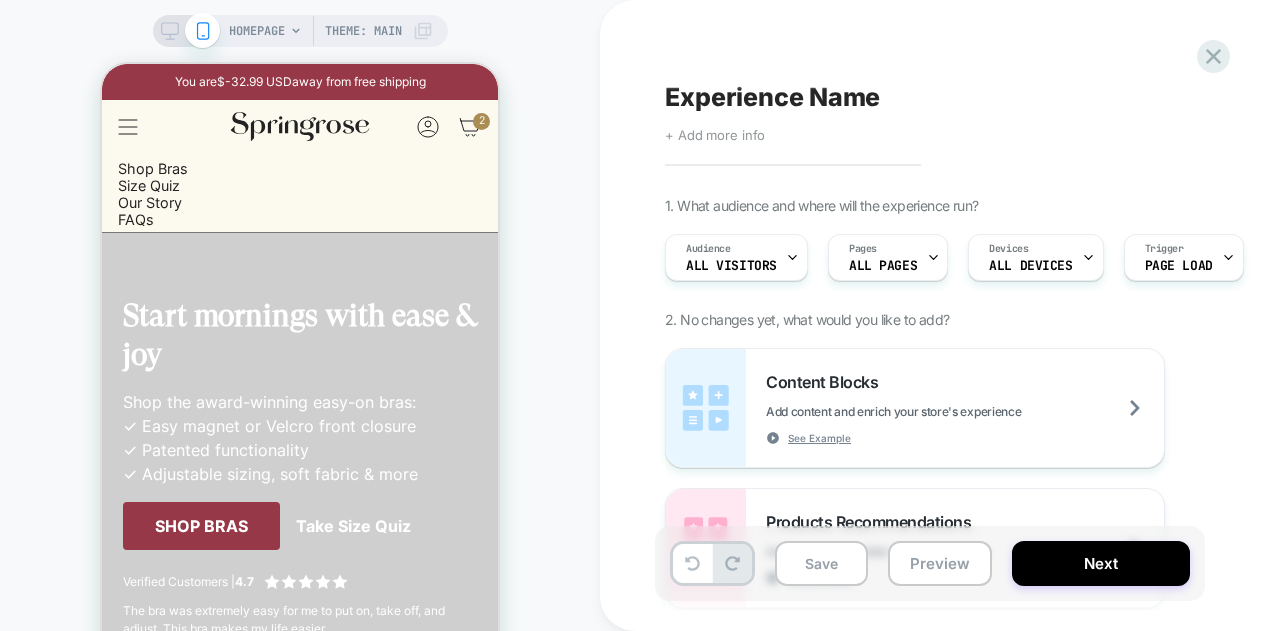 click on "Experience Name" at bounding box center (772, 97) 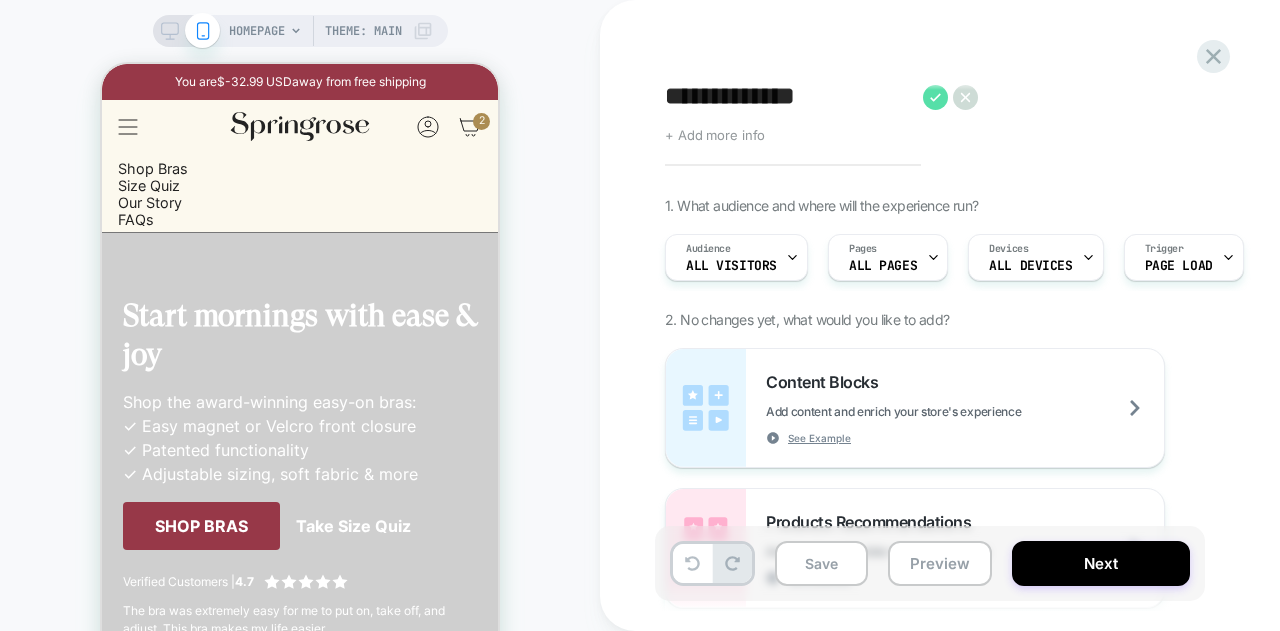type on "**********" 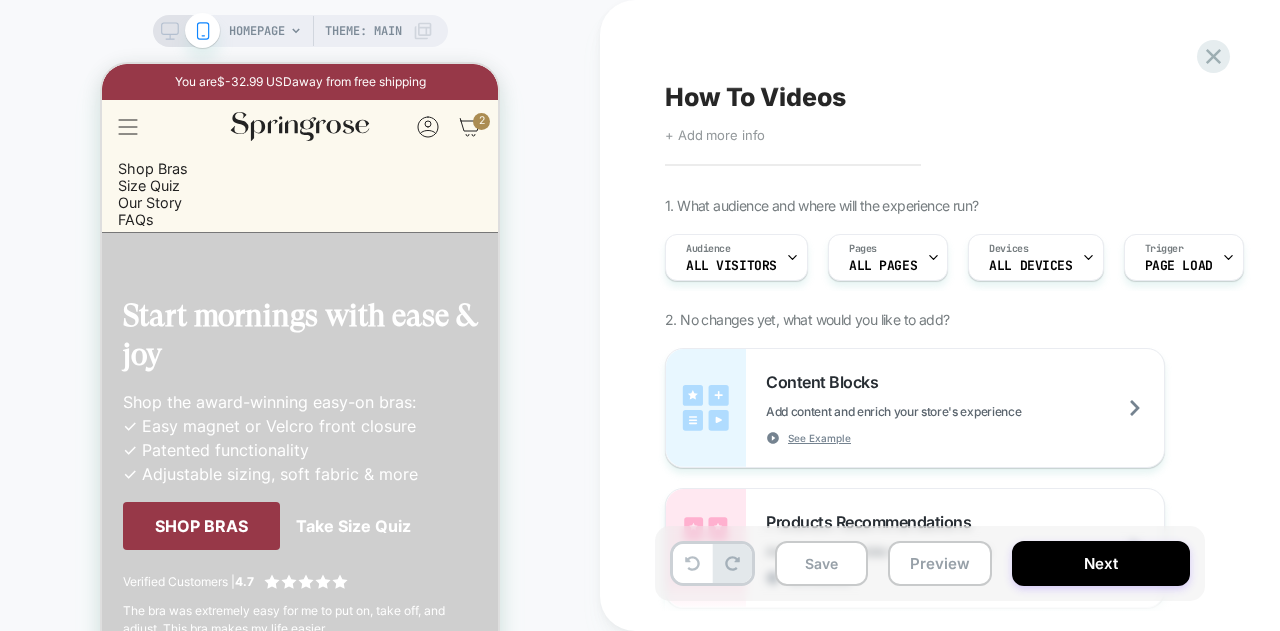 click on "Theme: MAIN" at bounding box center [363, 31] 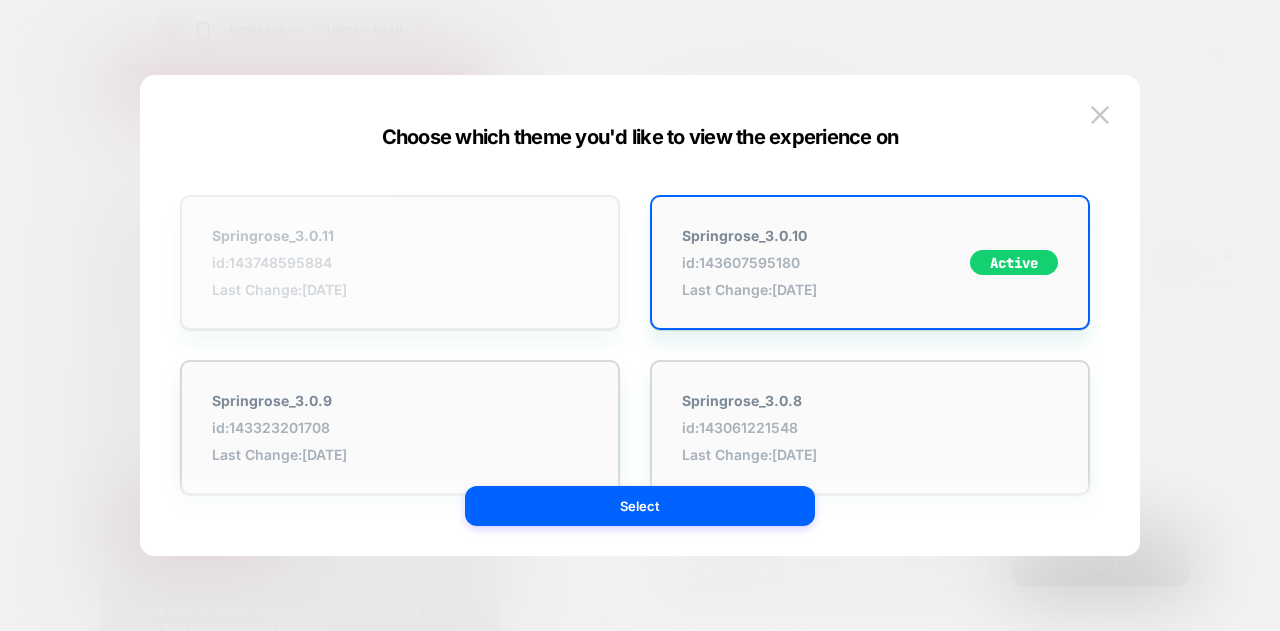 click on "Springrose_3.0.11 id:  143748595884 Last Change:  [DATE]" at bounding box center [400, 262] 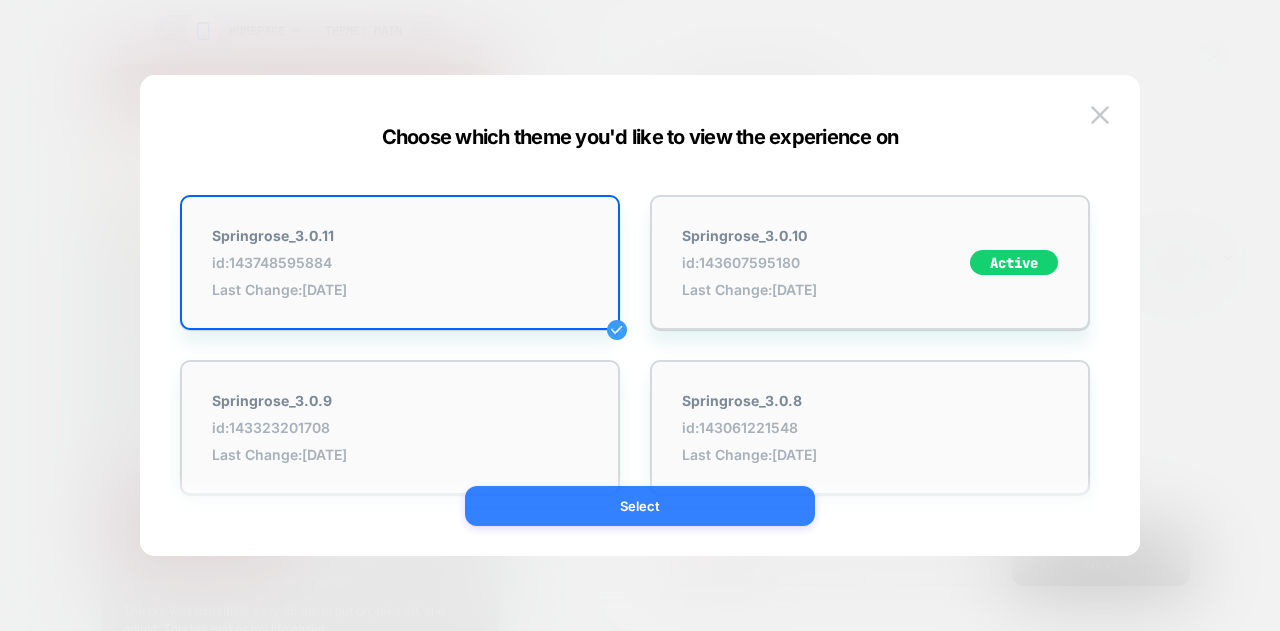 click on "Select" at bounding box center [640, 506] 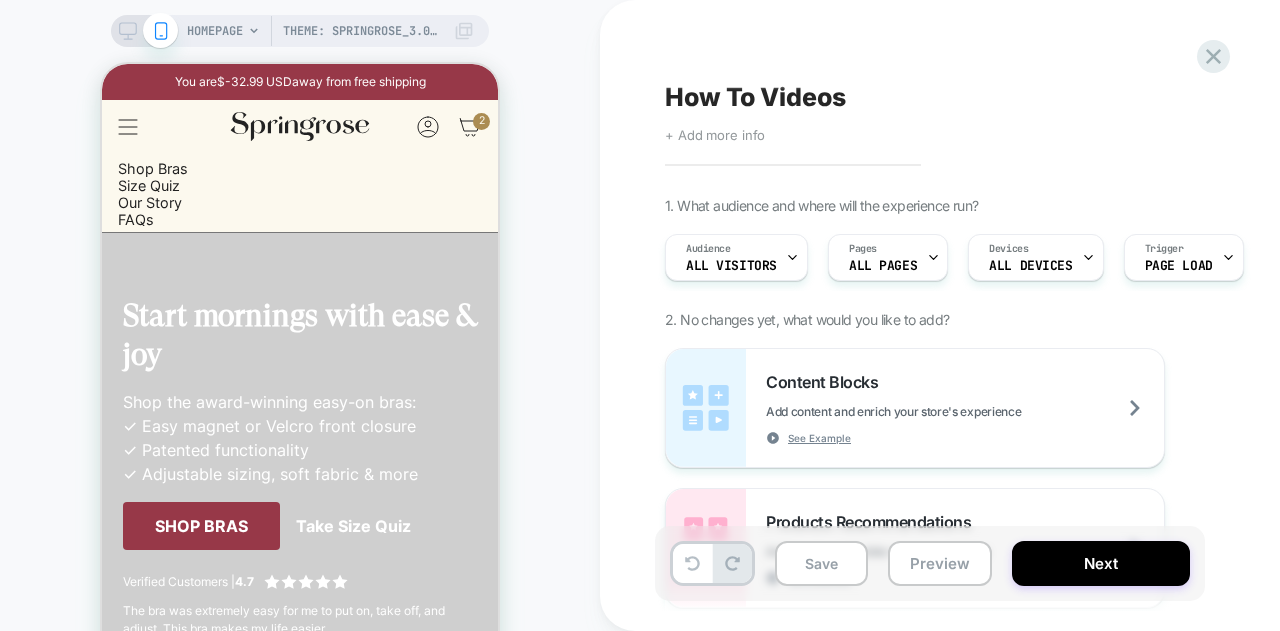 scroll, scrollTop: 0, scrollLeft: 0, axis: both 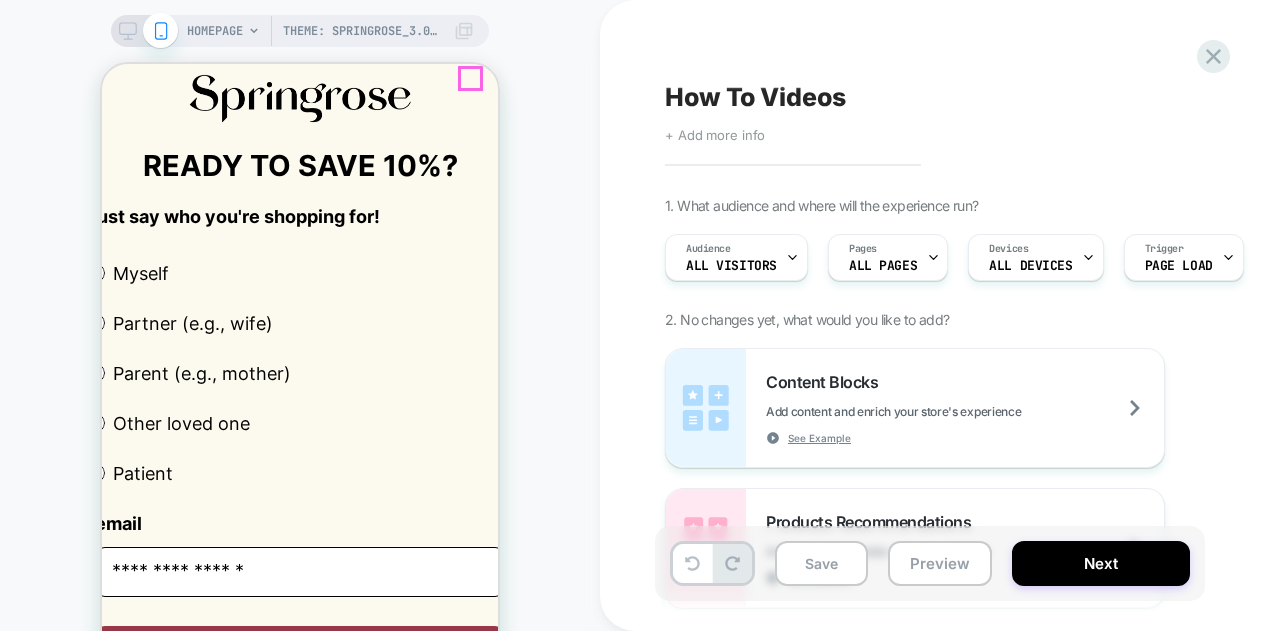 click 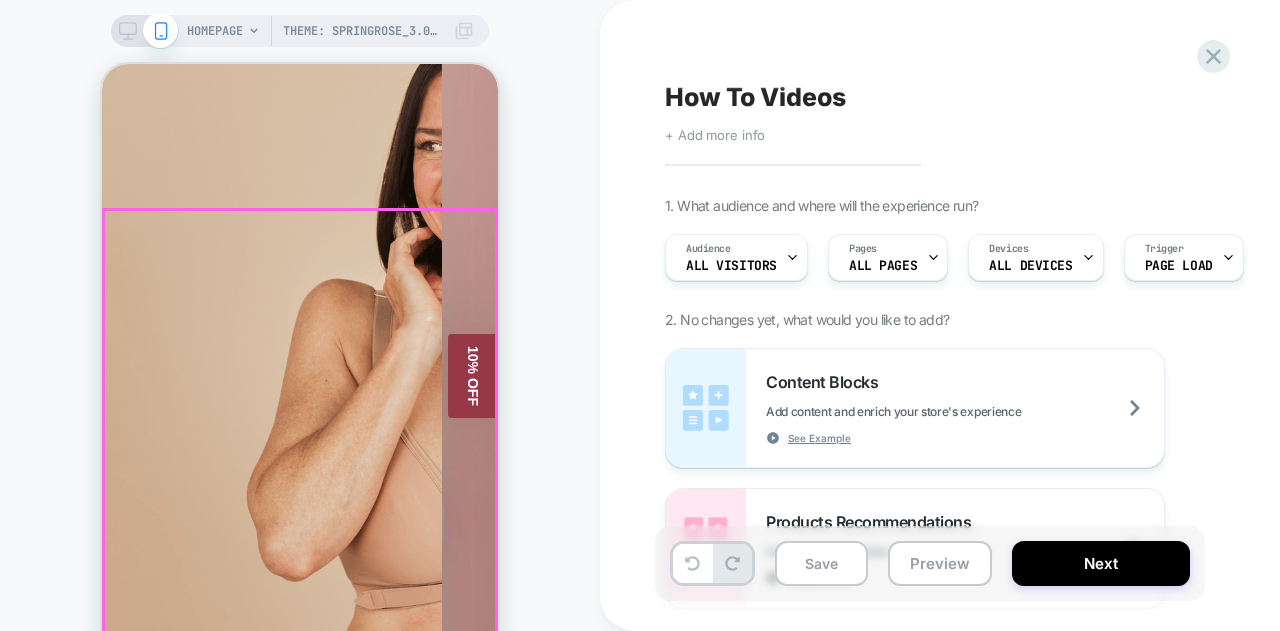 scroll, scrollTop: 1300, scrollLeft: 0, axis: vertical 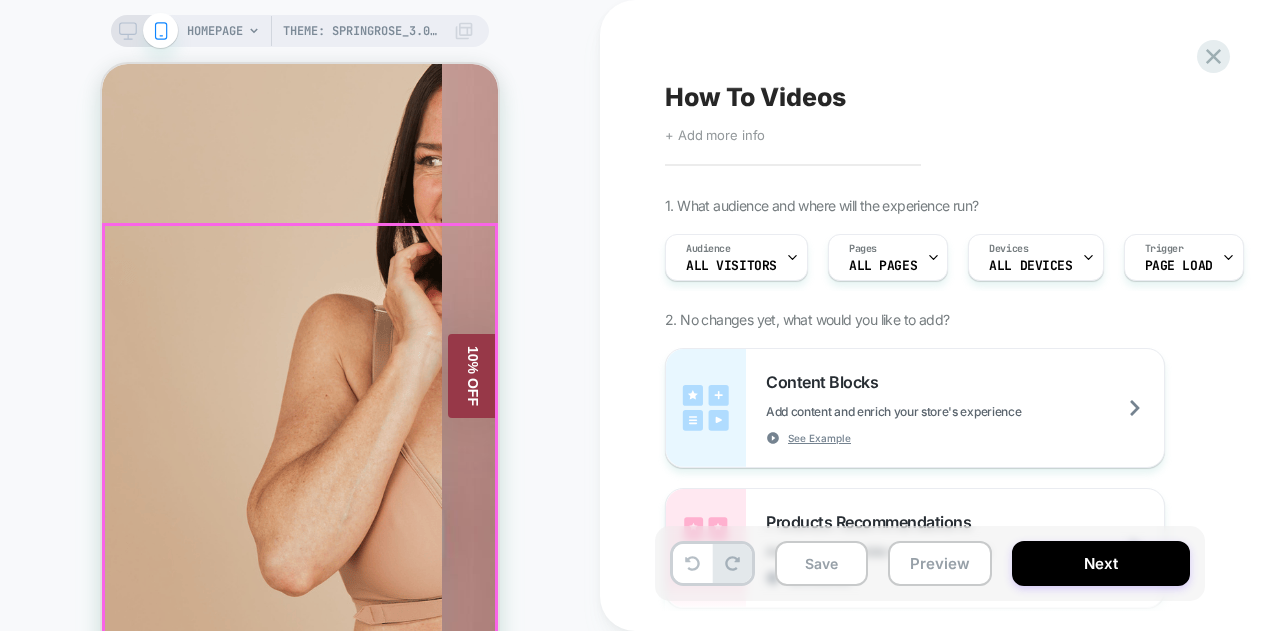 click on "The Mobility Bra® adapts to you, not the other way around
Find the way to put it on that works for you
Scroll to see all the ways →
Step In
One Handed
[GEOGRAPHIC_DATA]
Around the Waist
1 2" at bounding box center [300, 4392] 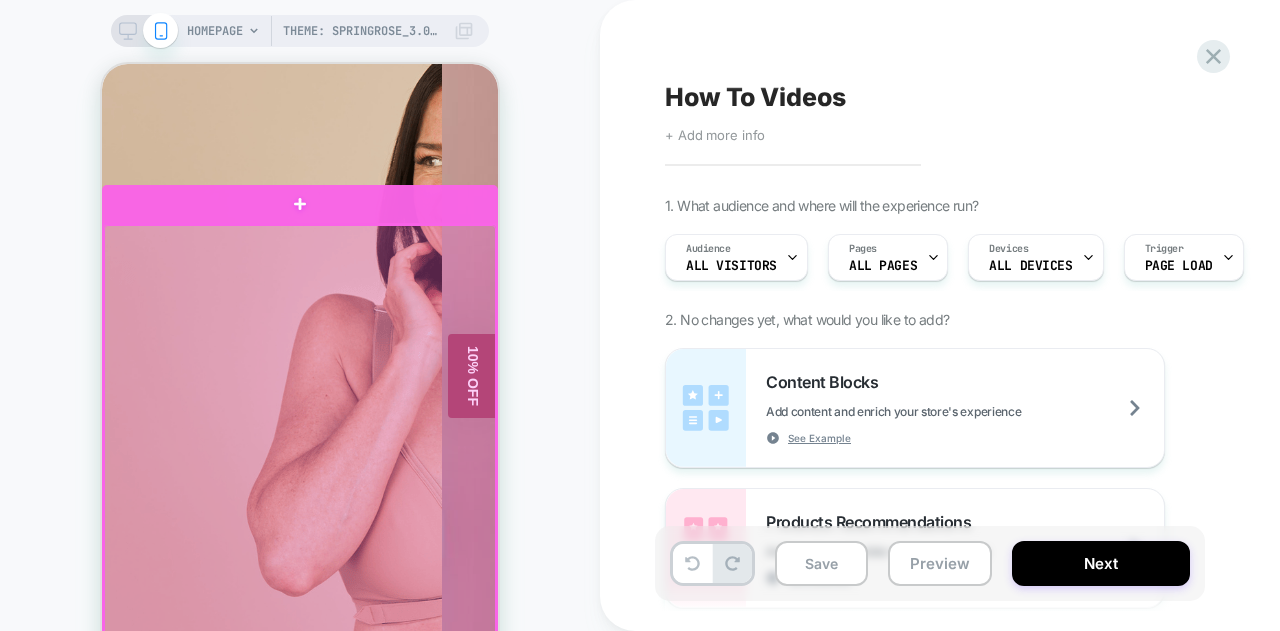 click at bounding box center [300, 518] 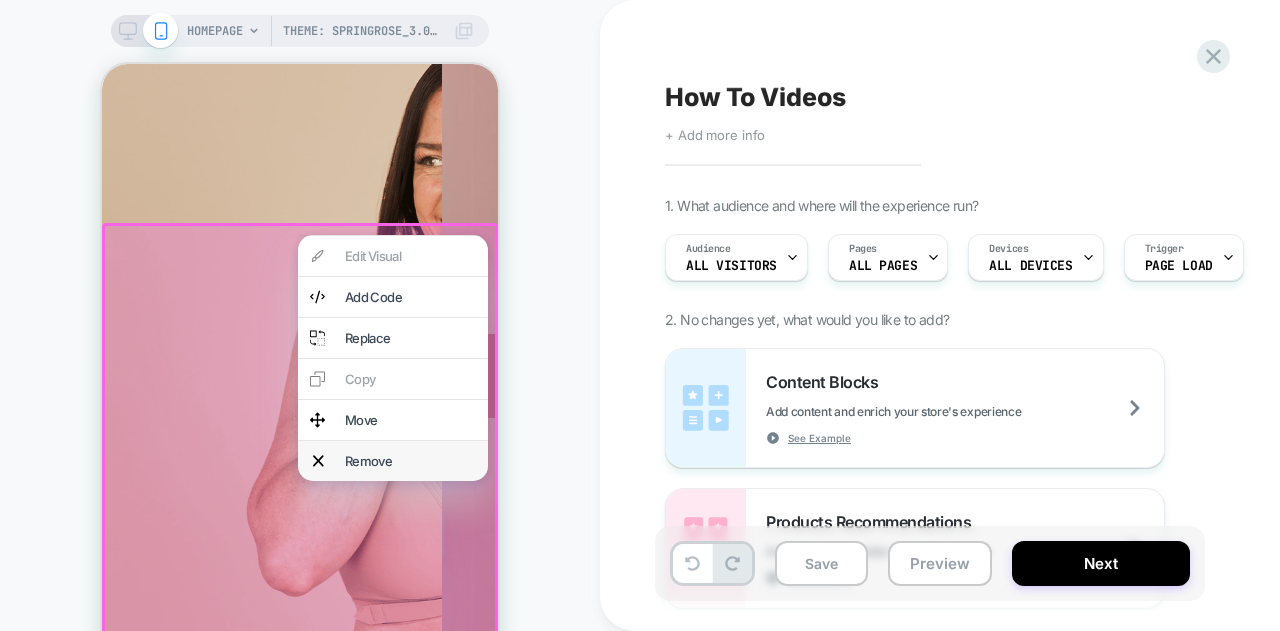 click on "Remove" at bounding box center (410, 461) 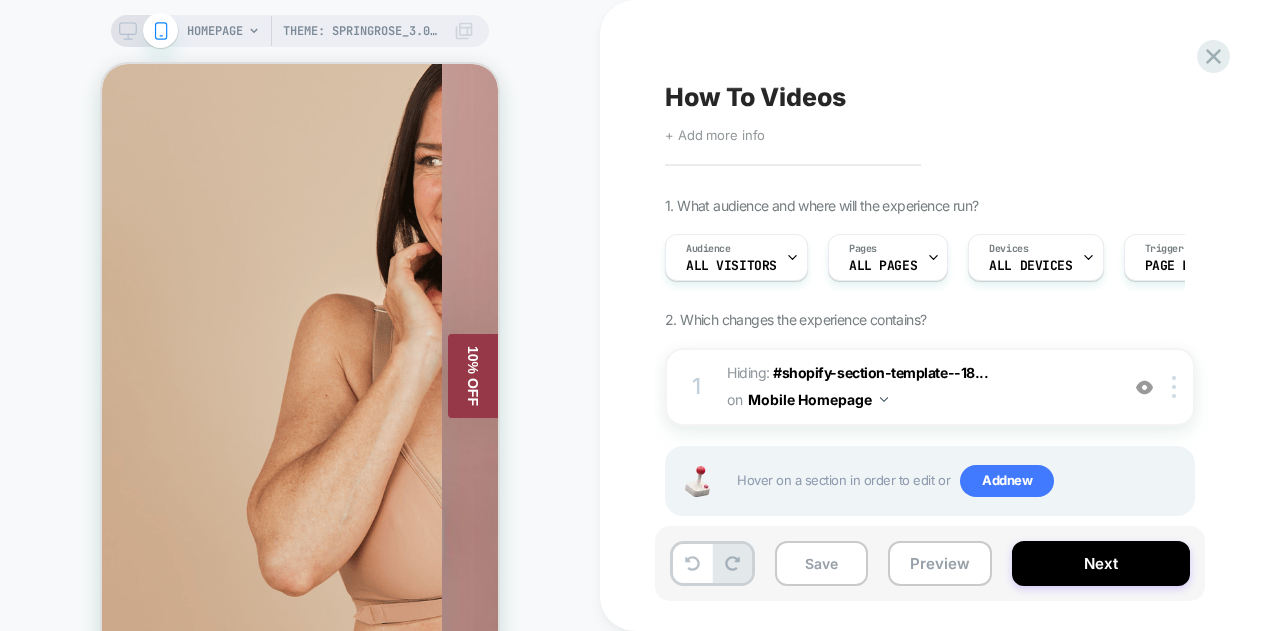 click 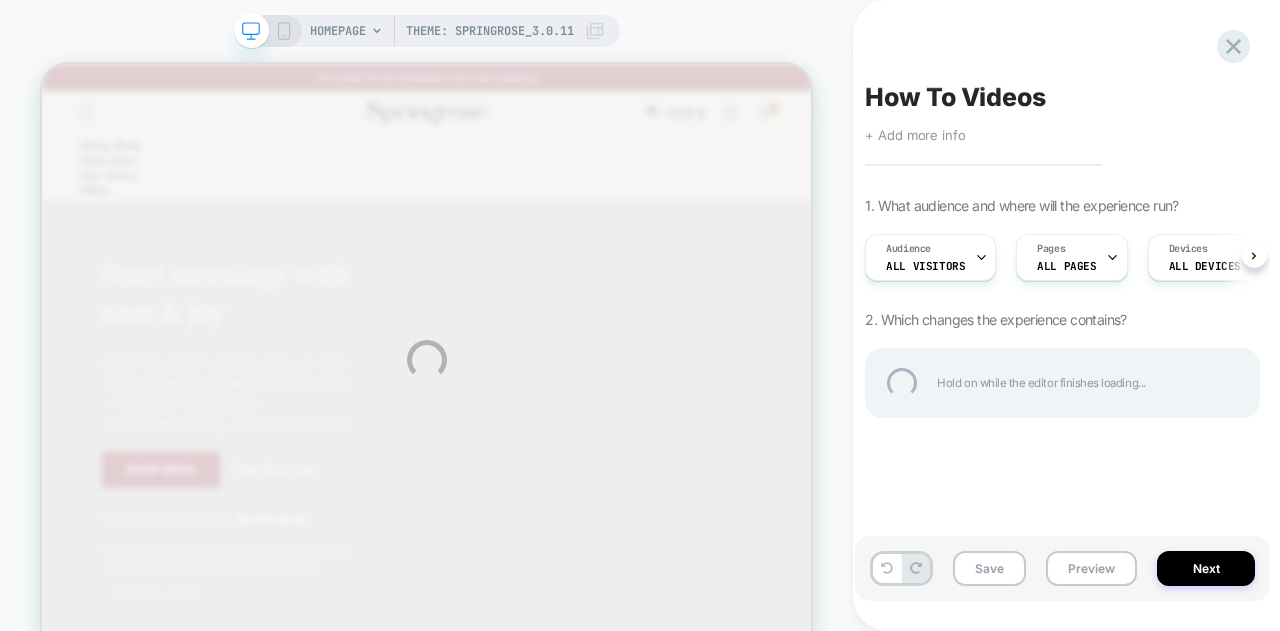 scroll, scrollTop: 1302, scrollLeft: 0, axis: vertical 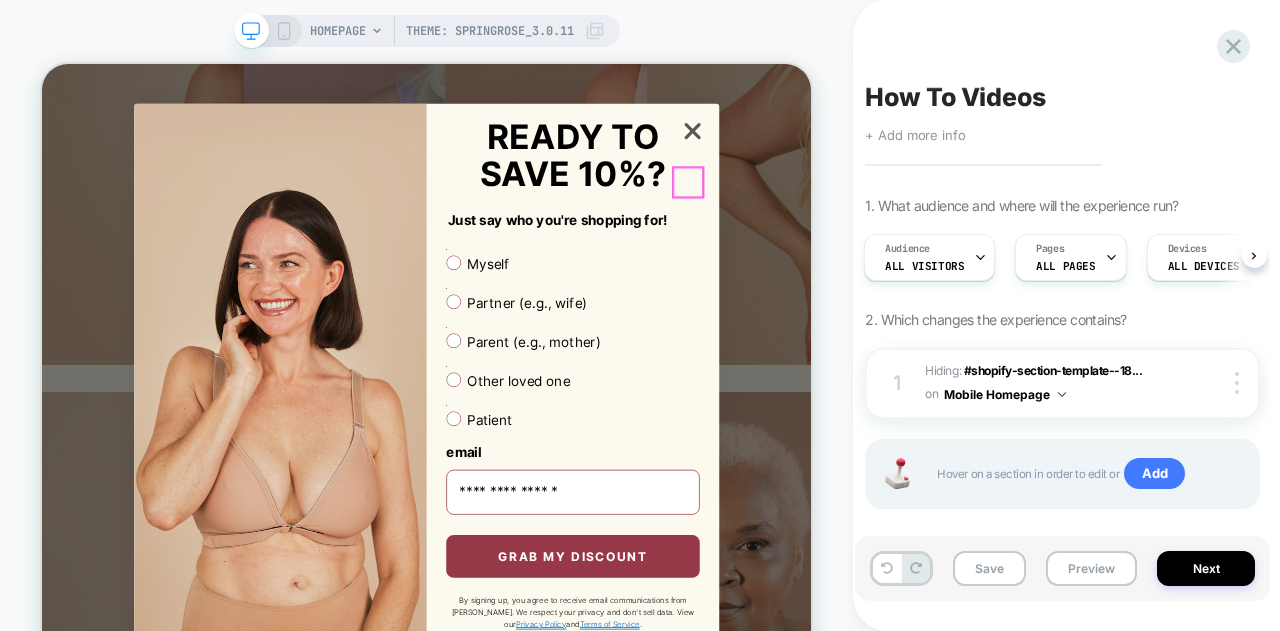 click 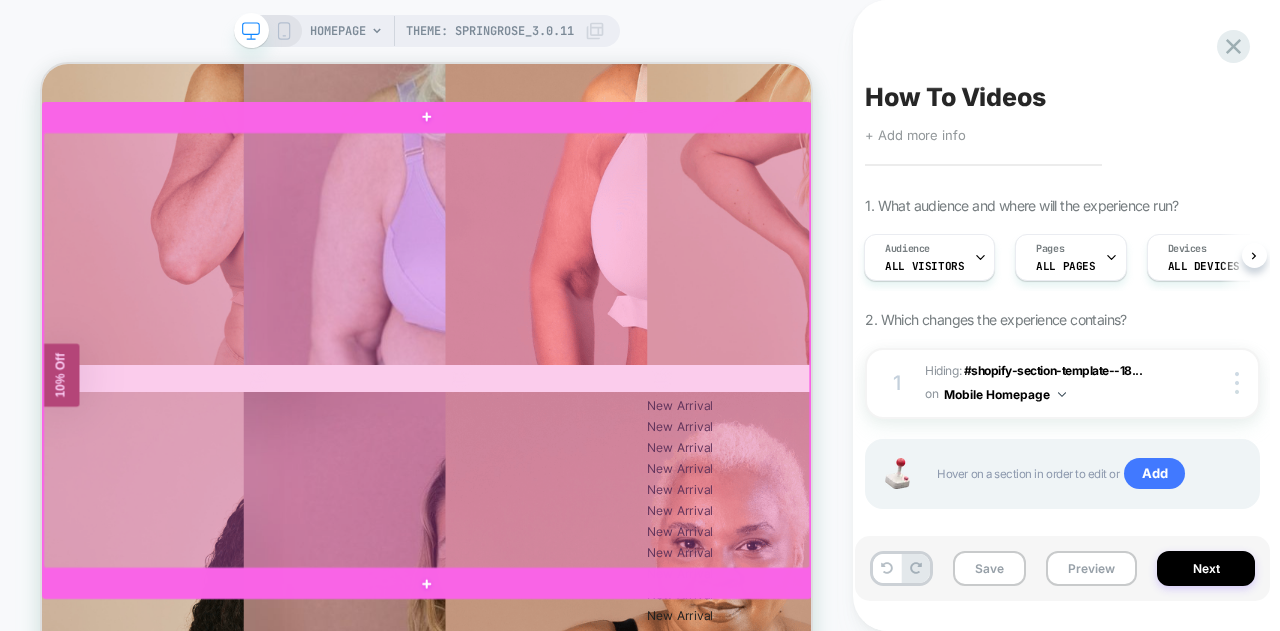 click at bounding box center [555, 446] 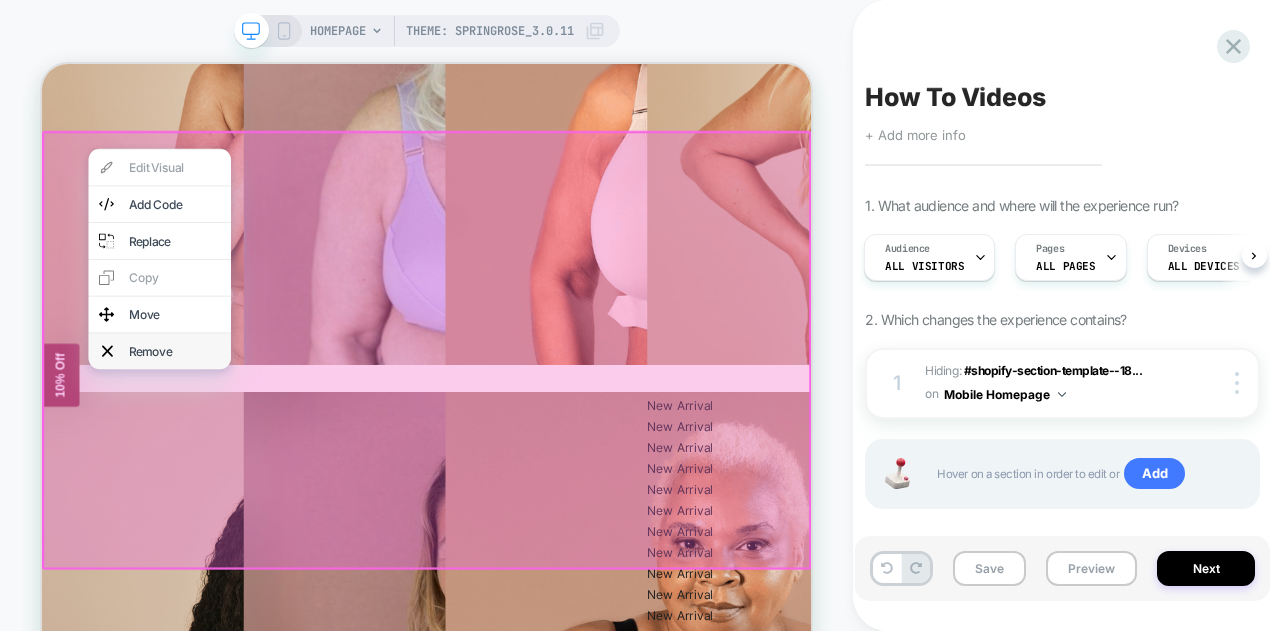 click on "Remove" at bounding box center [219, 447] 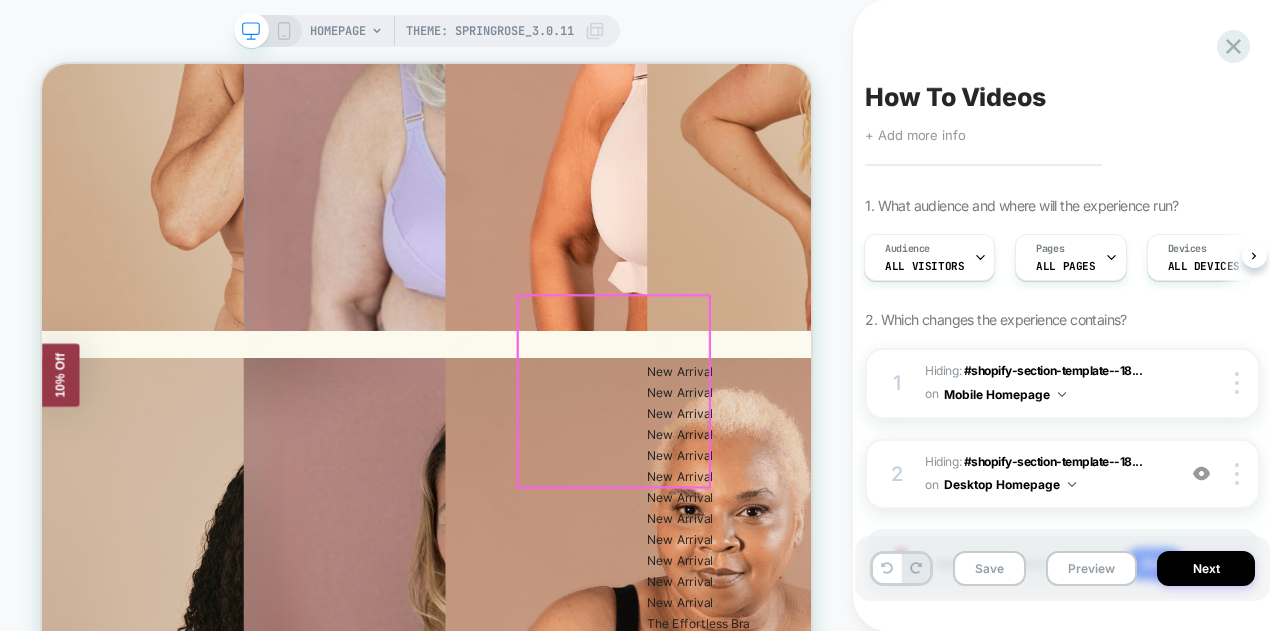 scroll, scrollTop: 1402, scrollLeft: 0, axis: vertical 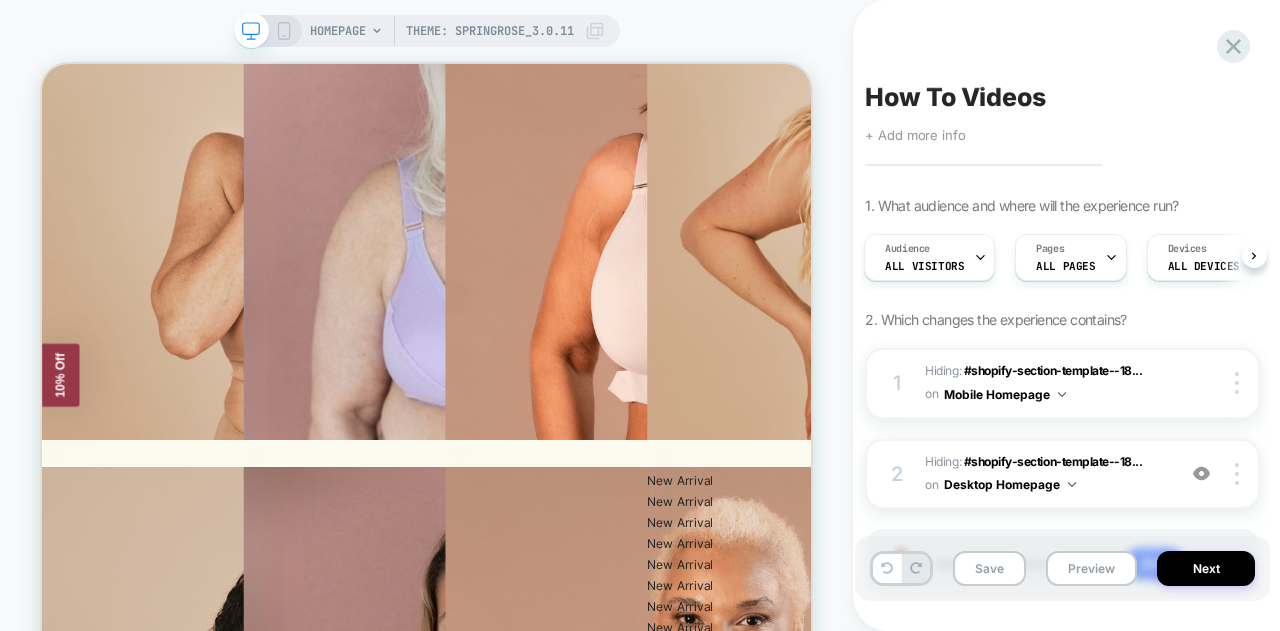 click on "HOMEPAGE" at bounding box center [338, 31] 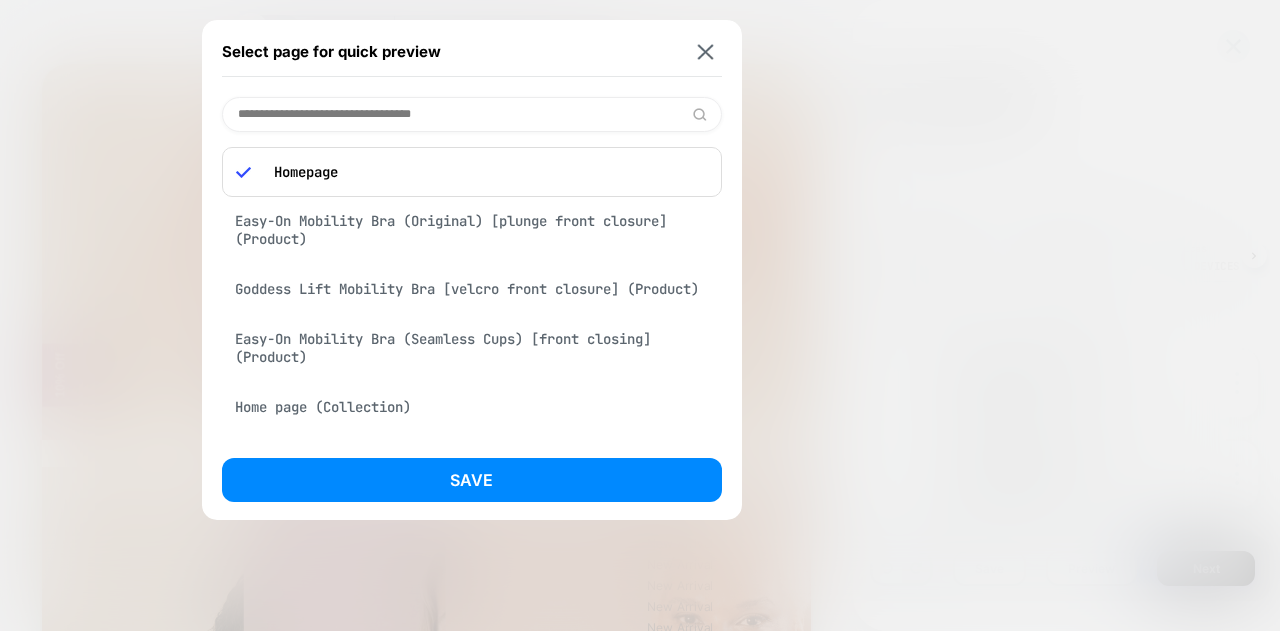 click on "Easy-On Mobility Bra (Original) [plunge front closure] (Product)" at bounding box center [472, 230] 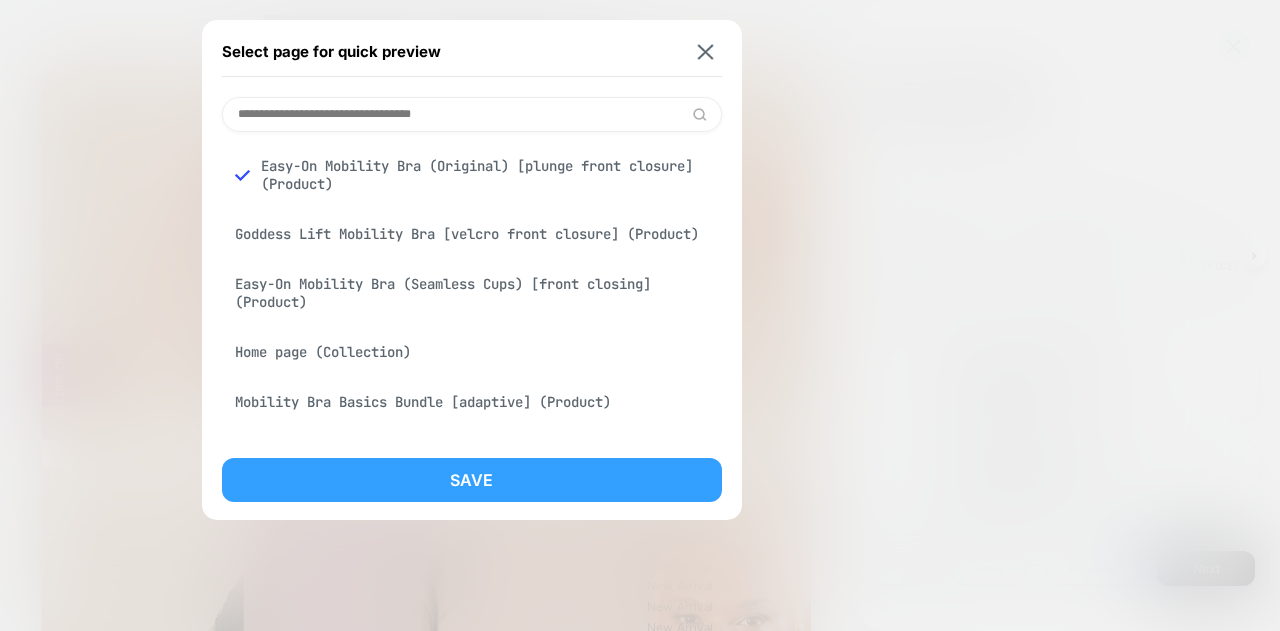 click on "Save" at bounding box center [472, 480] 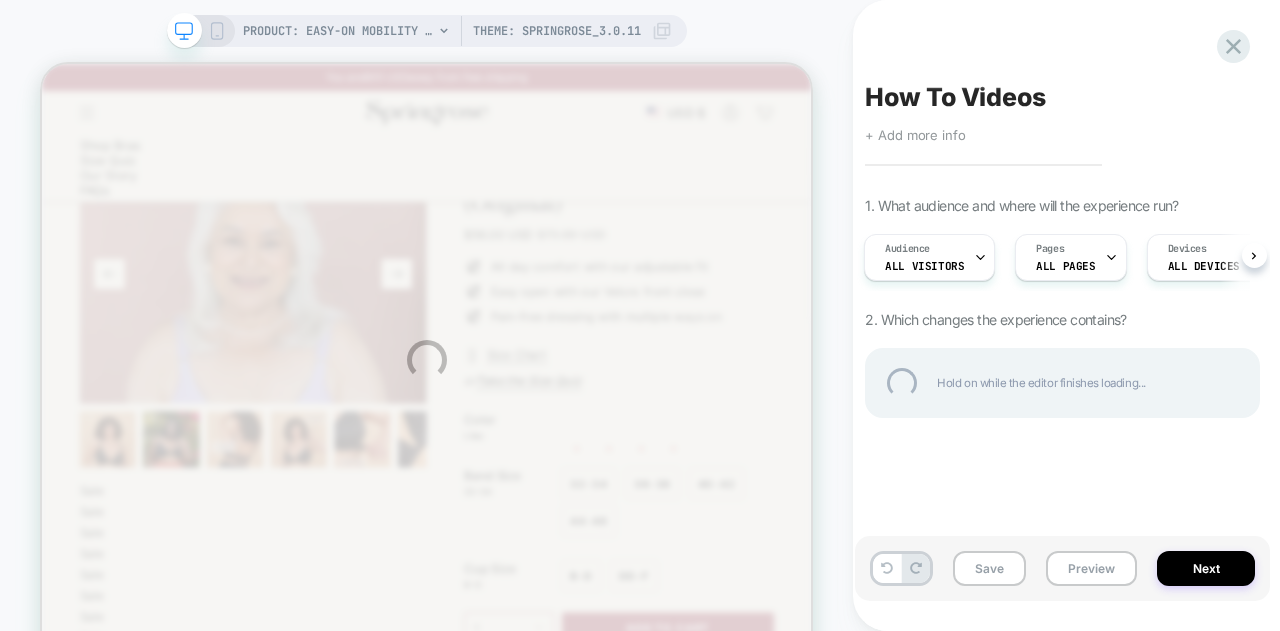 scroll, scrollTop: 0, scrollLeft: 0, axis: both 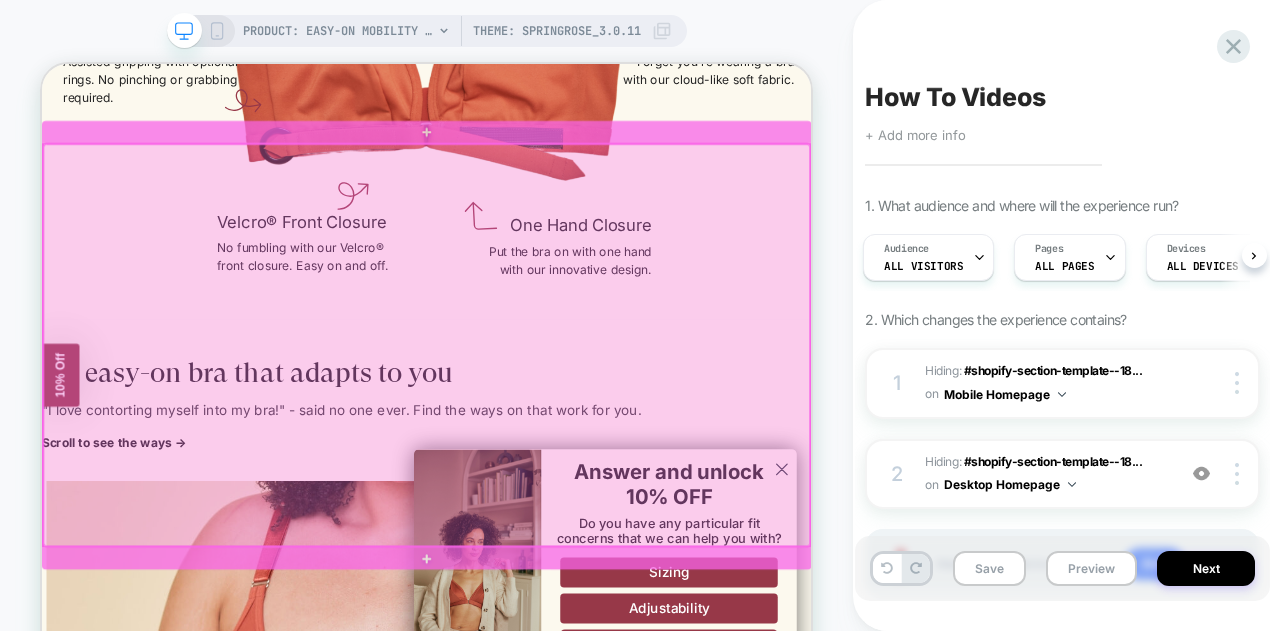 click at bounding box center [555, 439] 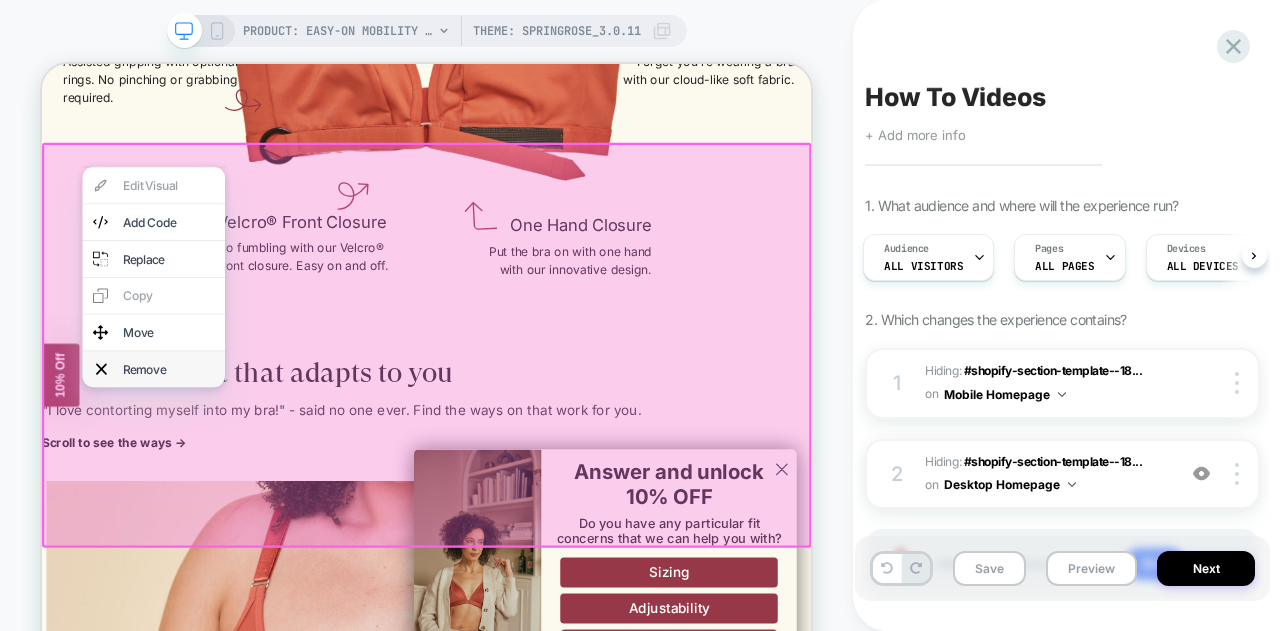 click on "Remove" at bounding box center [211, 471] 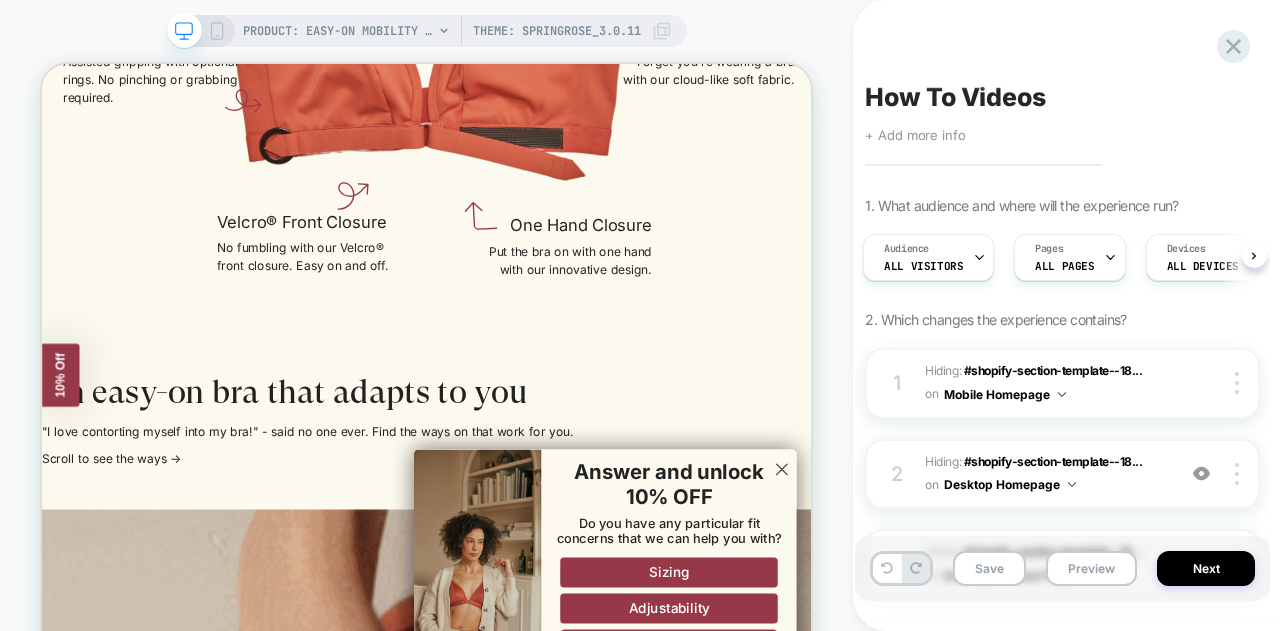 click at bounding box center (200, 31) 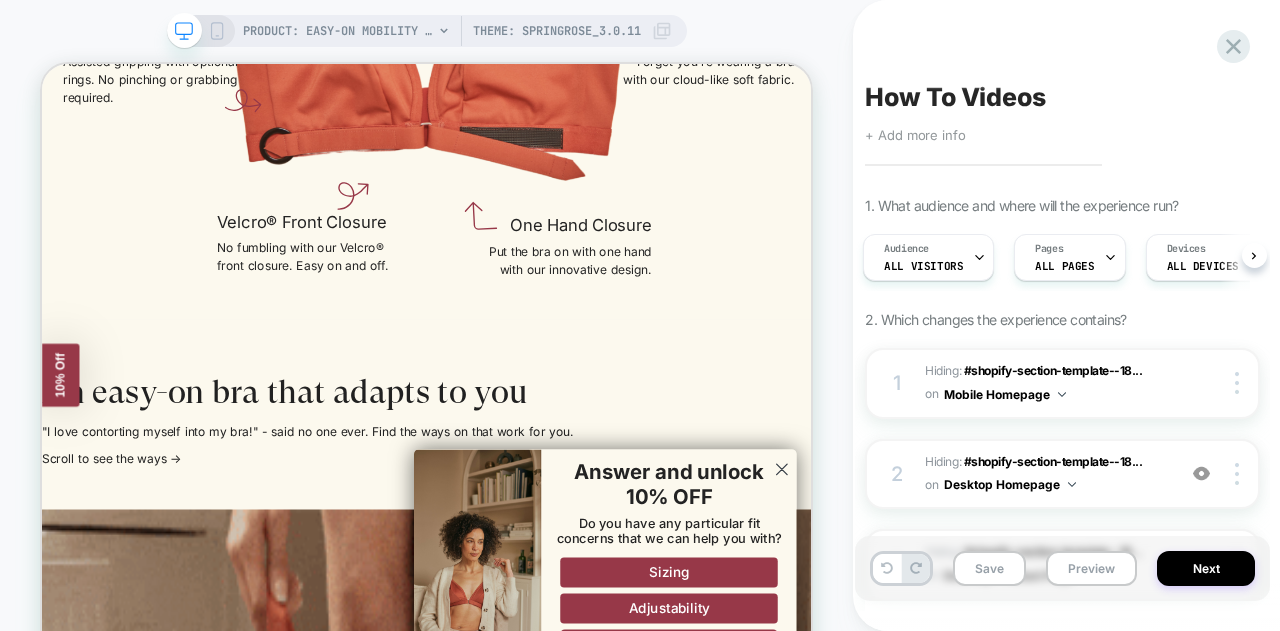 click 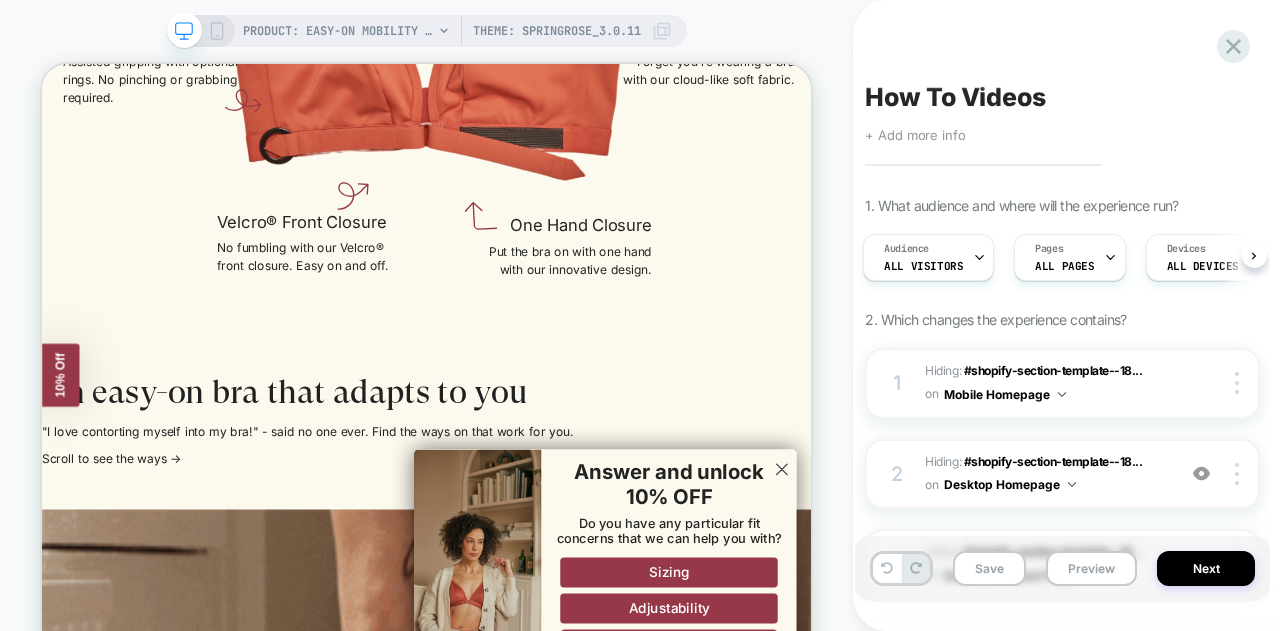 scroll, scrollTop: 2326, scrollLeft: 0, axis: vertical 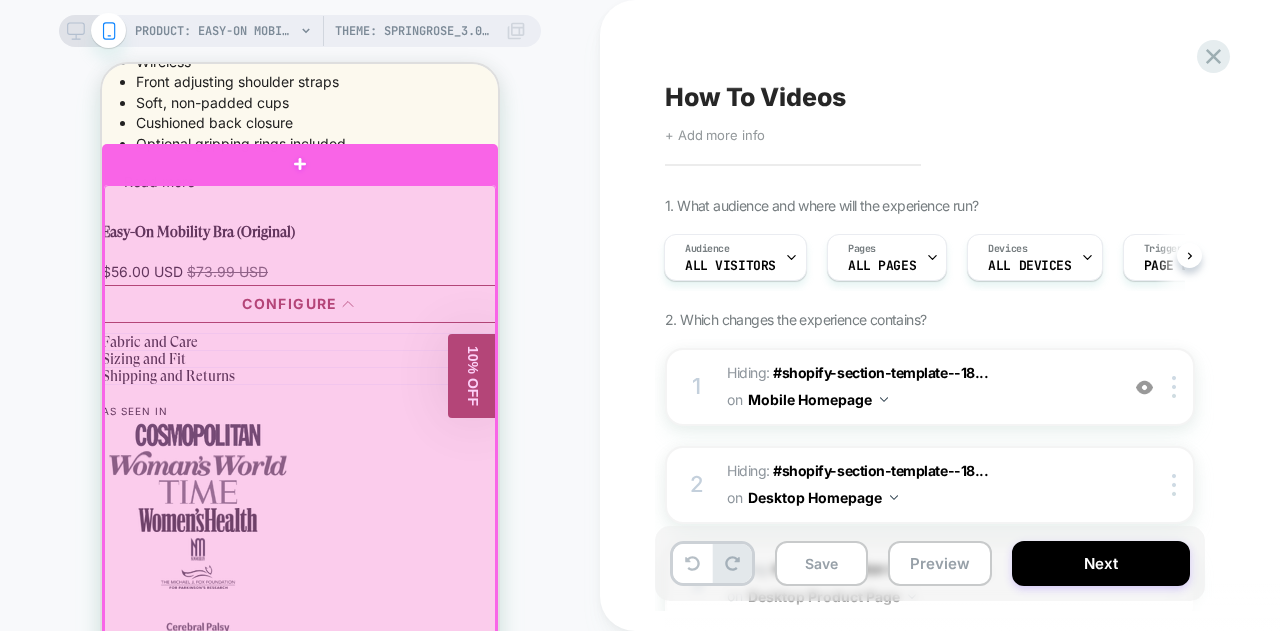 click at bounding box center (300, 468) 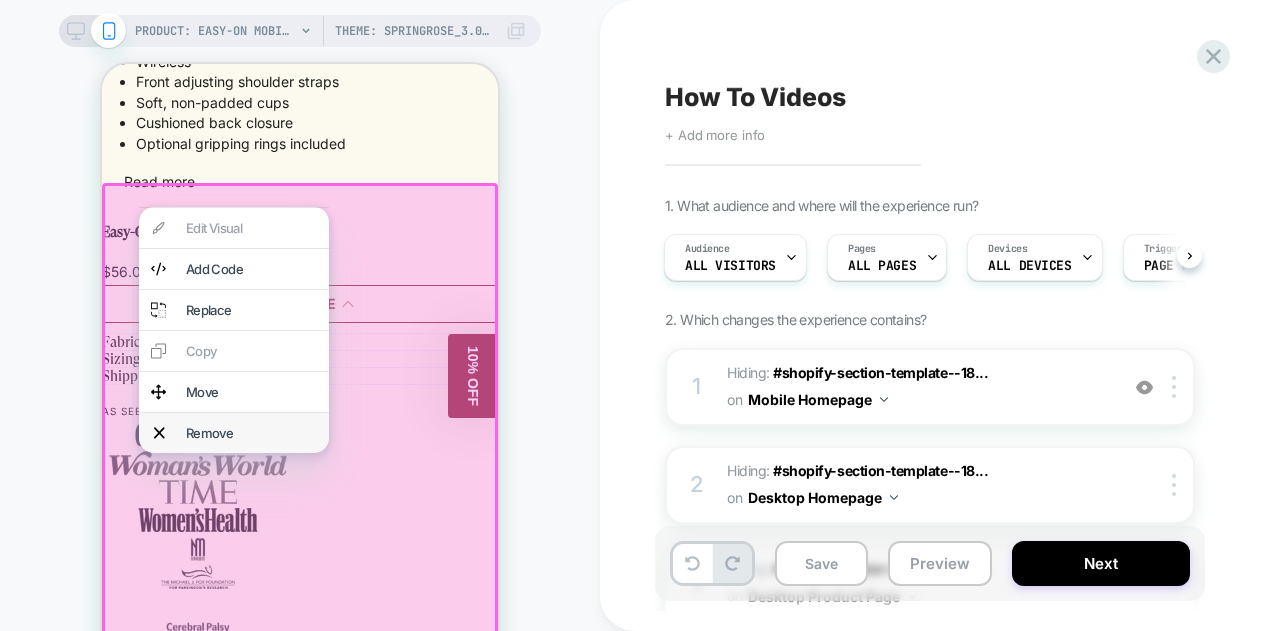 click on "Remove" at bounding box center (251, 433) 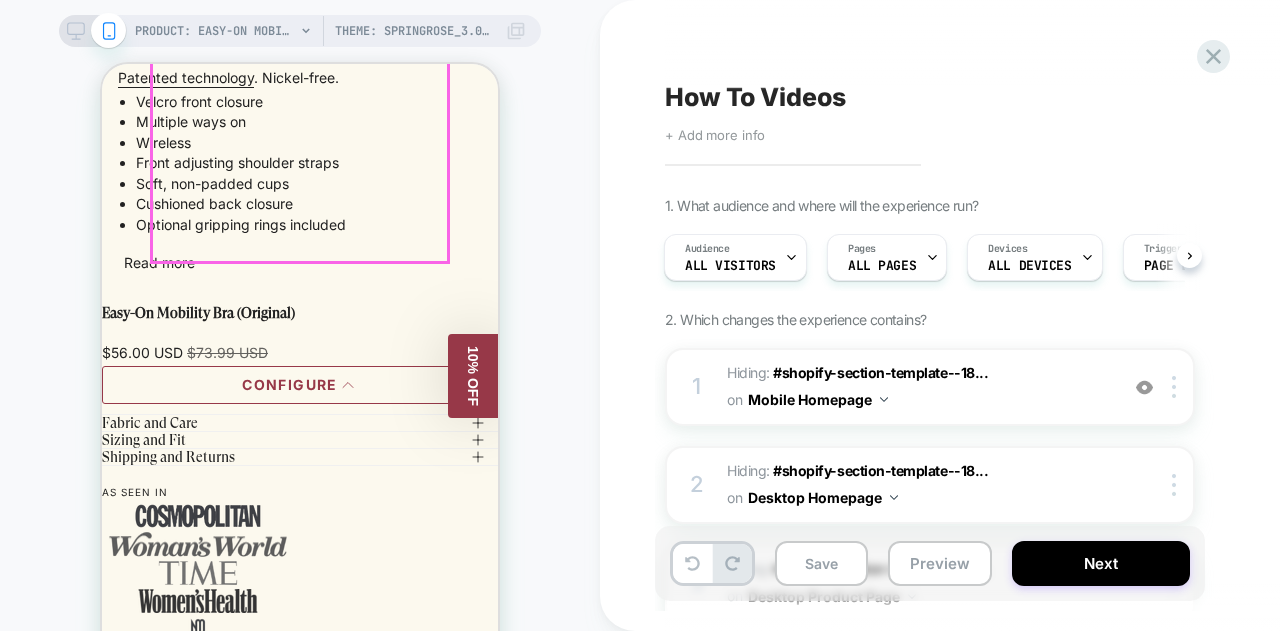 scroll, scrollTop: 2226, scrollLeft: 0, axis: vertical 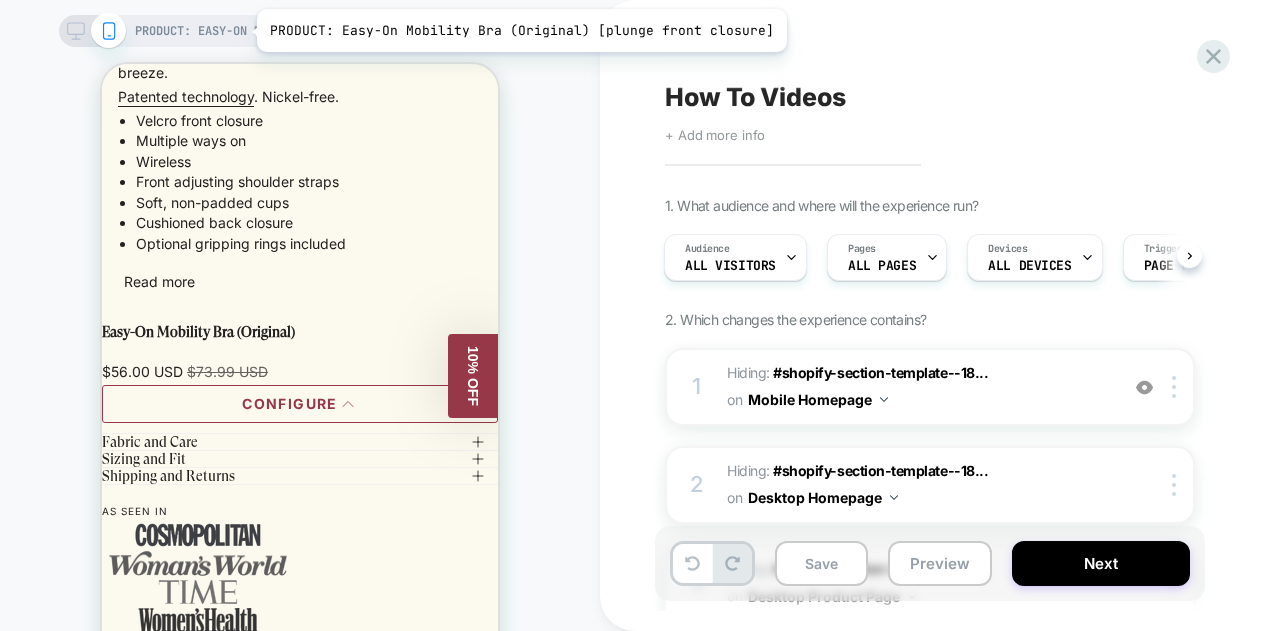 click on "PRODUCT: Easy-On Mobility Bra (Original) [plunge front closure]" at bounding box center (215, 31) 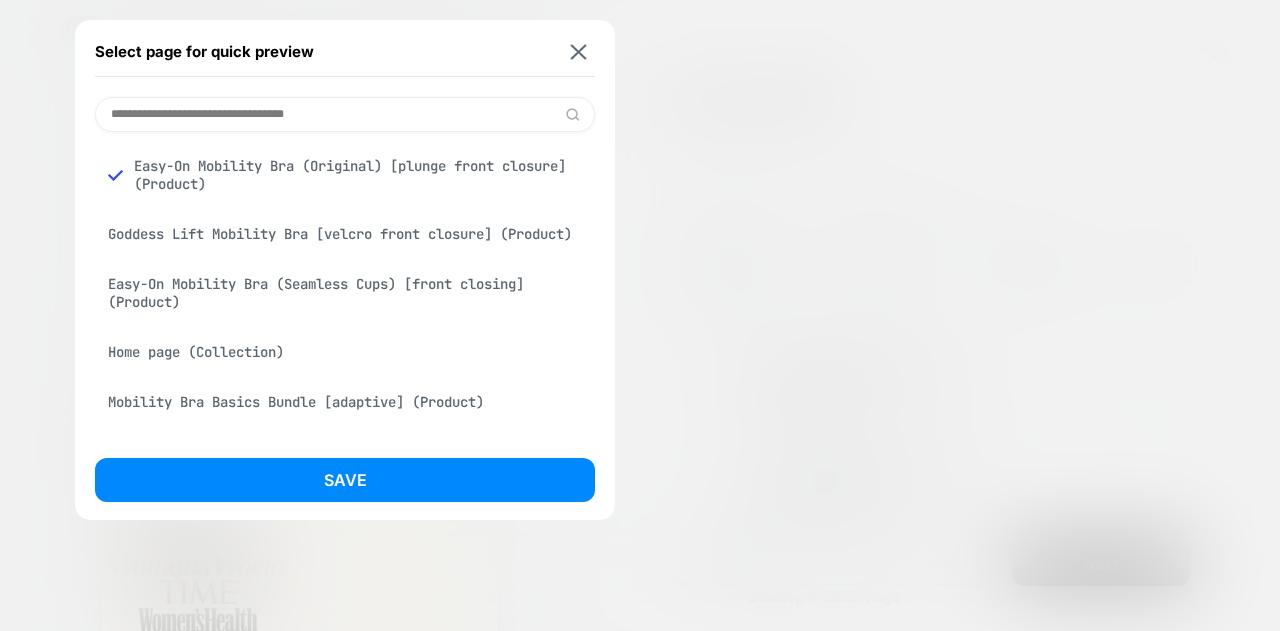 click on "Easy-On Mobility Bra (Seamless Cups) [front closing] (Product)" at bounding box center (345, 293) 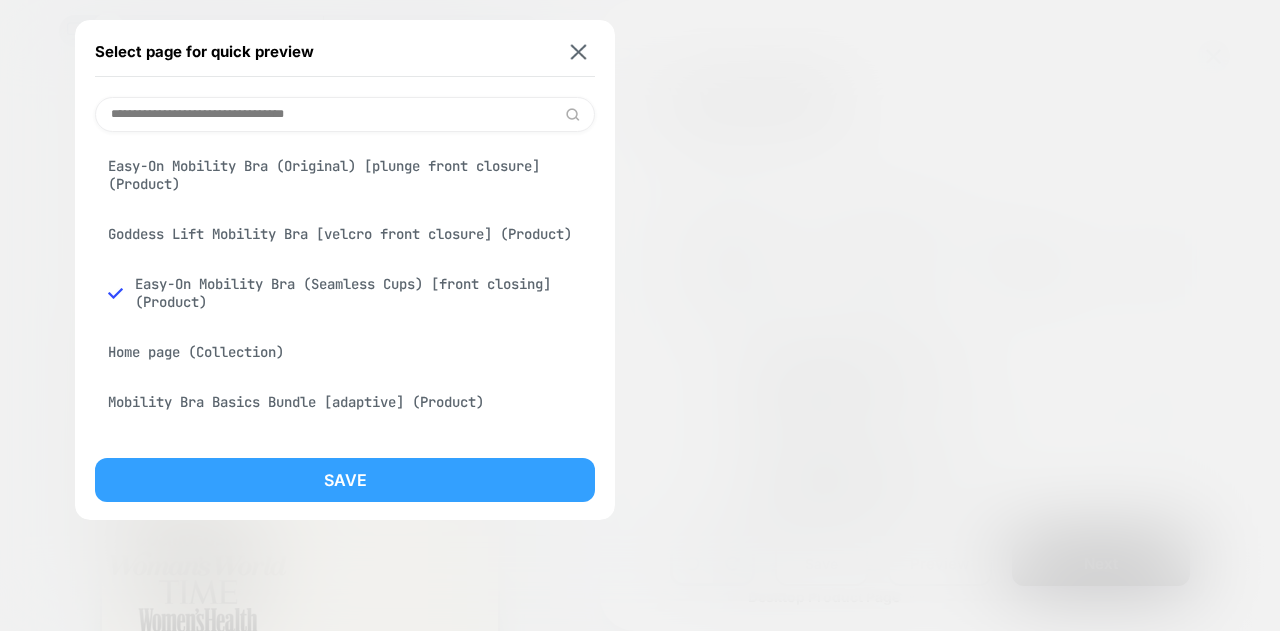 click on "Save" at bounding box center [345, 480] 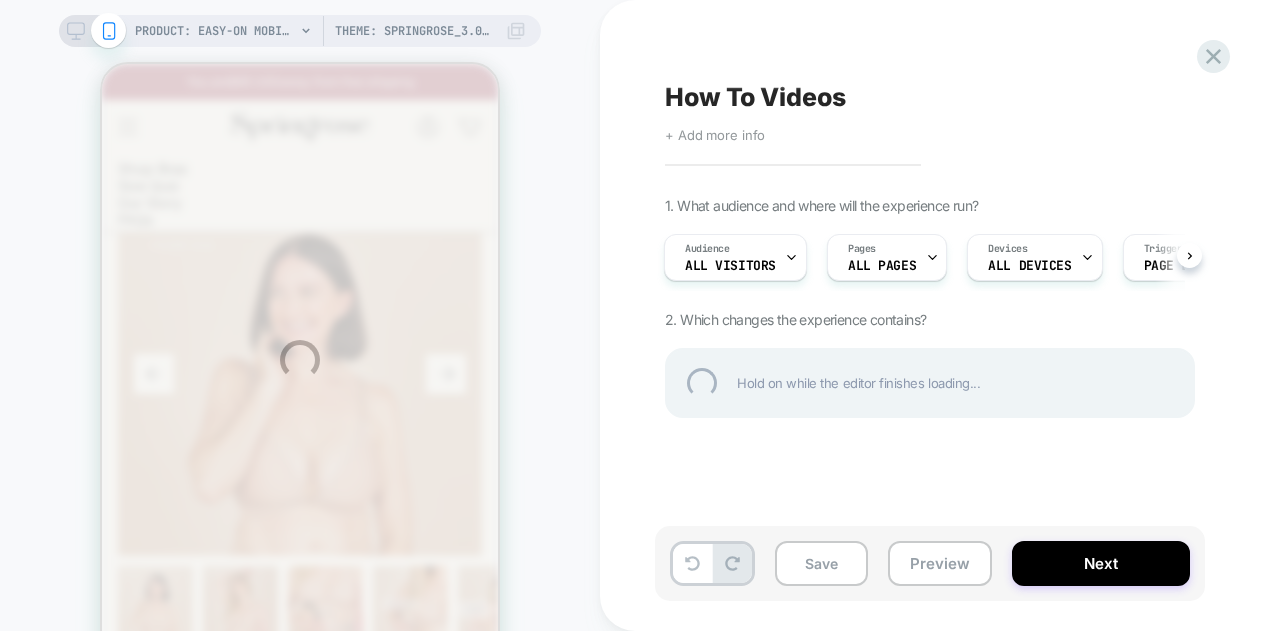 scroll, scrollTop: 0, scrollLeft: 0, axis: both 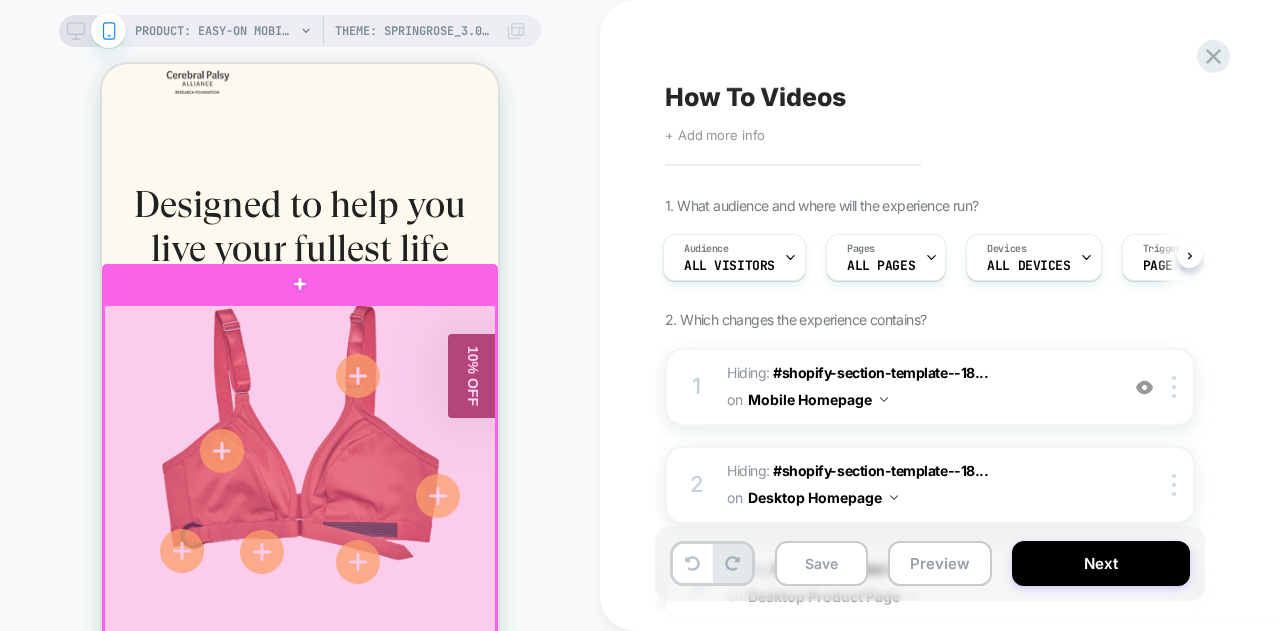 click at bounding box center [300, 588] 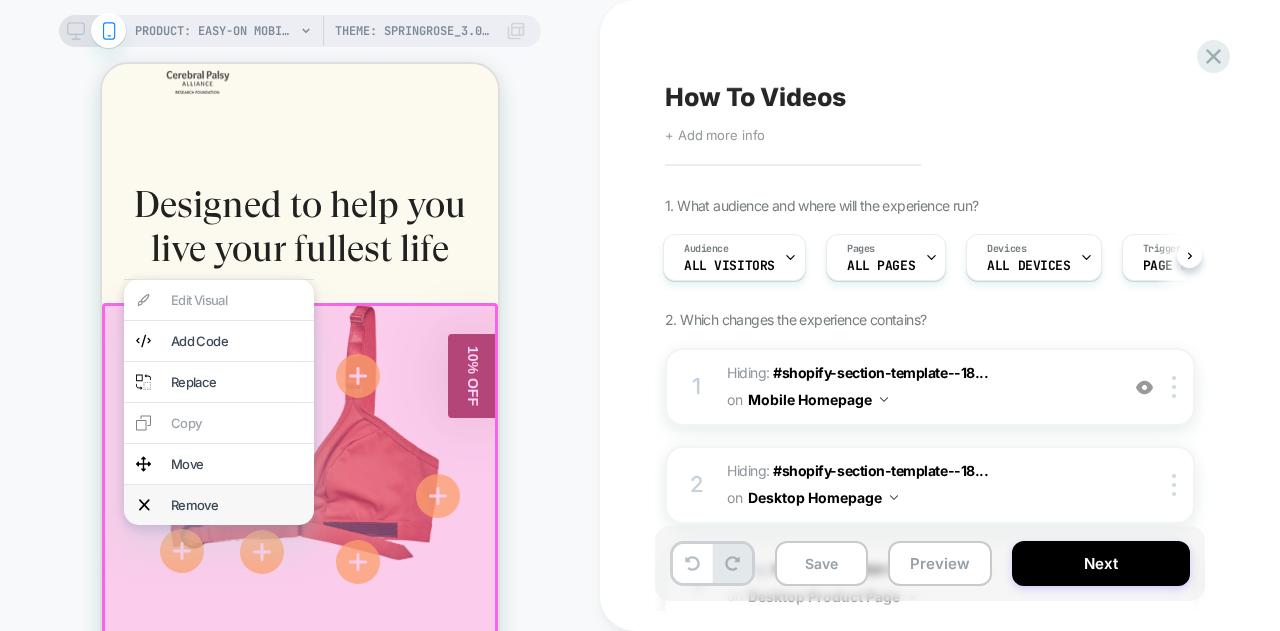 click on "Remove" at bounding box center [236, 505] 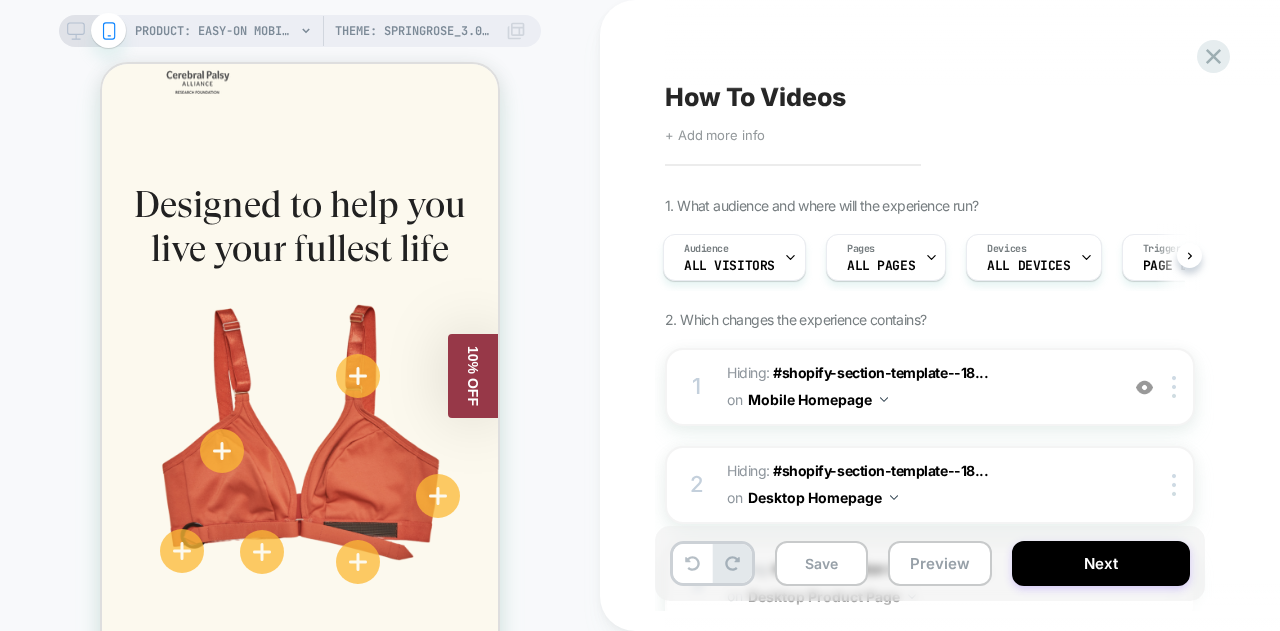 click 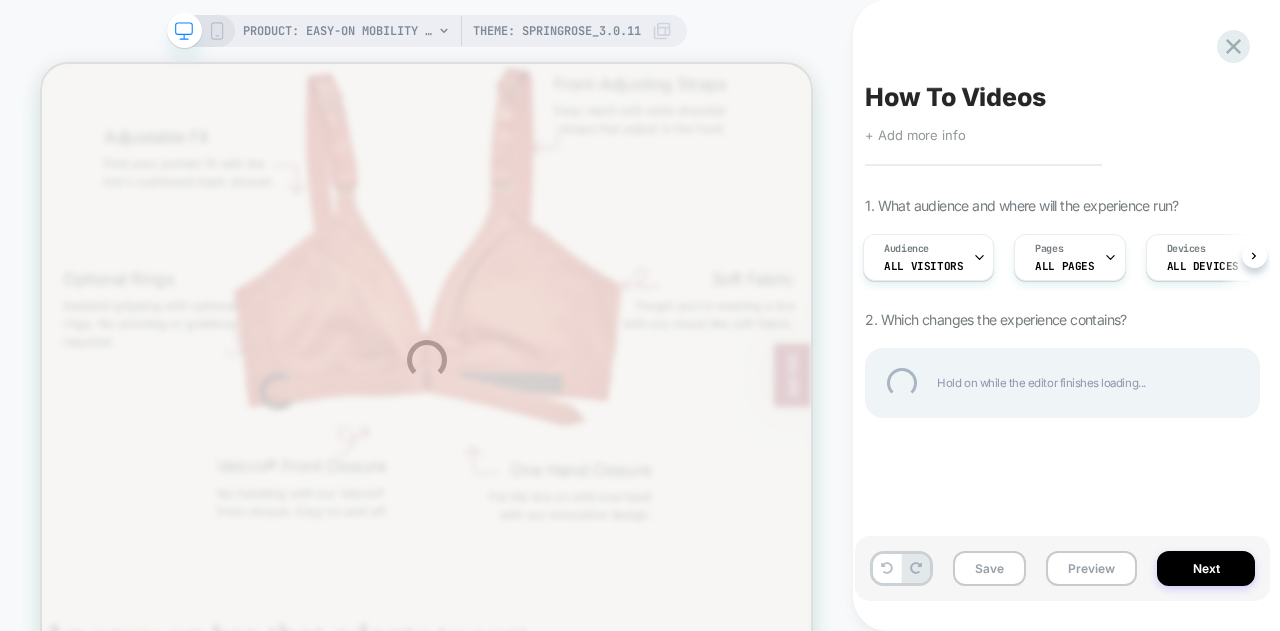 scroll, scrollTop: 0, scrollLeft: 0, axis: both 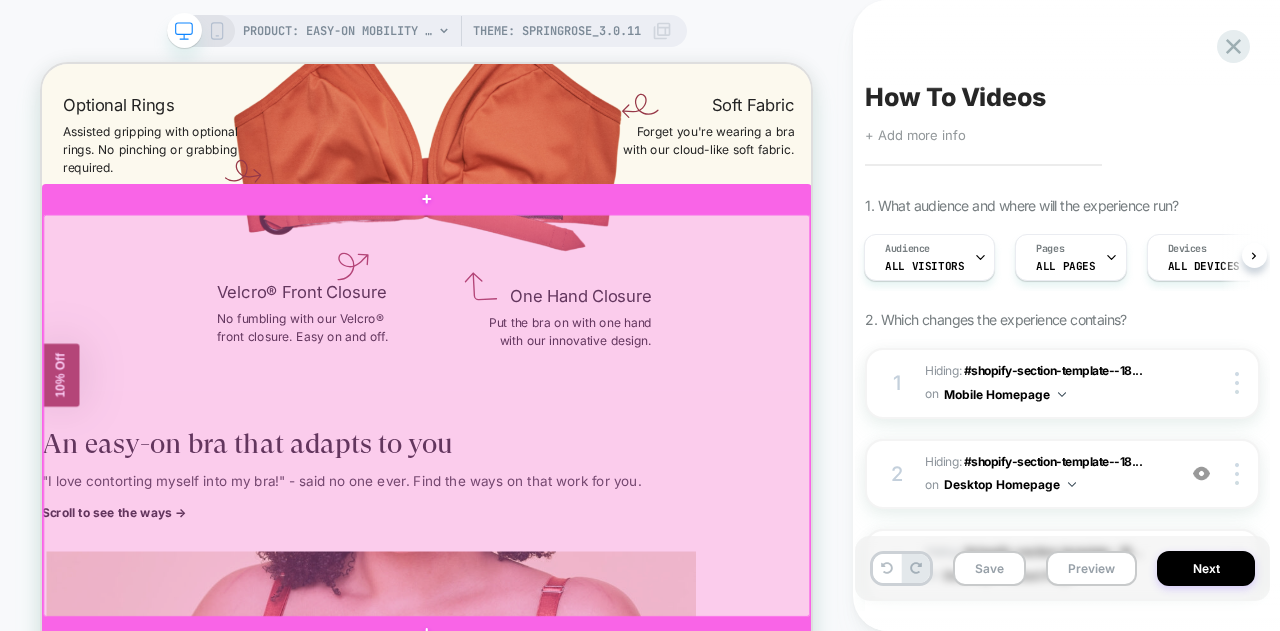 click at bounding box center (555, 533) 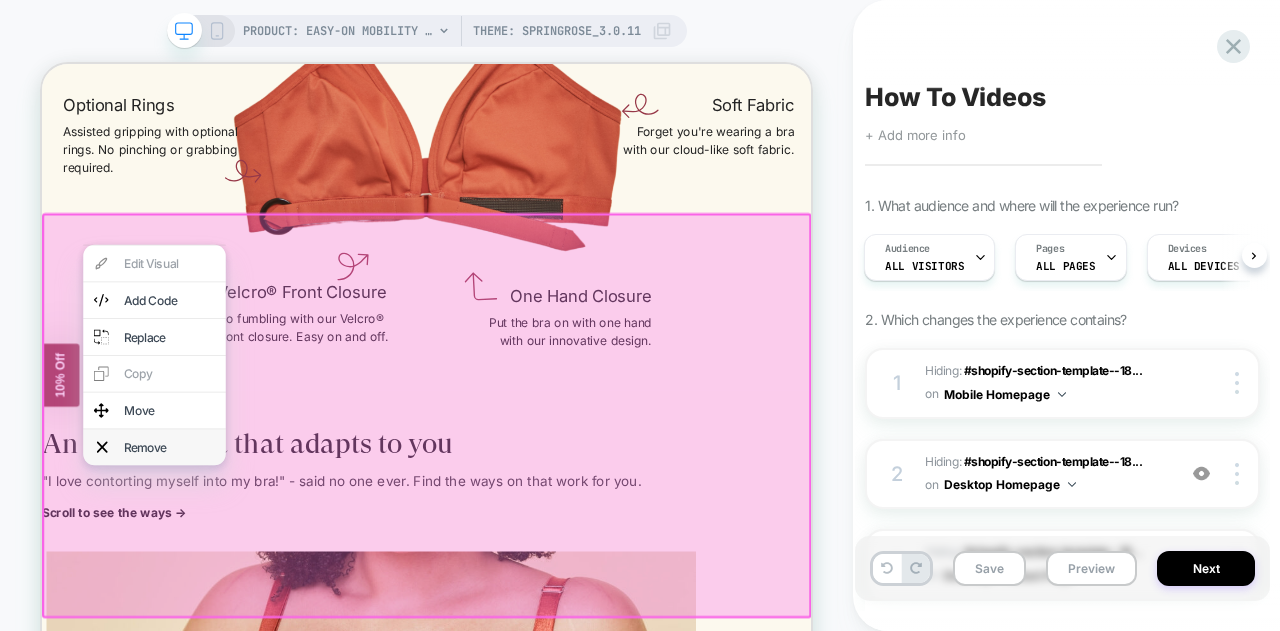 click on "Remove" at bounding box center [212, 575] 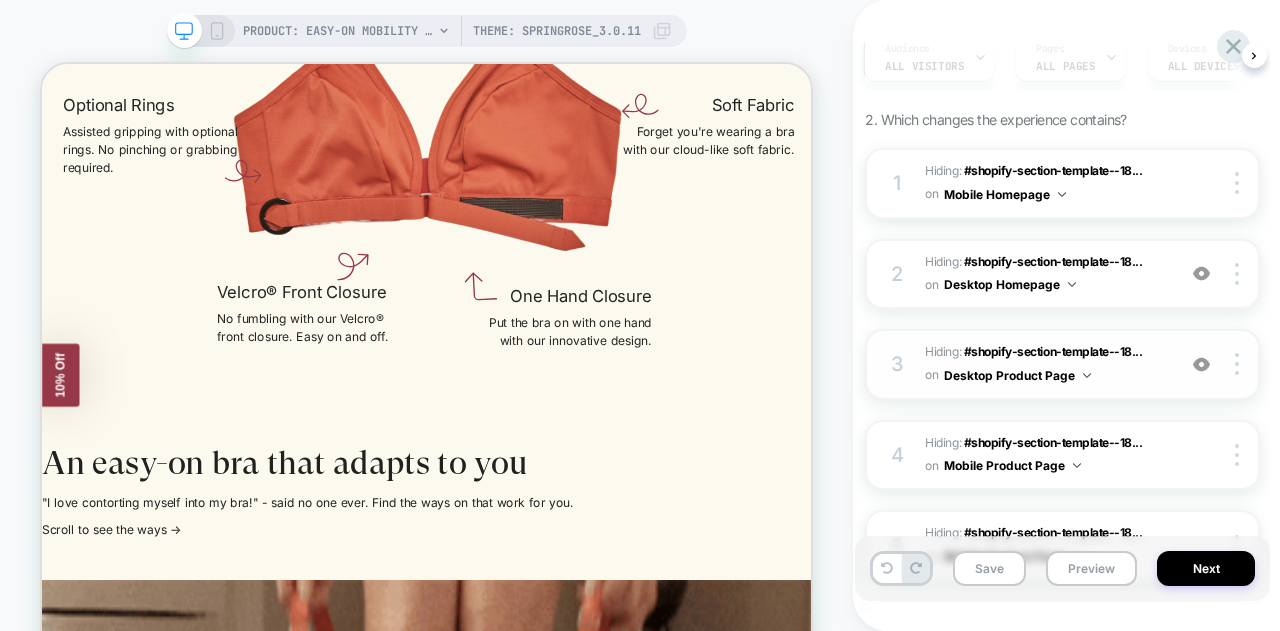 scroll, scrollTop: 475, scrollLeft: 0, axis: vertical 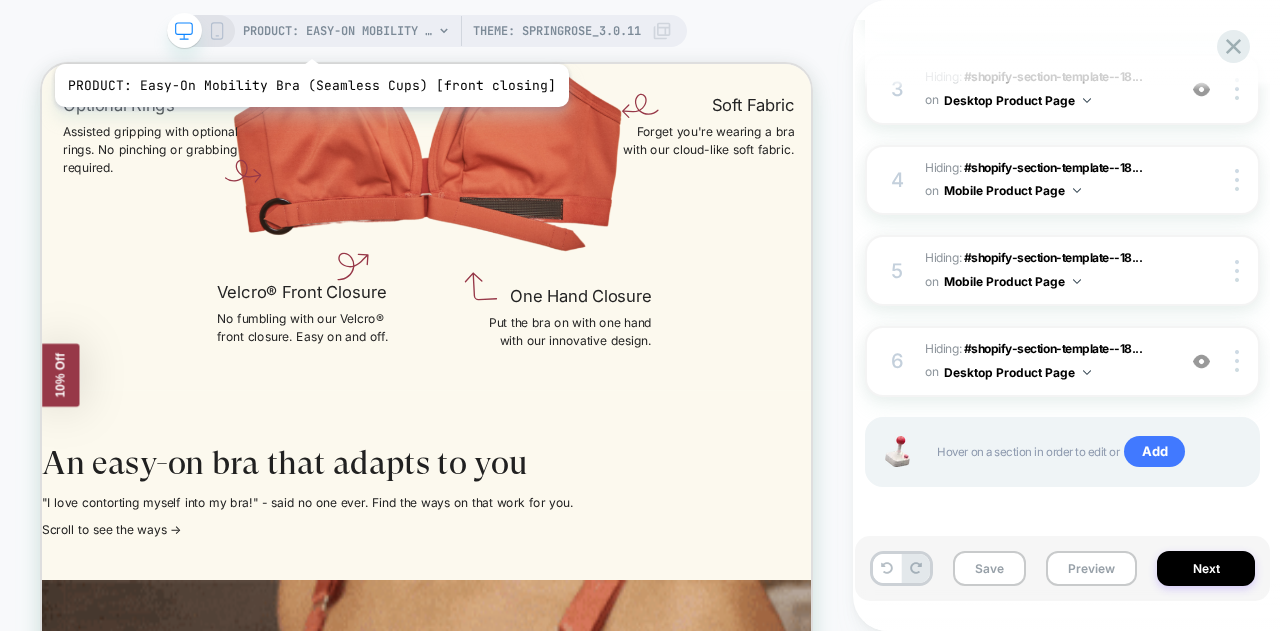 click on "PRODUCT: Easy-On Mobility Bra (Seamless Cups) [front closing]" at bounding box center (338, 31) 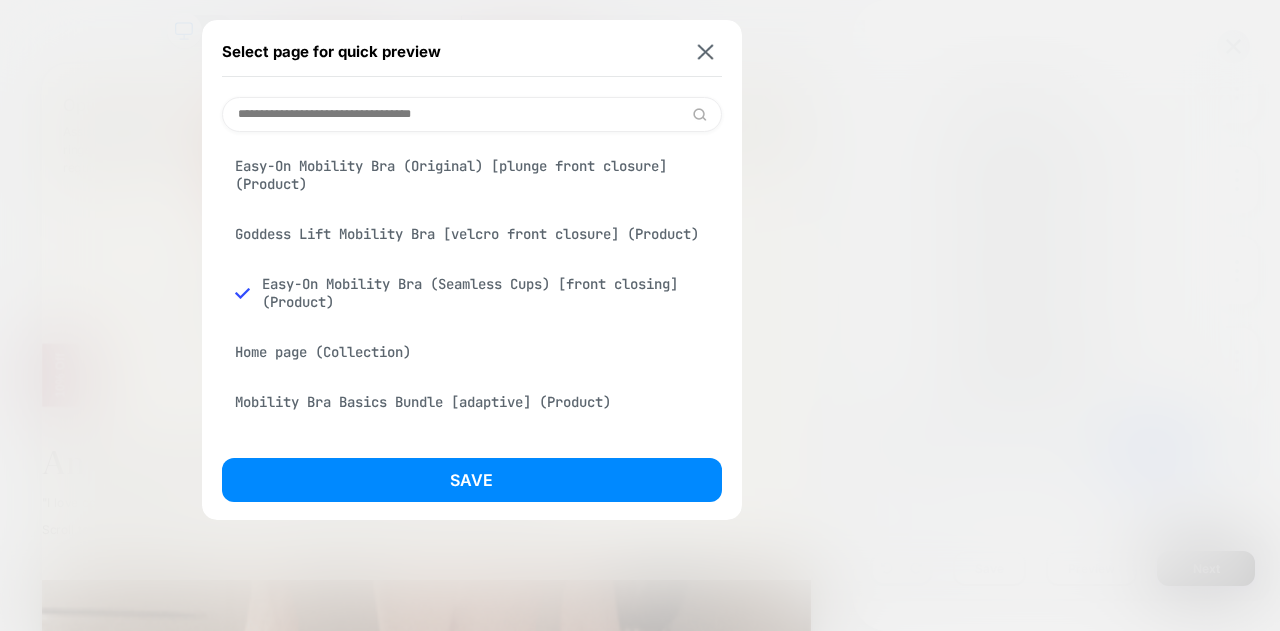 click on "Goddess Lift Mobility Bra [velcro front closure] (Product)" at bounding box center [472, 234] 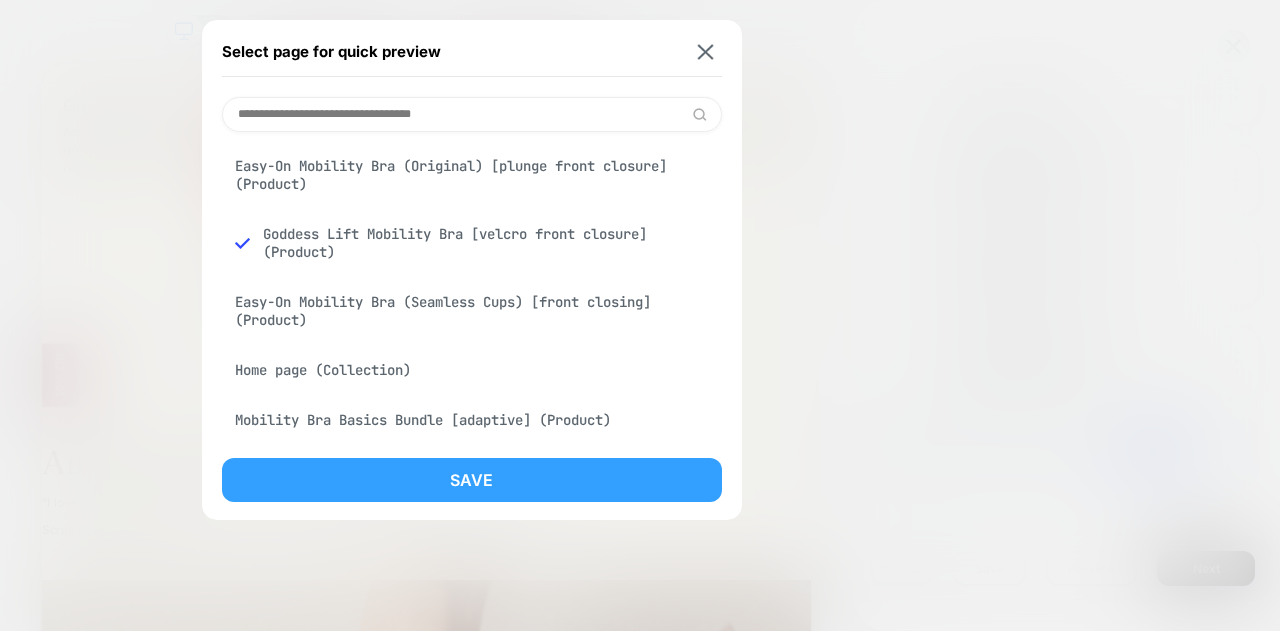 click on "Save" at bounding box center [472, 480] 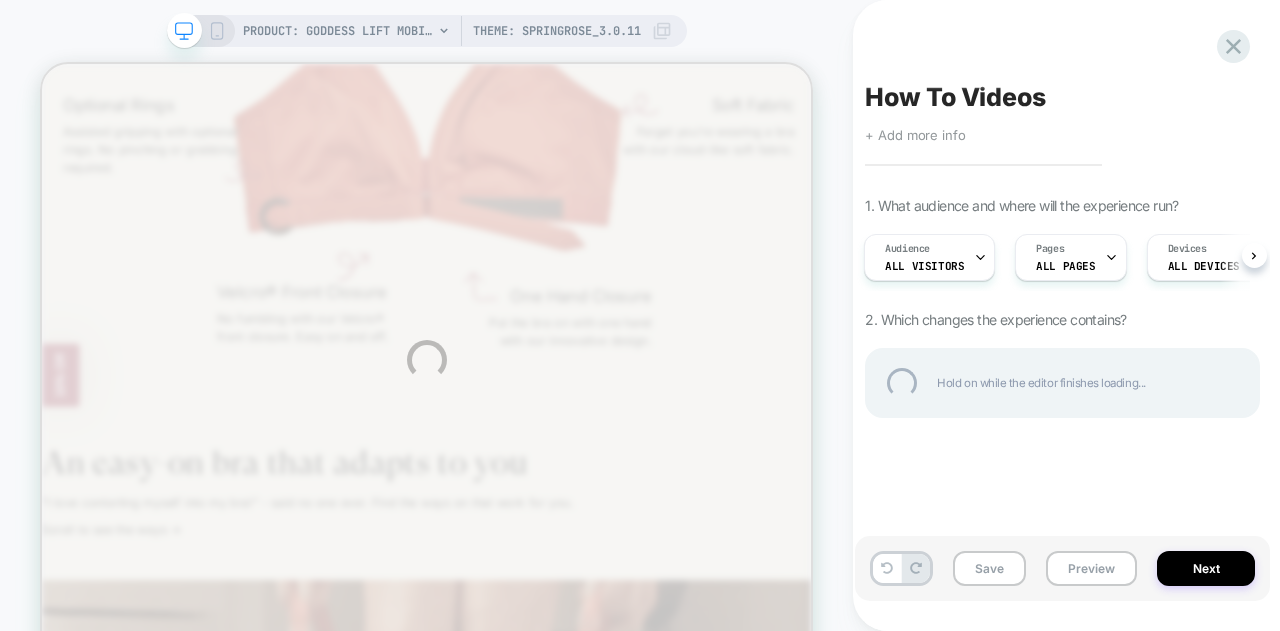 scroll, scrollTop: 0, scrollLeft: 0, axis: both 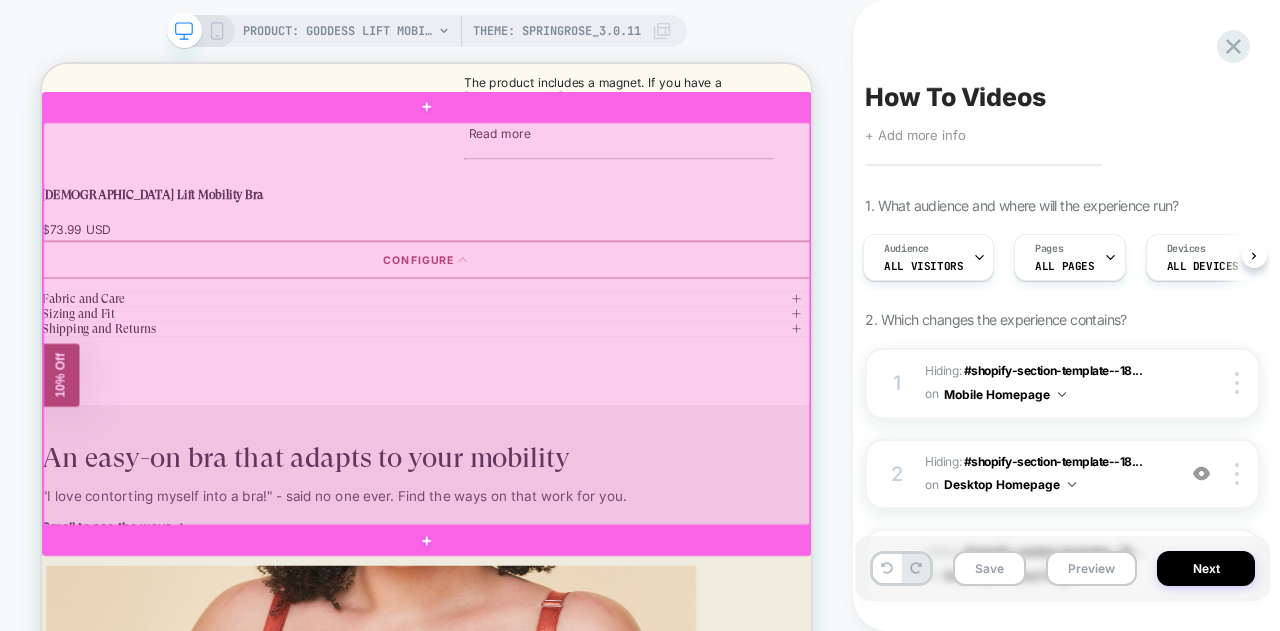 click at bounding box center (555, 410) 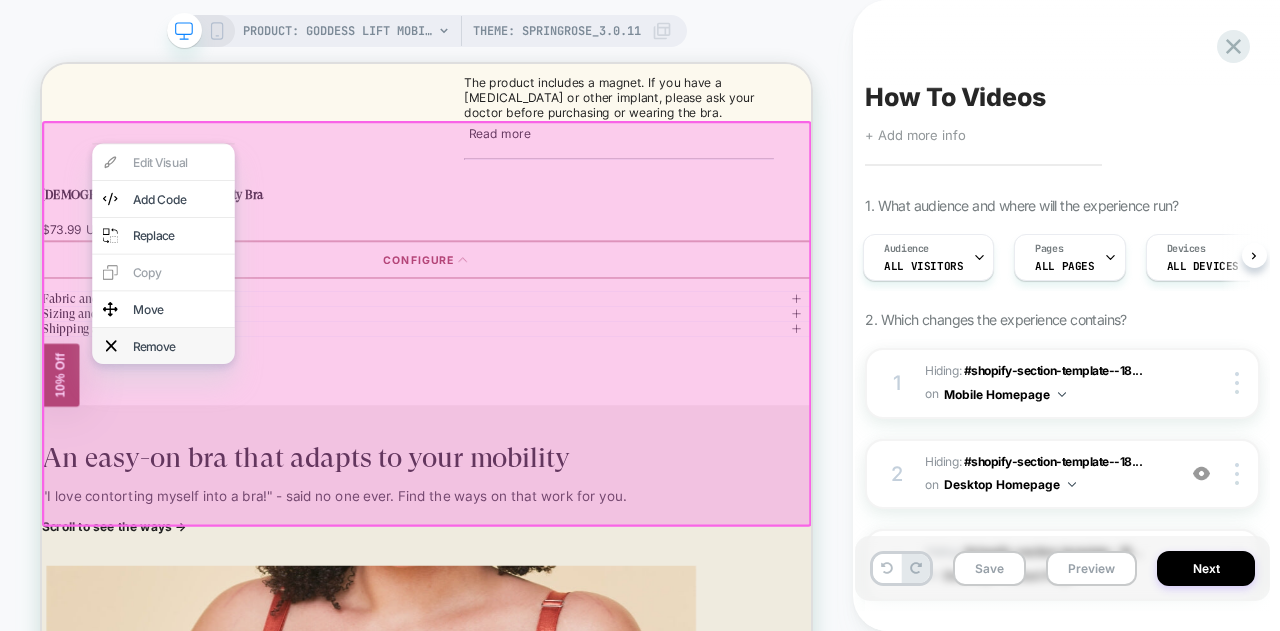 click on "Remove" at bounding box center (224, 440) 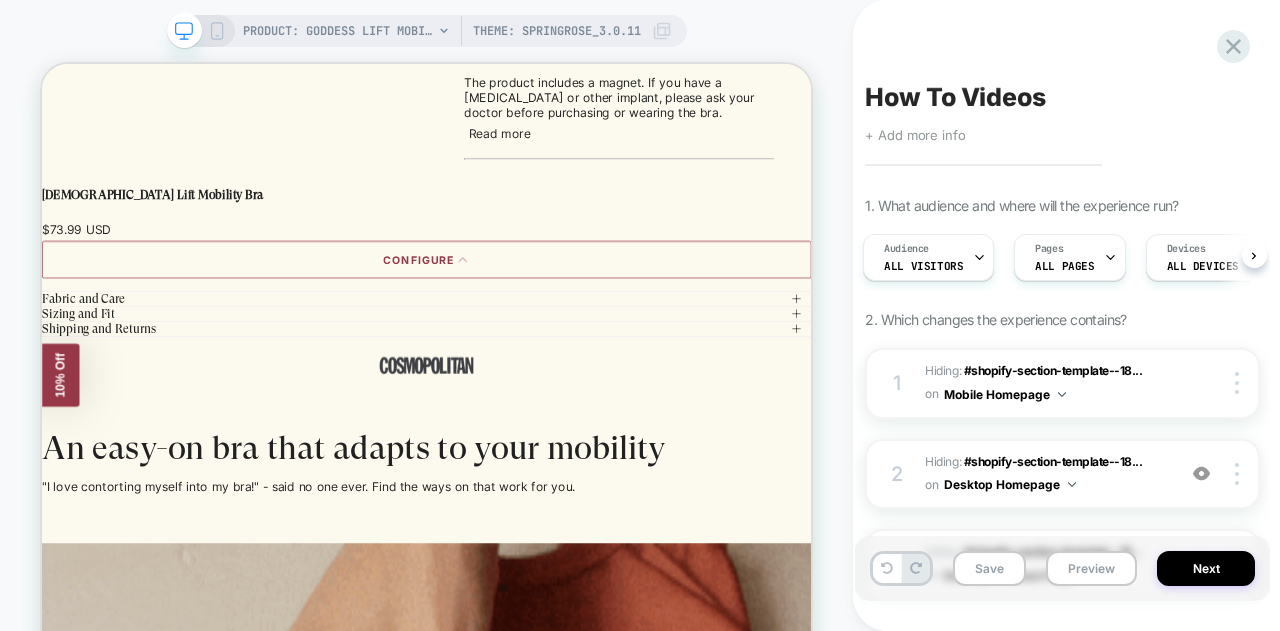 click 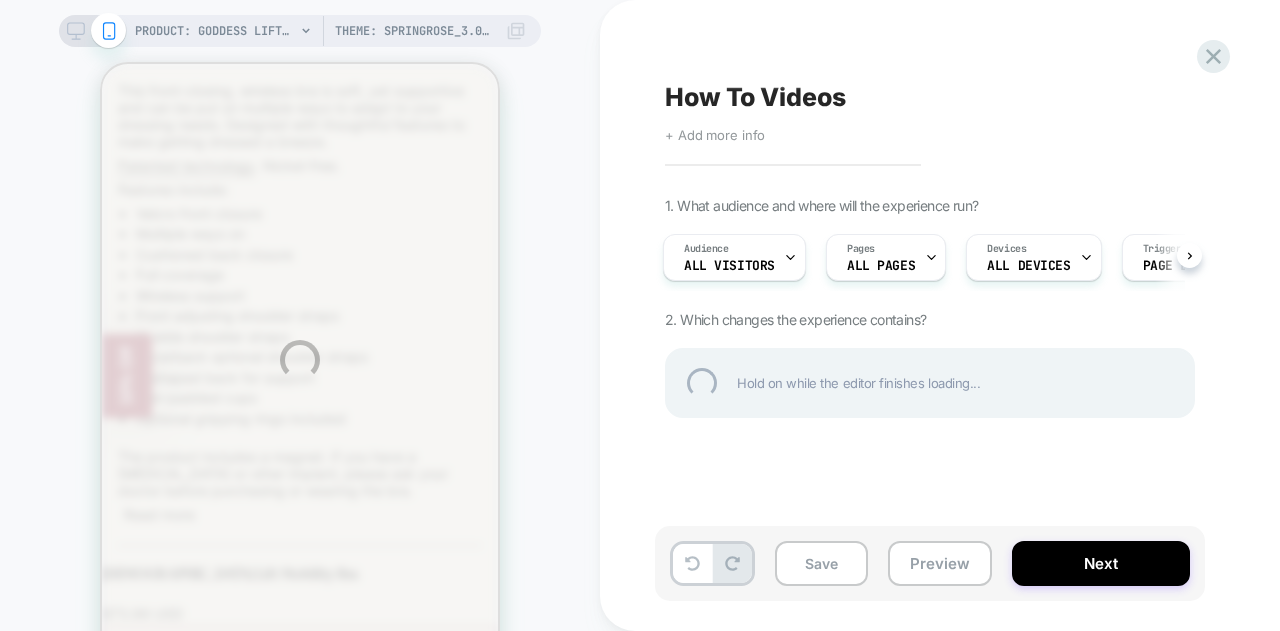 scroll, scrollTop: 0, scrollLeft: 0, axis: both 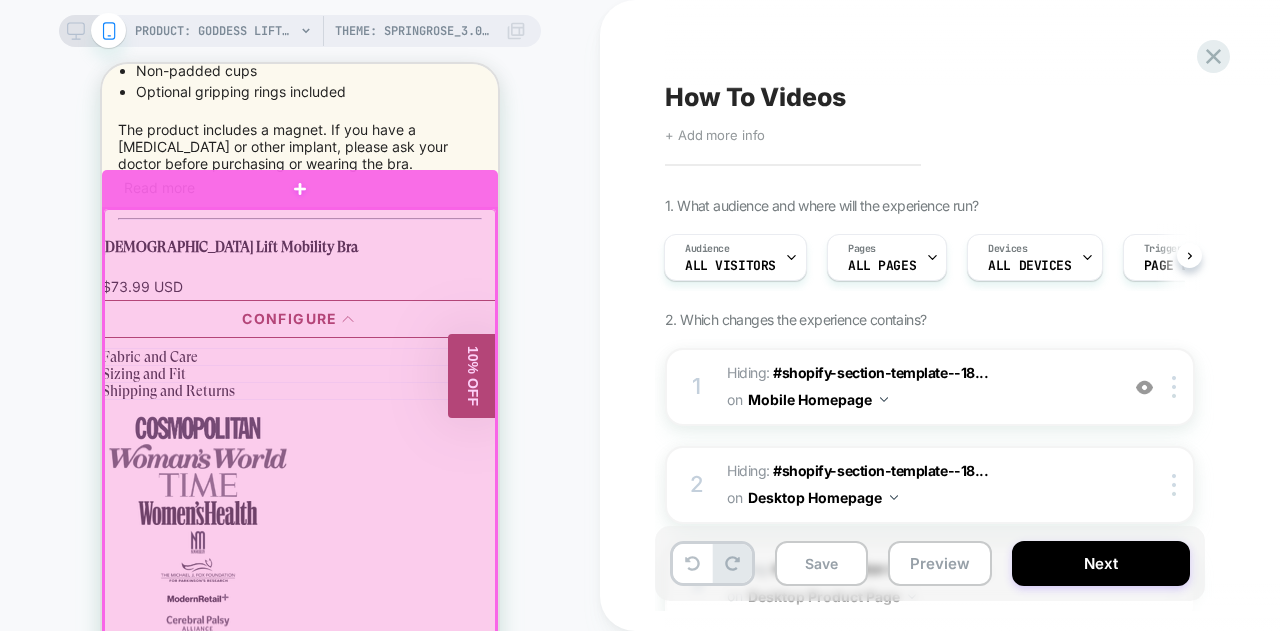 click at bounding box center [300, 492] 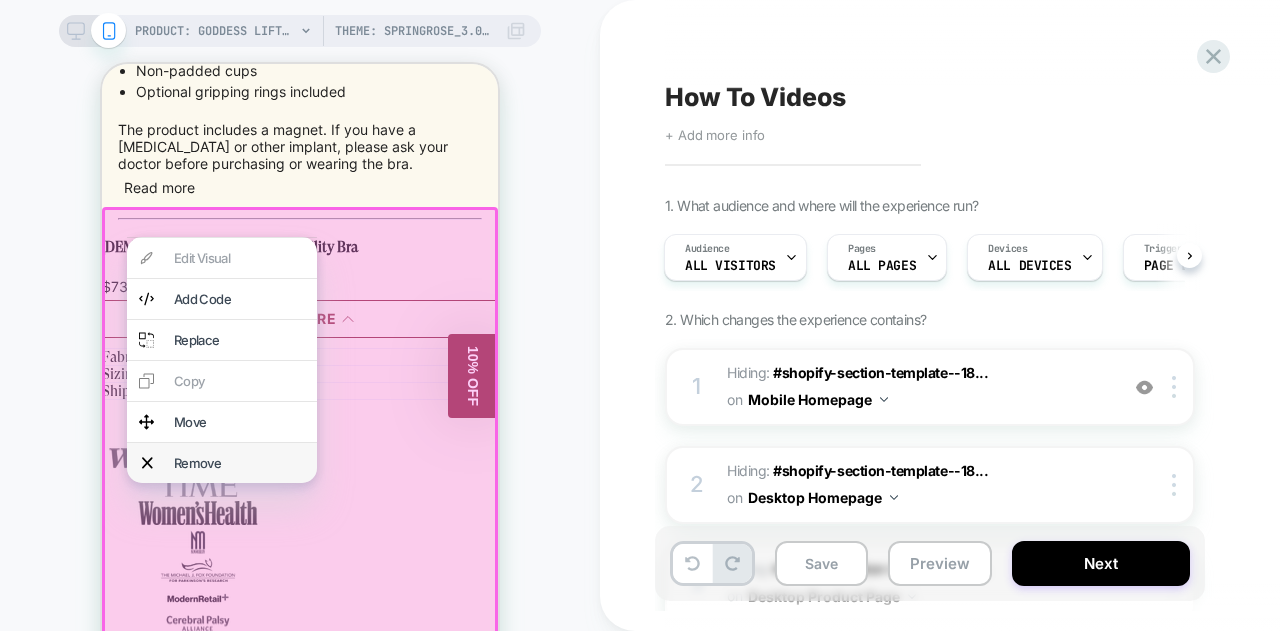 click on "Remove" at bounding box center [239, 463] 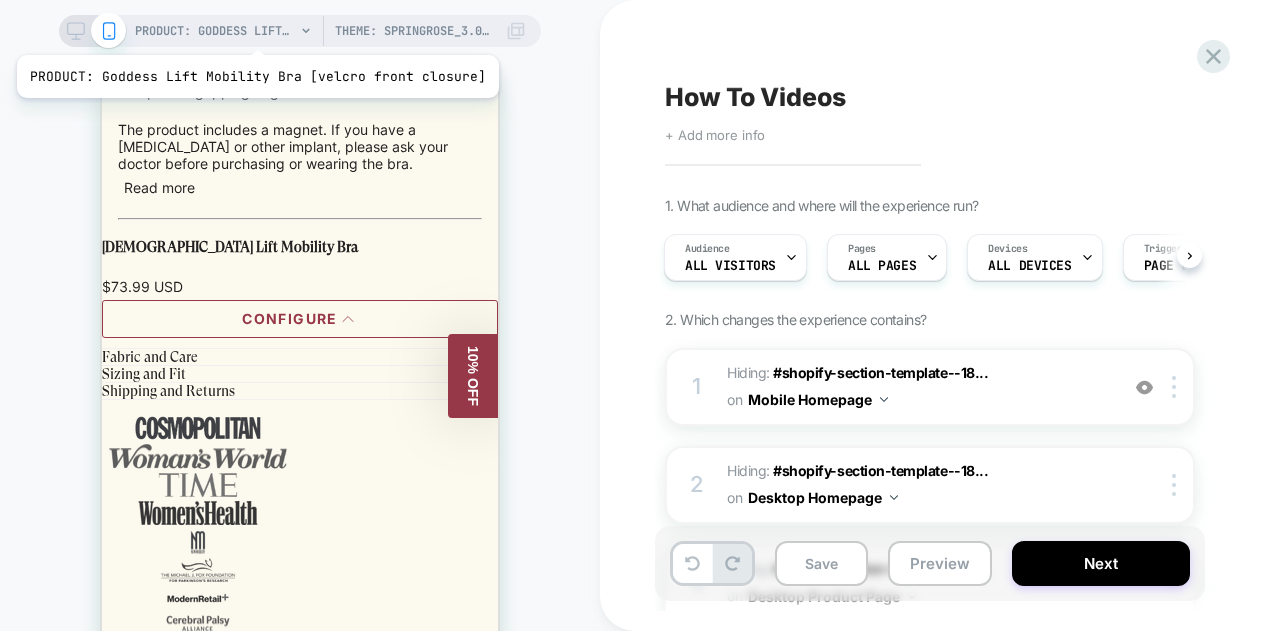 click on "PRODUCT: Goddess Lift Mobility Bra [velcro front closure]" at bounding box center [215, 31] 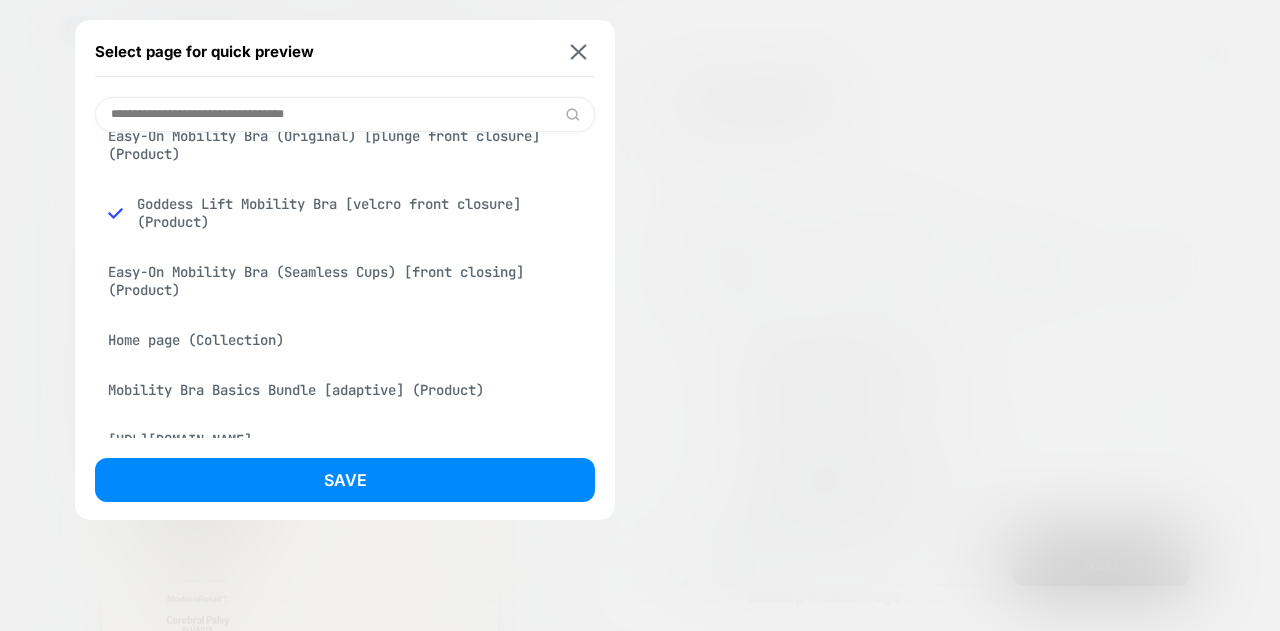 scroll, scrollTop: 0, scrollLeft: 0, axis: both 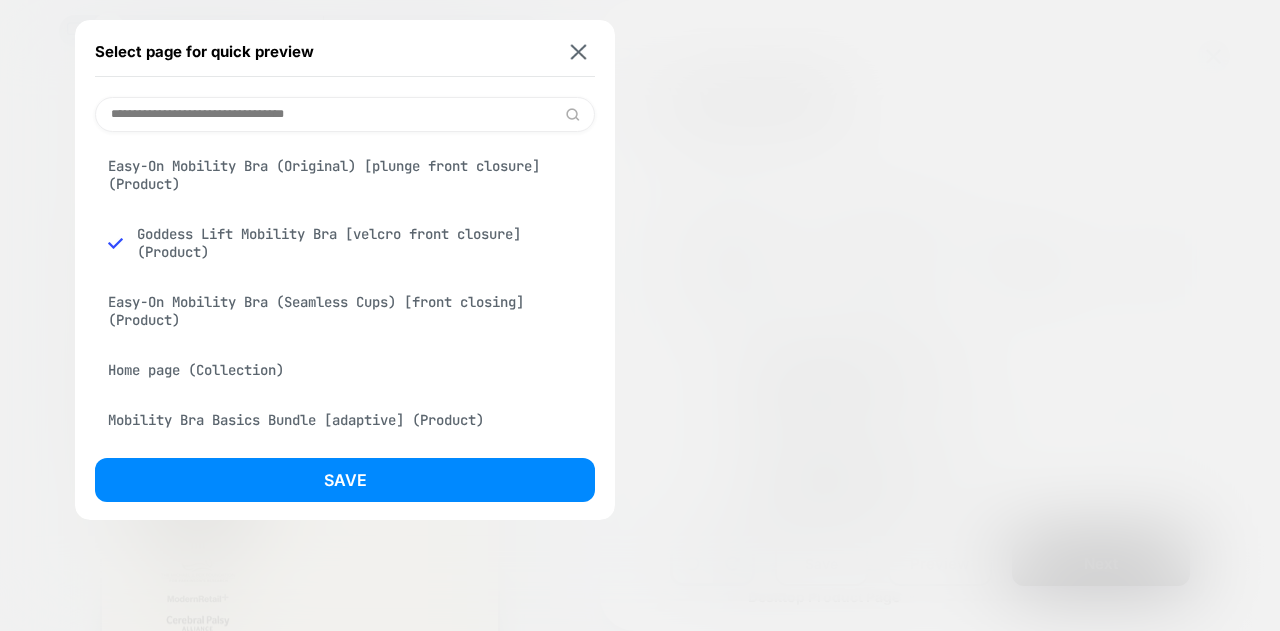 click on "Mobility Bra Basics Bundle [adaptive] (Product)" at bounding box center [345, 420] 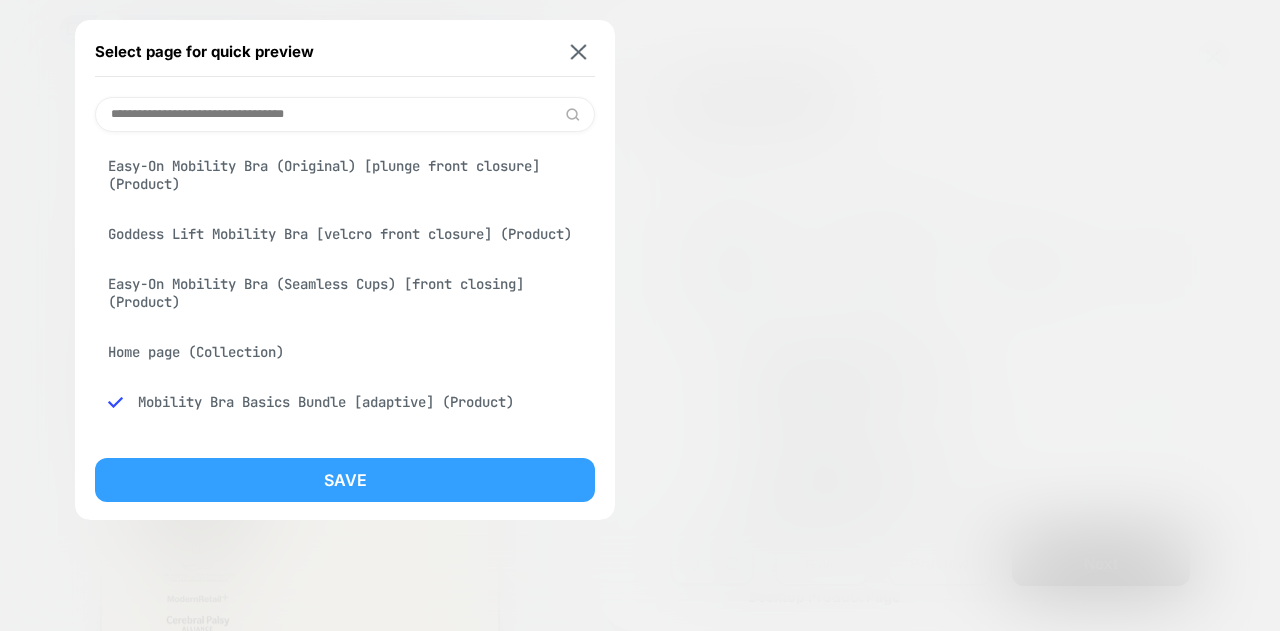 click on "Save" at bounding box center [345, 480] 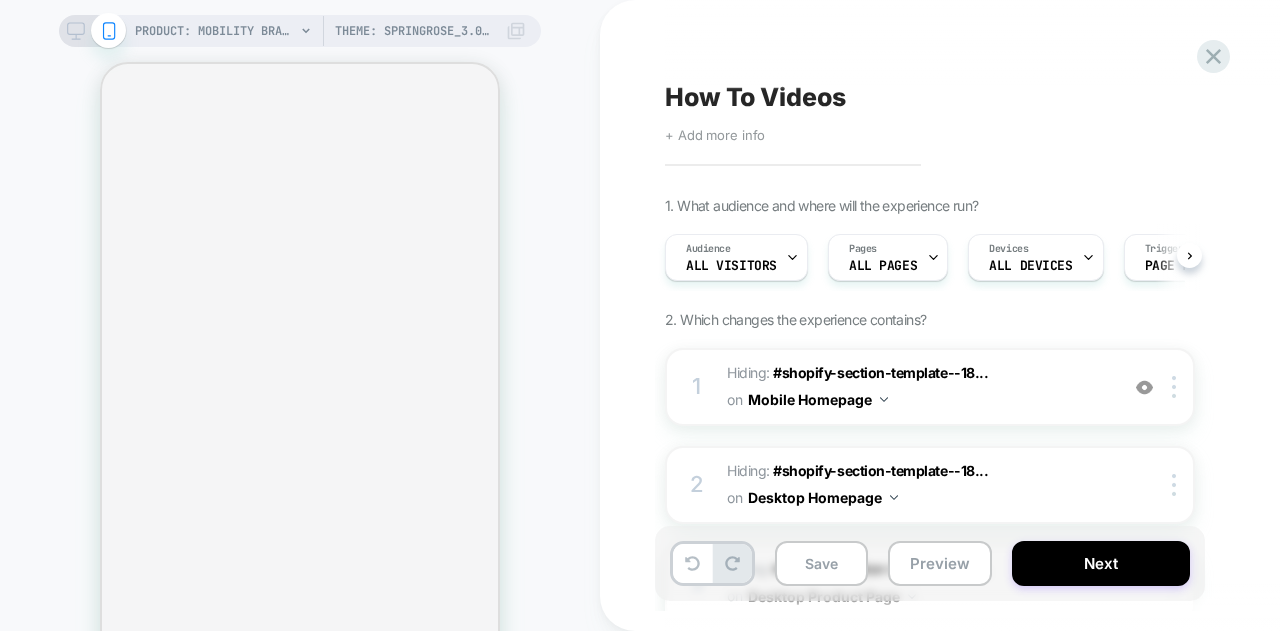 scroll, scrollTop: 0, scrollLeft: 0, axis: both 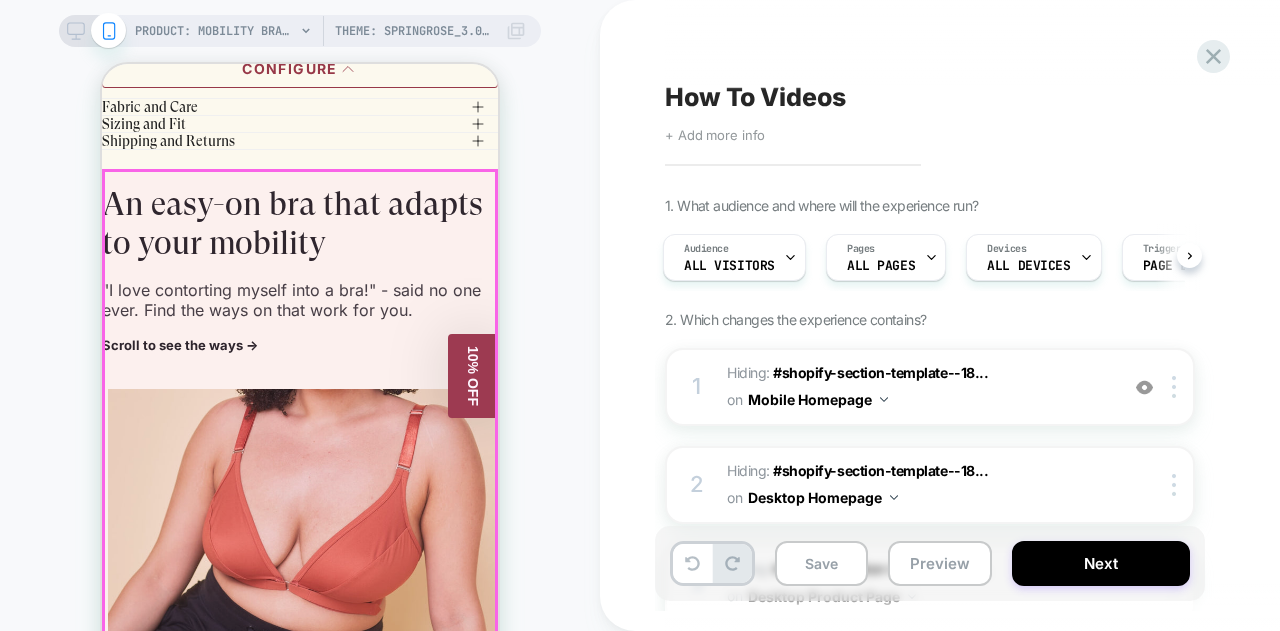 click on "An easy-on bra that adapts to your mobility
"I love contorting myself into a bra!" - said no one ever. Find the ways on that work for you.
Scroll to see the ways →
Step In
One Handed
Overhead
1 2" at bounding box center (300, 979) 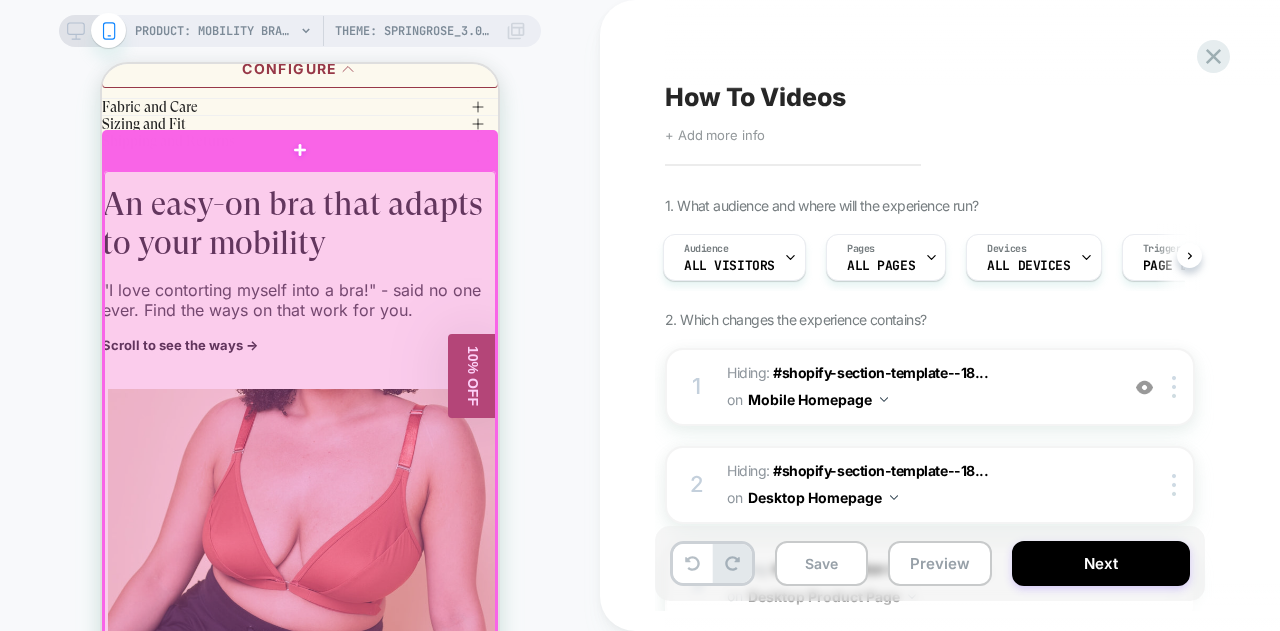 click at bounding box center [300, 454] 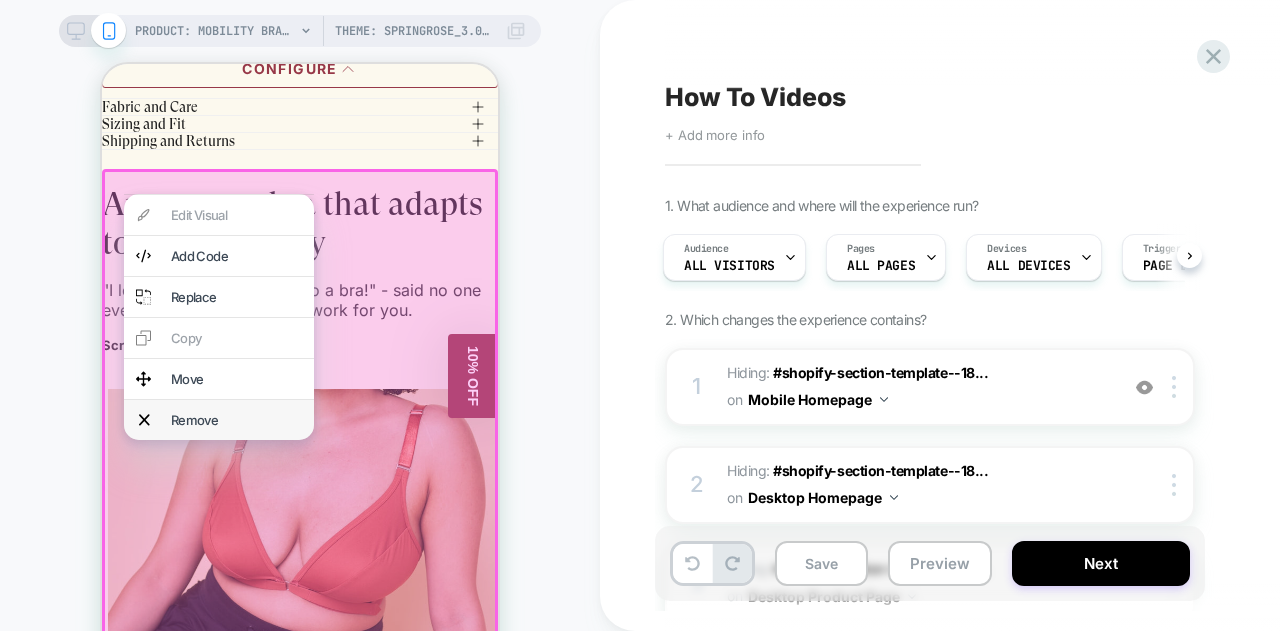 click on "Remove" at bounding box center (236, 420) 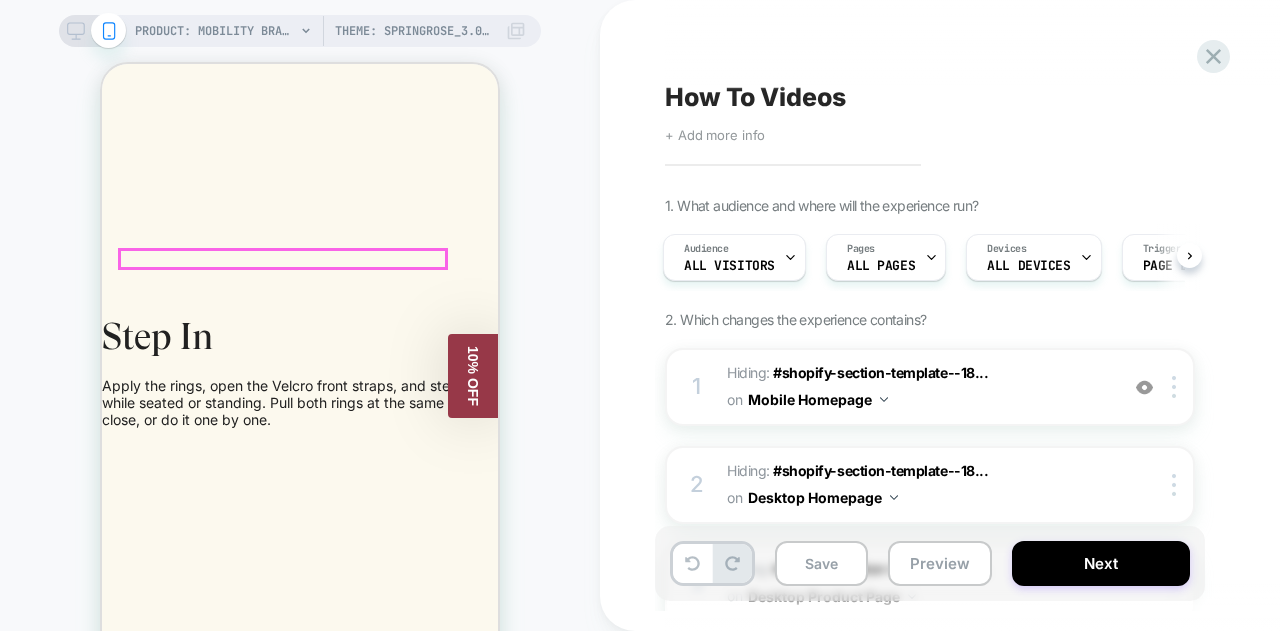 scroll, scrollTop: 2400, scrollLeft: 0, axis: vertical 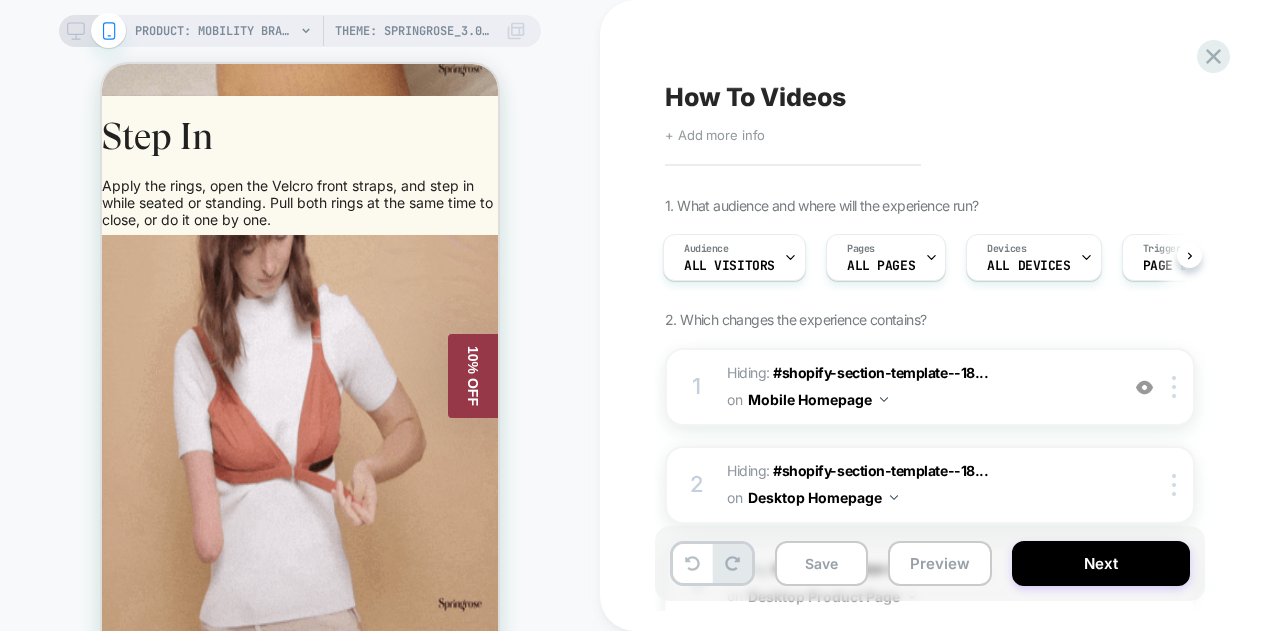click 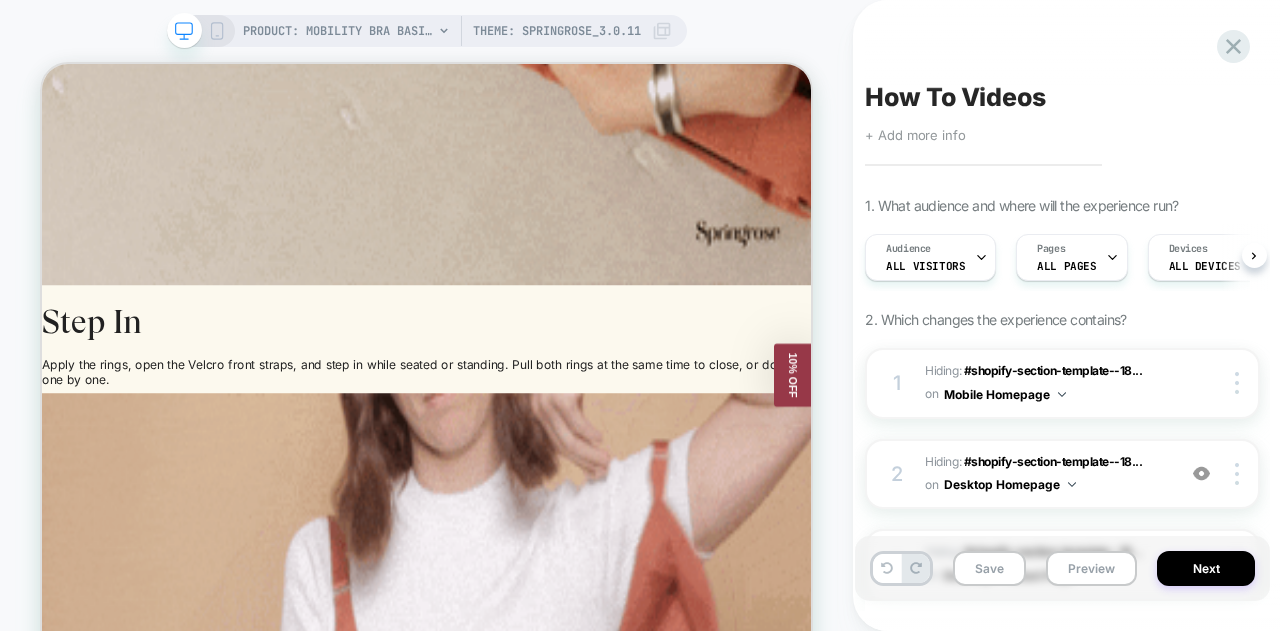 scroll, scrollTop: 0, scrollLeft: 1, axis: horizontal 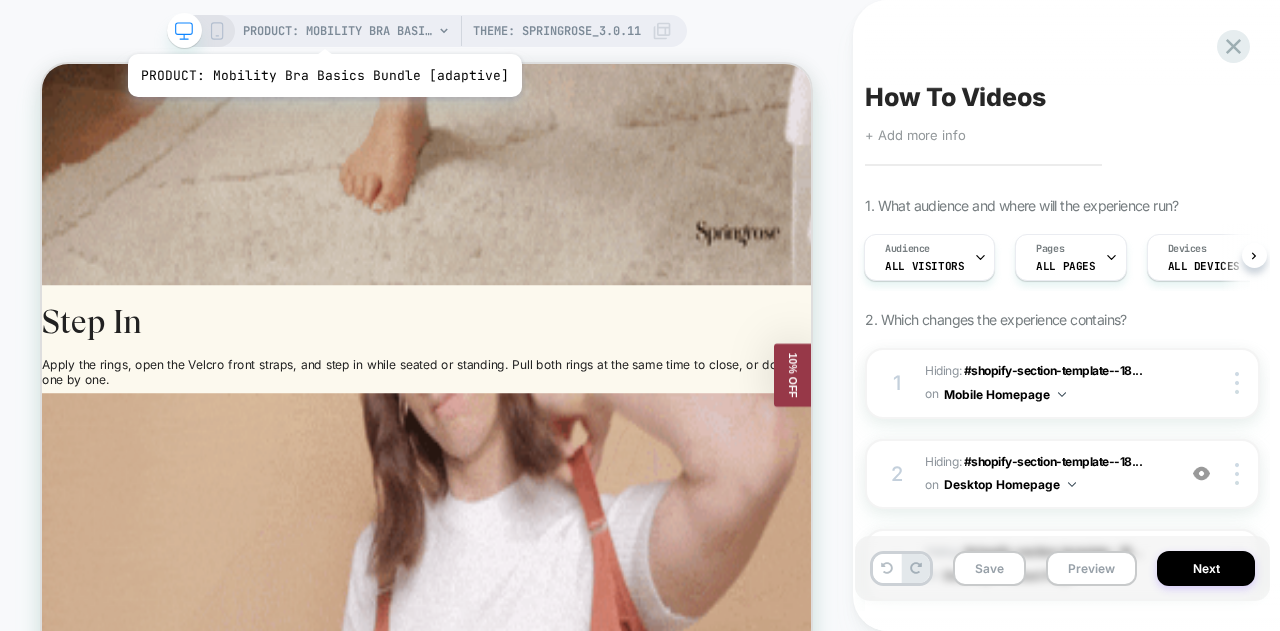 click on "PRODUCT: Mobility Bra Basics Bundle [adaptive]" at bounding box center (338, 31) 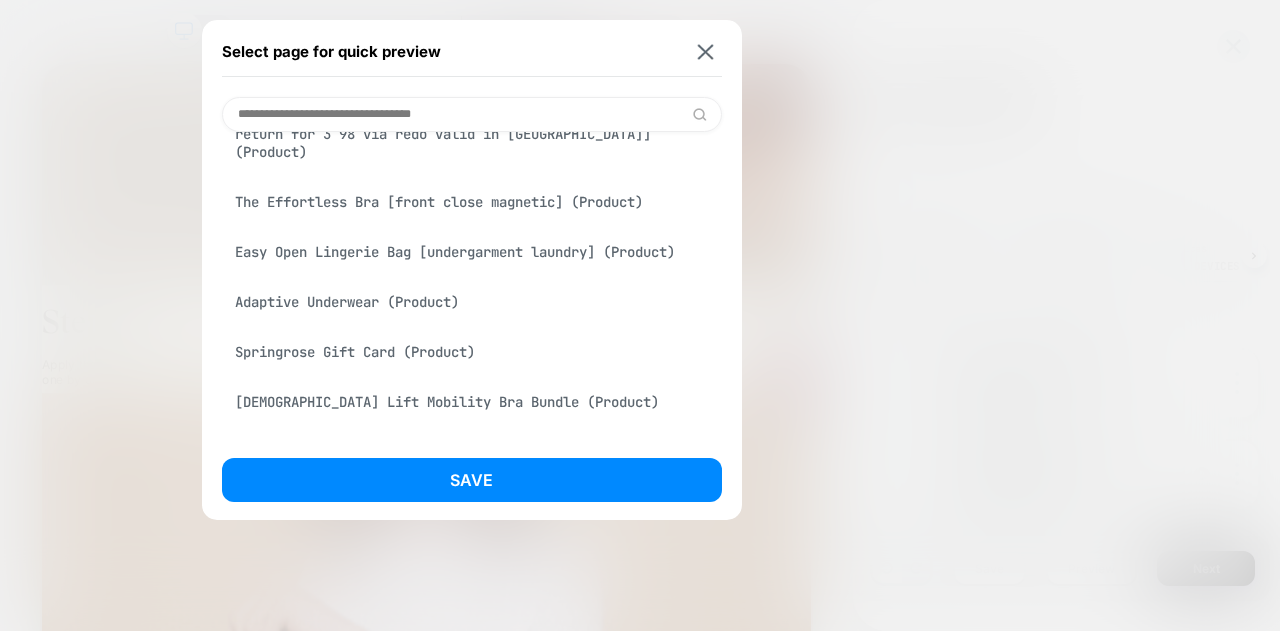 scroll, scrollTop: 1000, scrollLeft: 0, axis: vertical 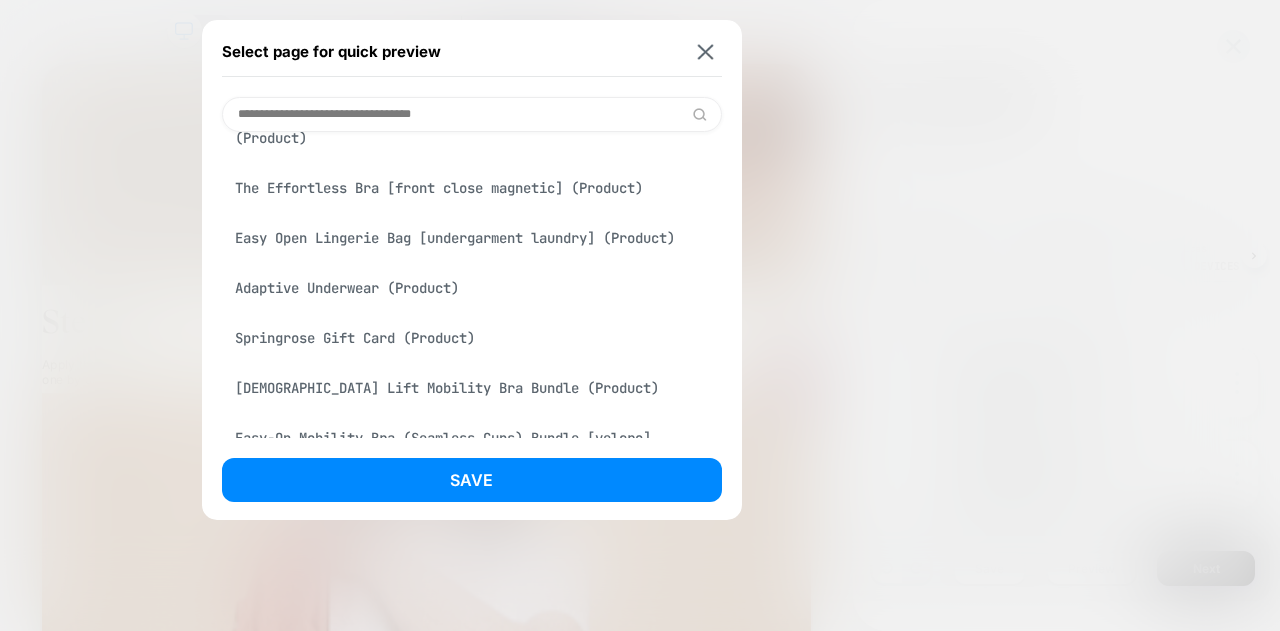 click on "[DEMOGRAPHIC_DATA] Lift Mobility Bra Bundle (Product)" at bounding box center (472, 388) 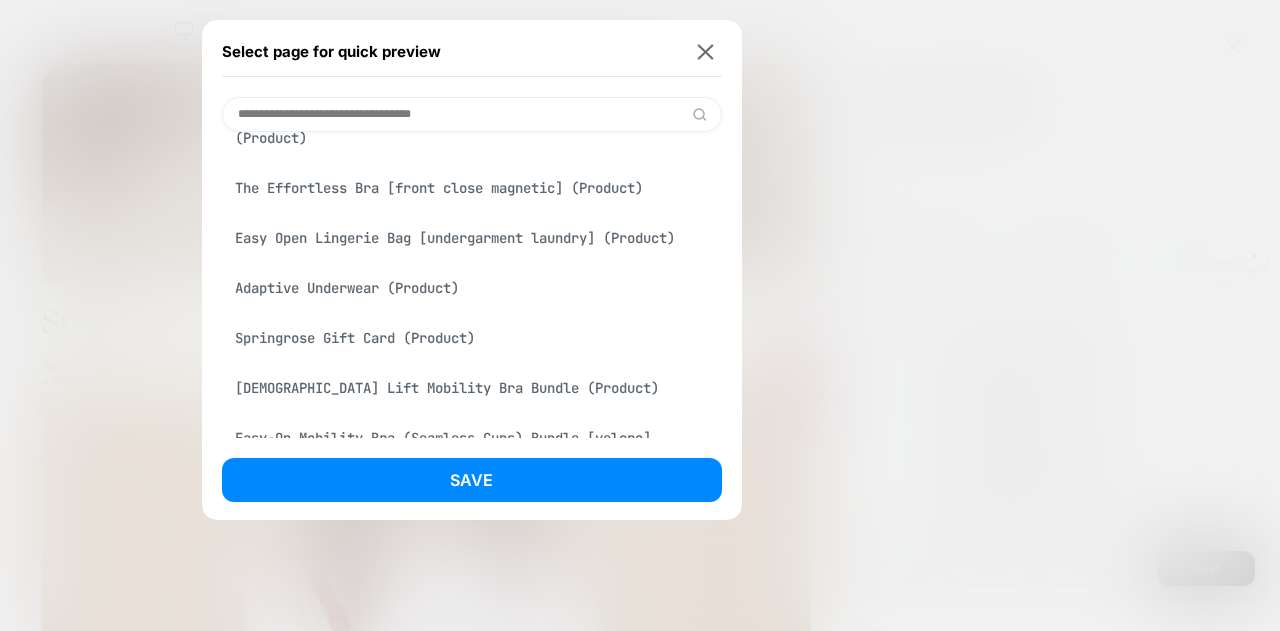 scroll, scrollTop: 1054, scrollLeft: 0, axis: vertical 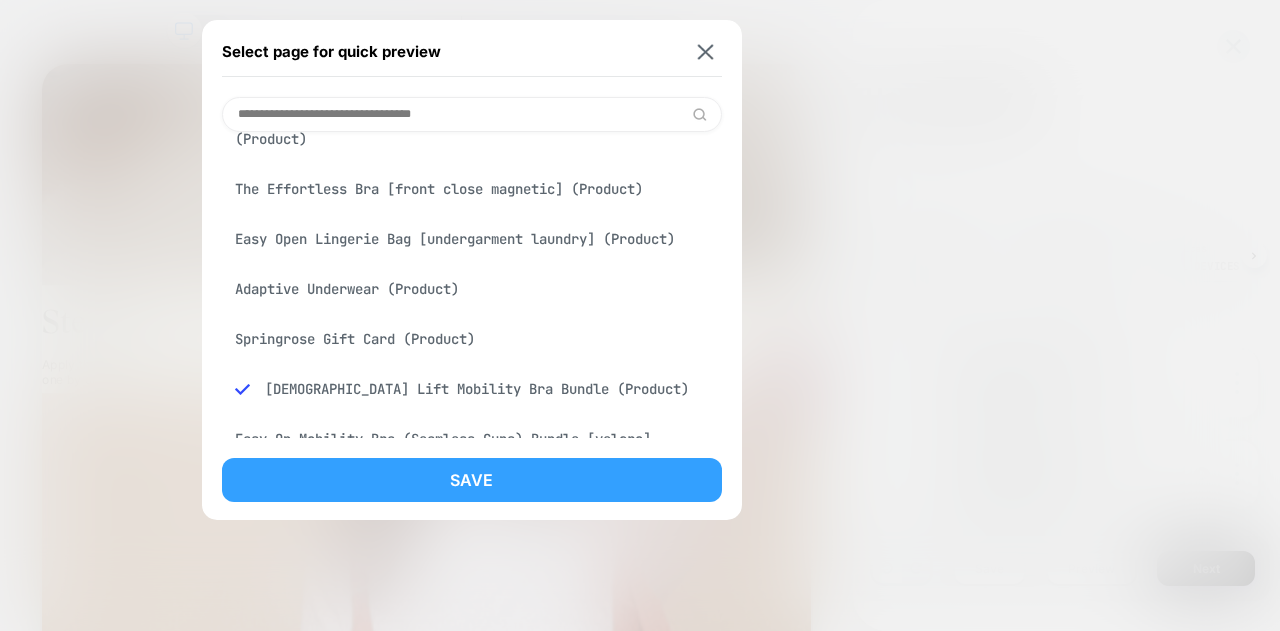 click on "Save" at bounding box center (472, 480) 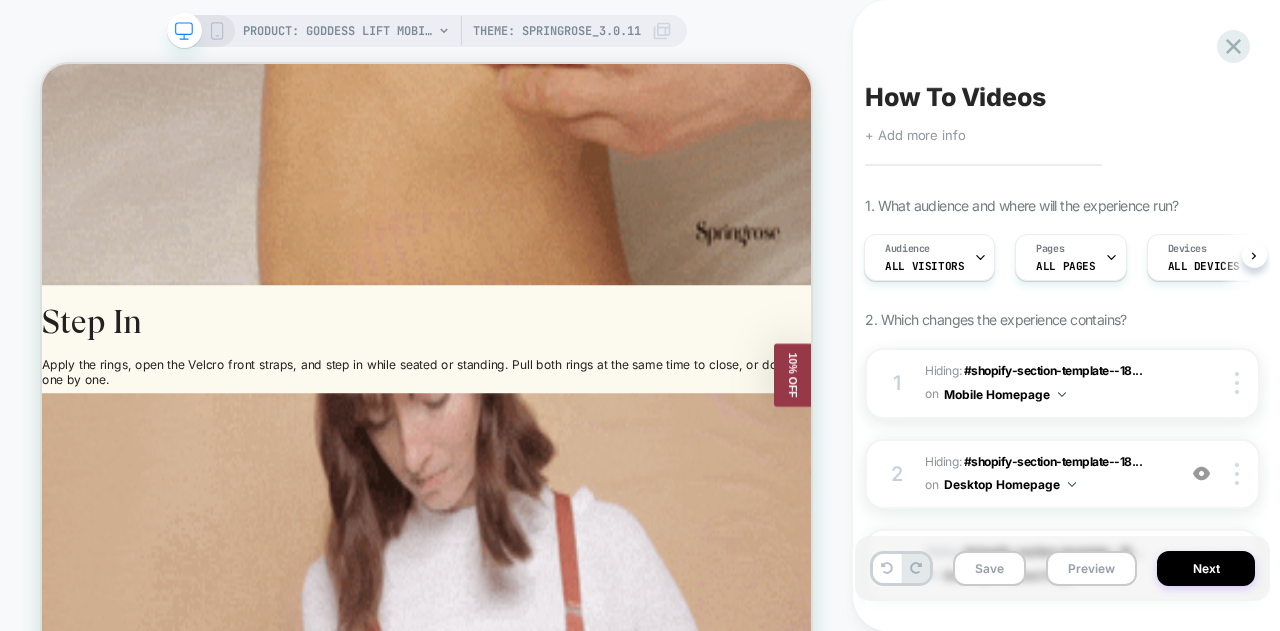 scroll, scrollTop: 0, scrollLeft: 2, axis: horizontal 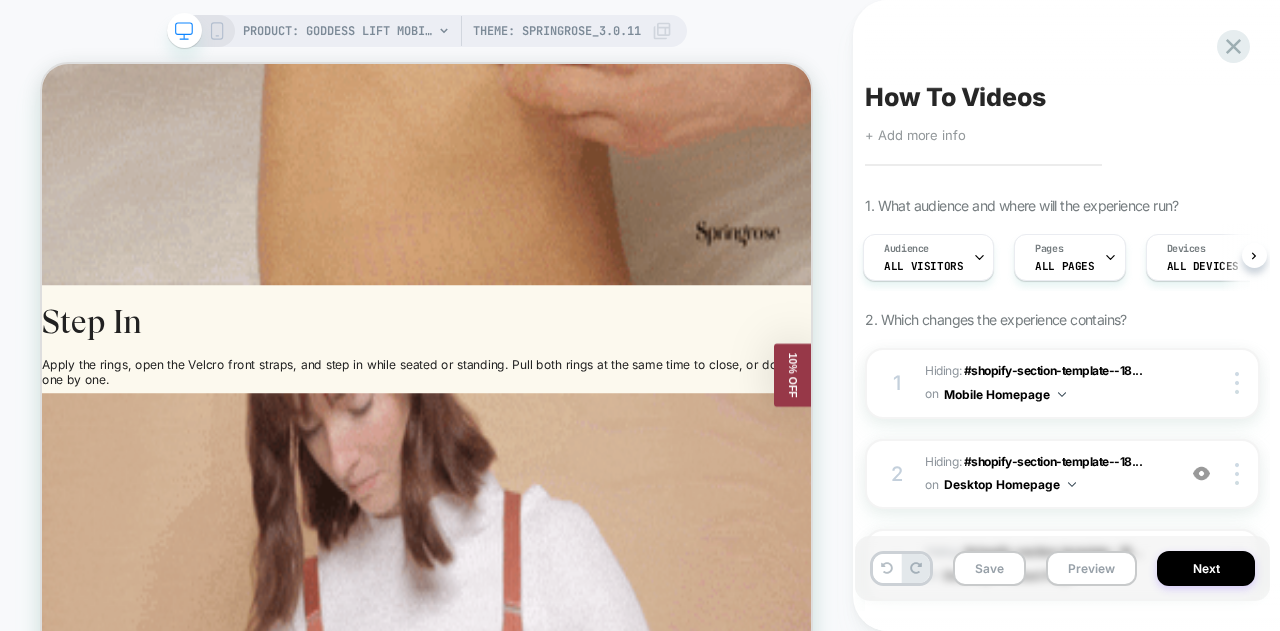 click 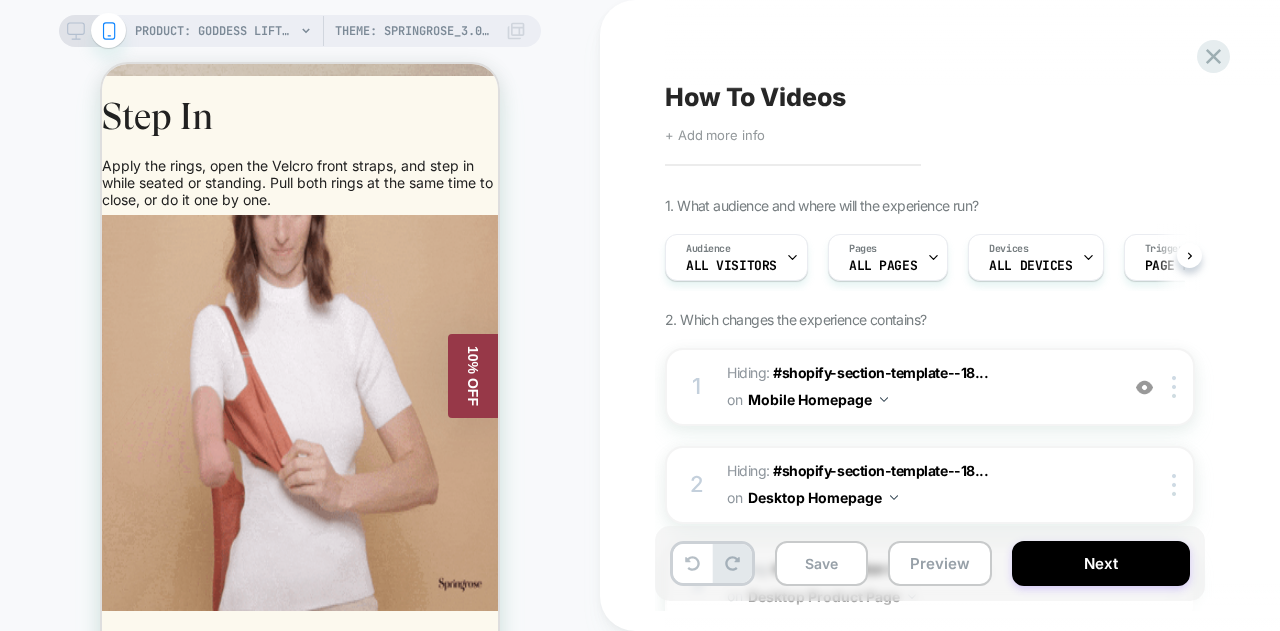 scroll, scrollTop: 0, scrollLeft: 1, axis: horizontal 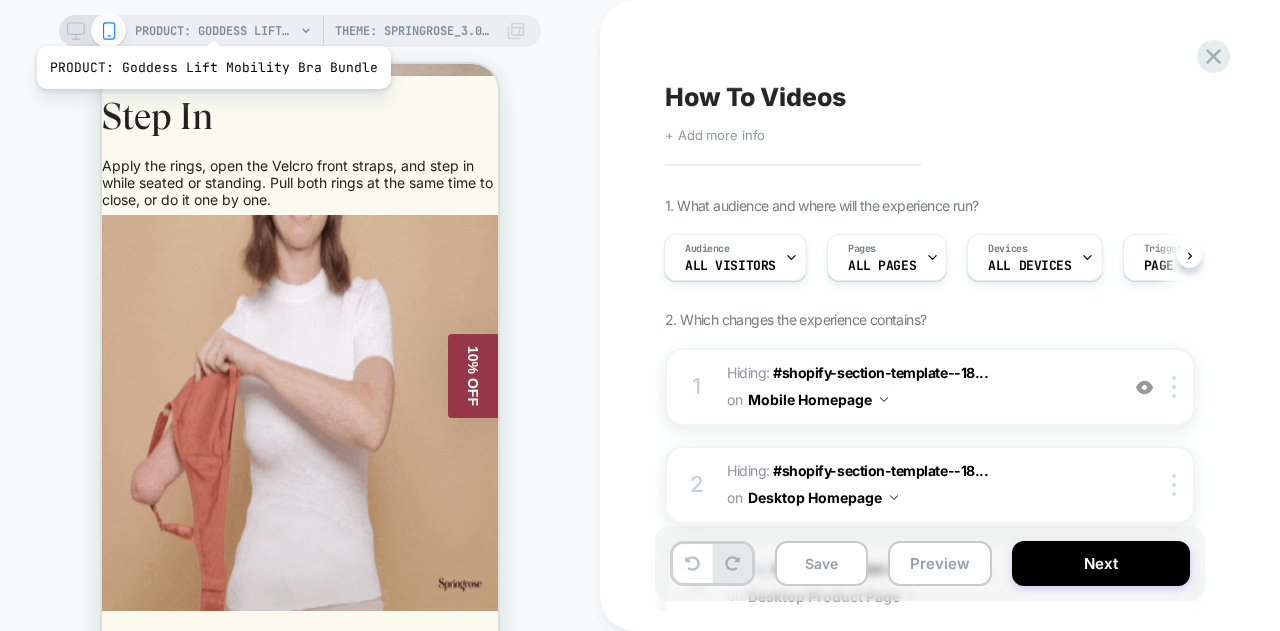 click on "PRODUCT: Goddess Lift Mobility Bra Bundle" at bounding box center (215, 31) 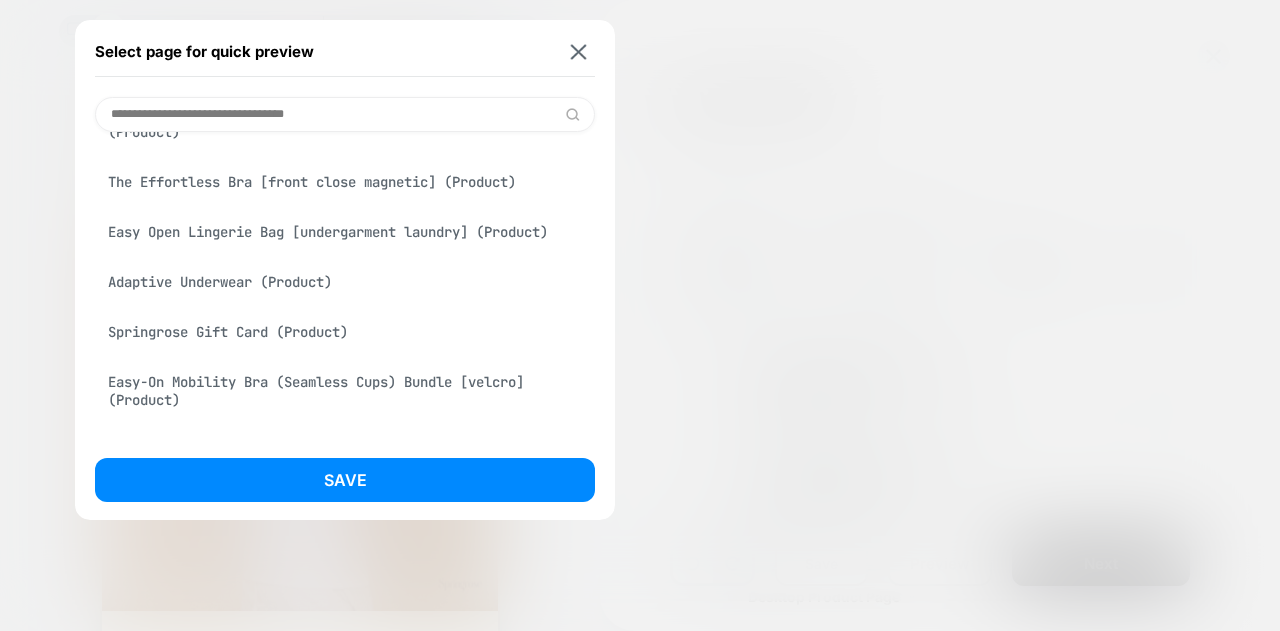 scroll, scrollTop: 1123, scrollLeft: 0, axis: vertical 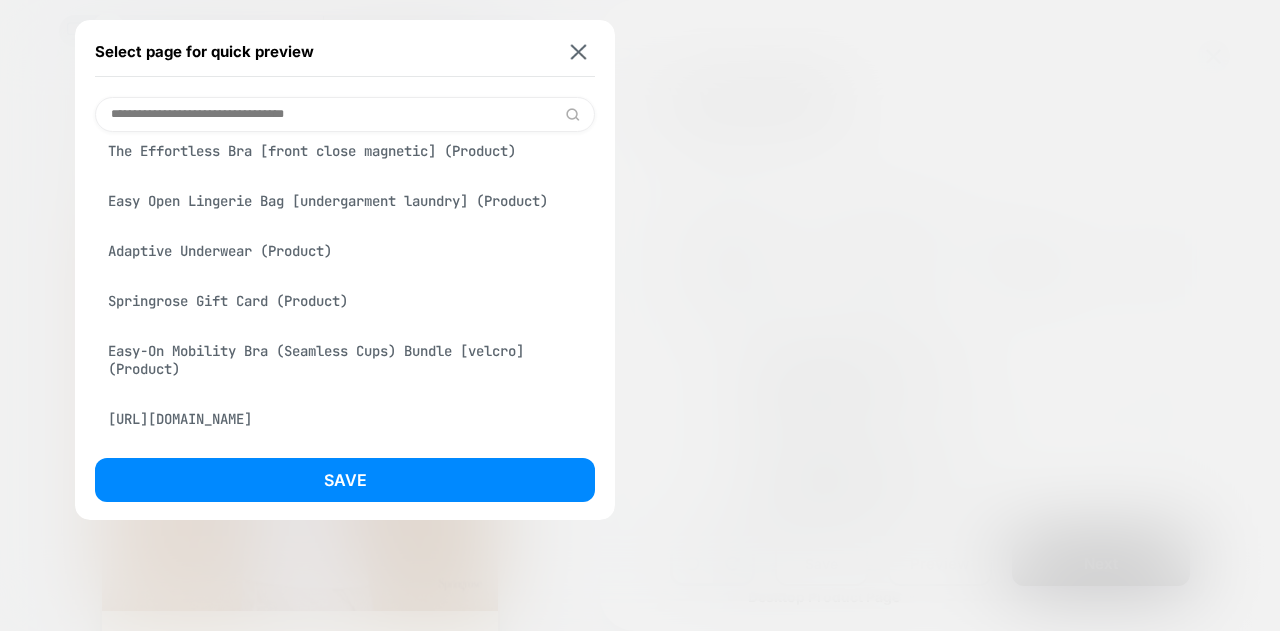 click on "Easy-On Mobility Bra (Seamless Cups) Bundle [velcro] (Product)" at bounding box center [345, 360] 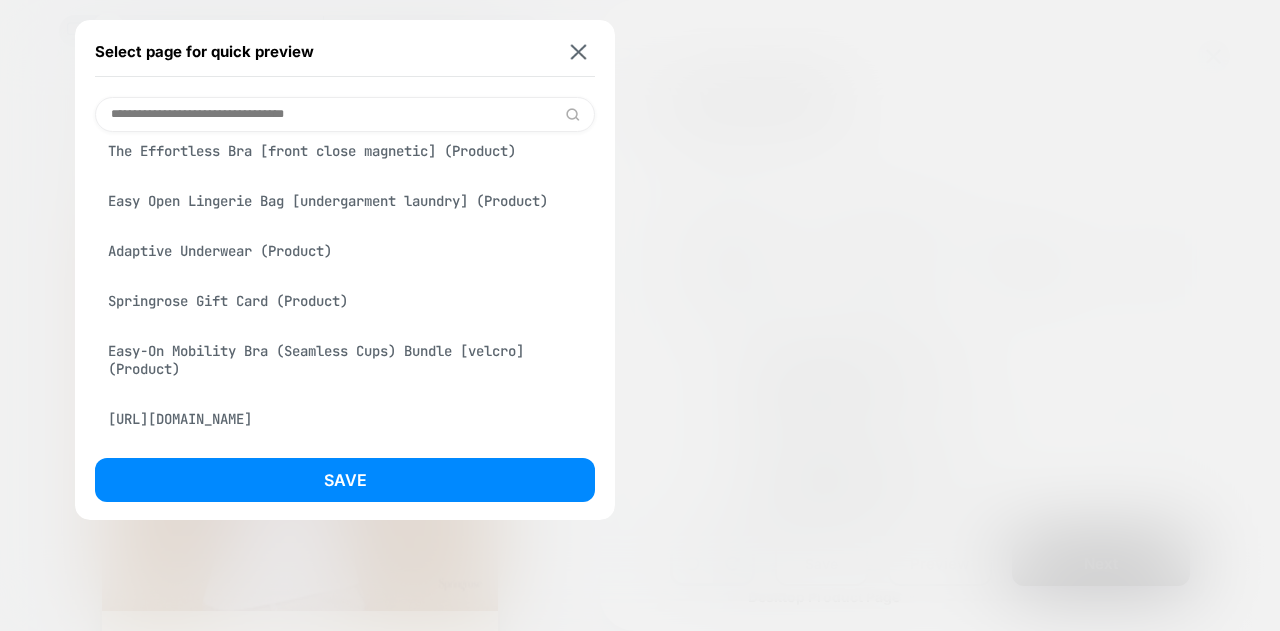 scroll, scrollTop: 1178, scrollLeft: 0, axis: vertical 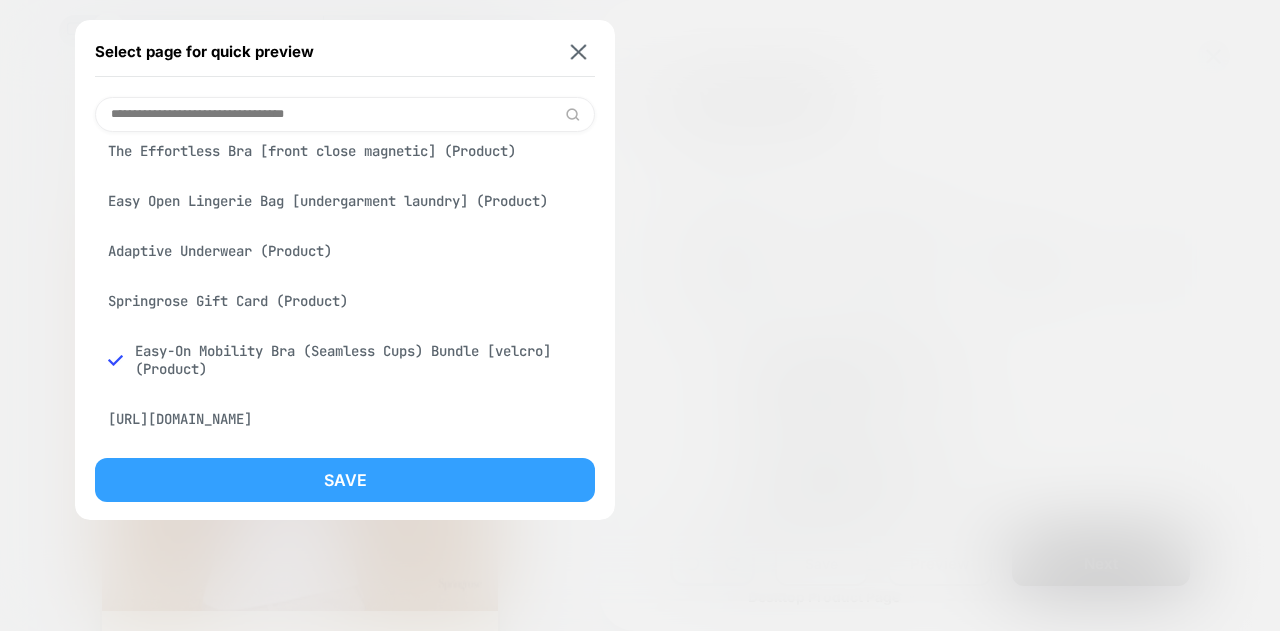 click on "Save" at bounding box center (345, 480) 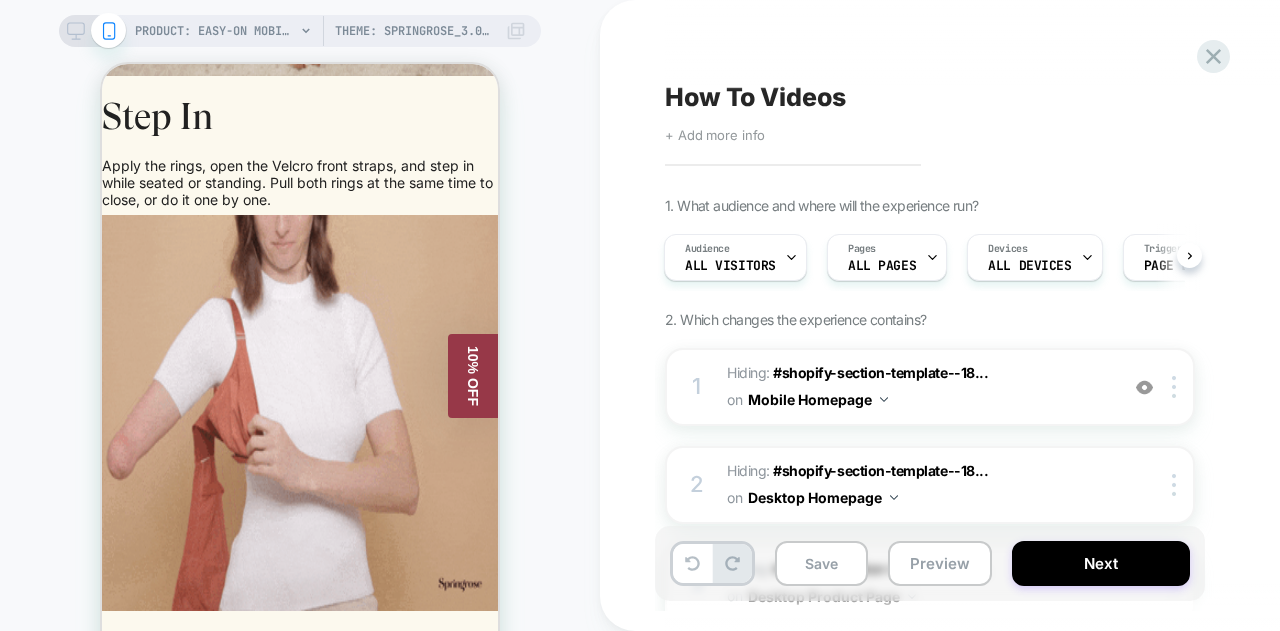 scroll, scrollTop: 0, scrollLeft: 2, axis: horizontal 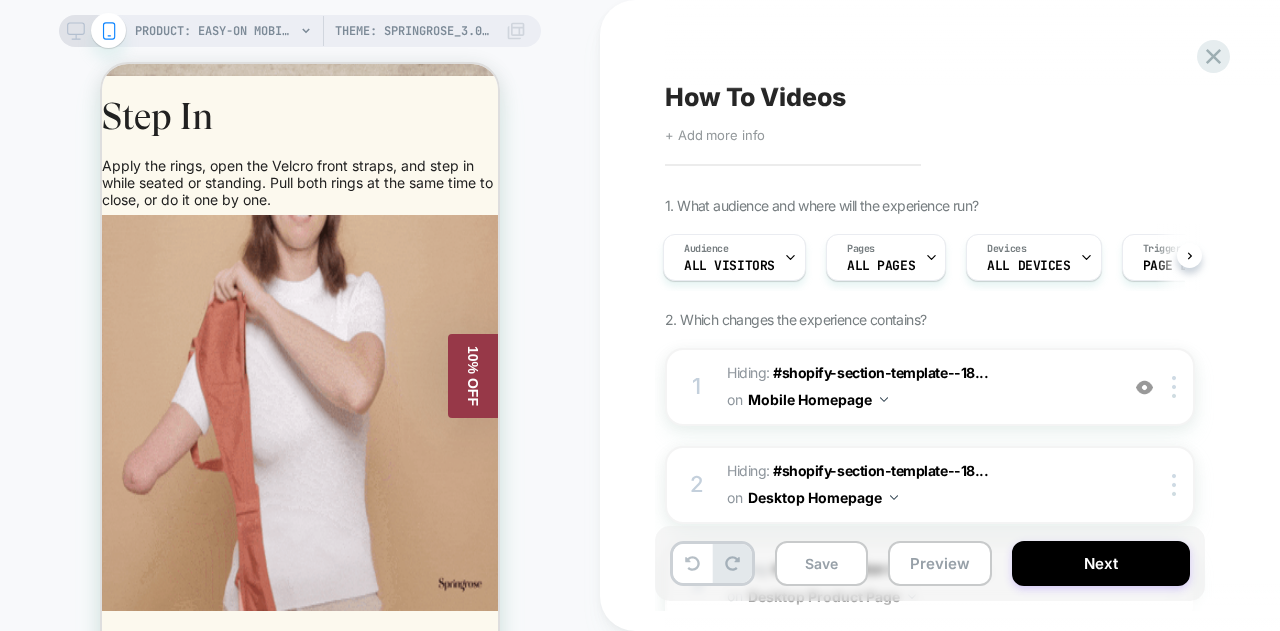 click 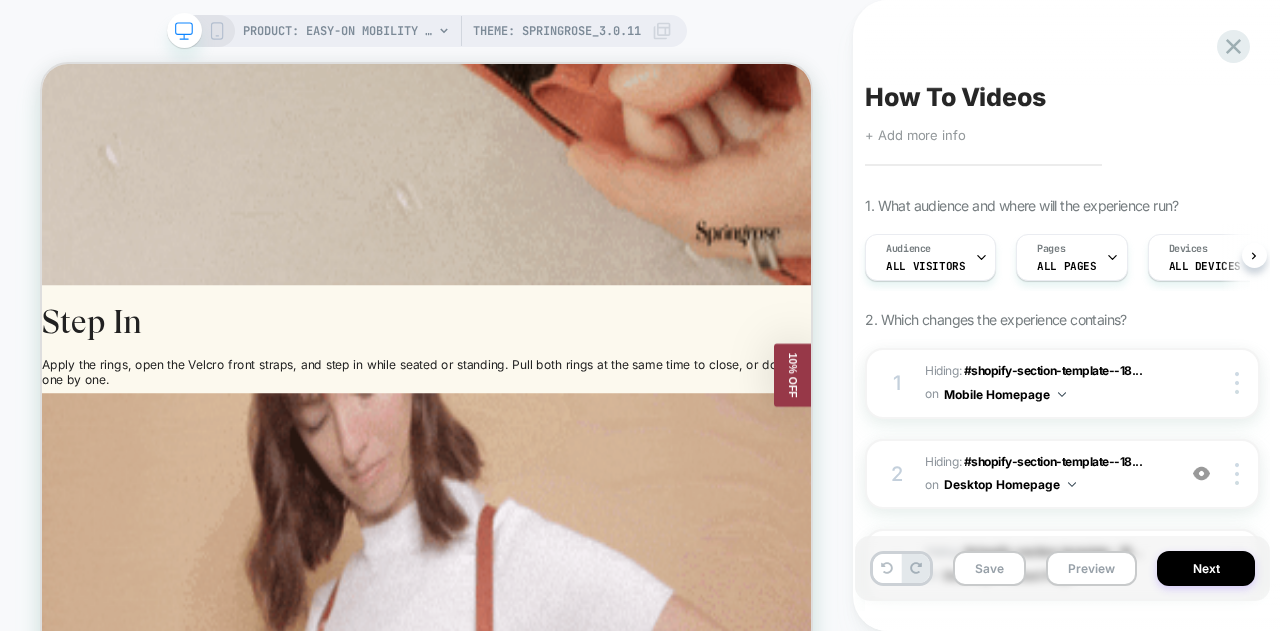 scroll, scrollTop: 0, scrollLeft: 1, axis: horizontal 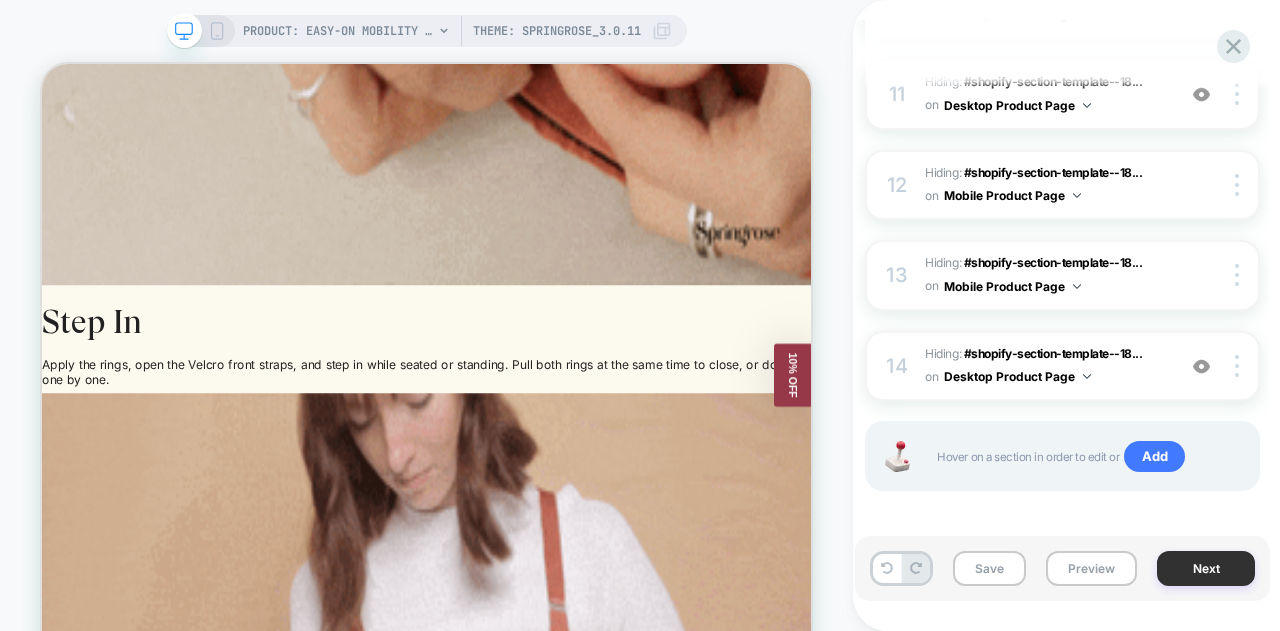 click on "Next" at bounding box center [1206, 568] 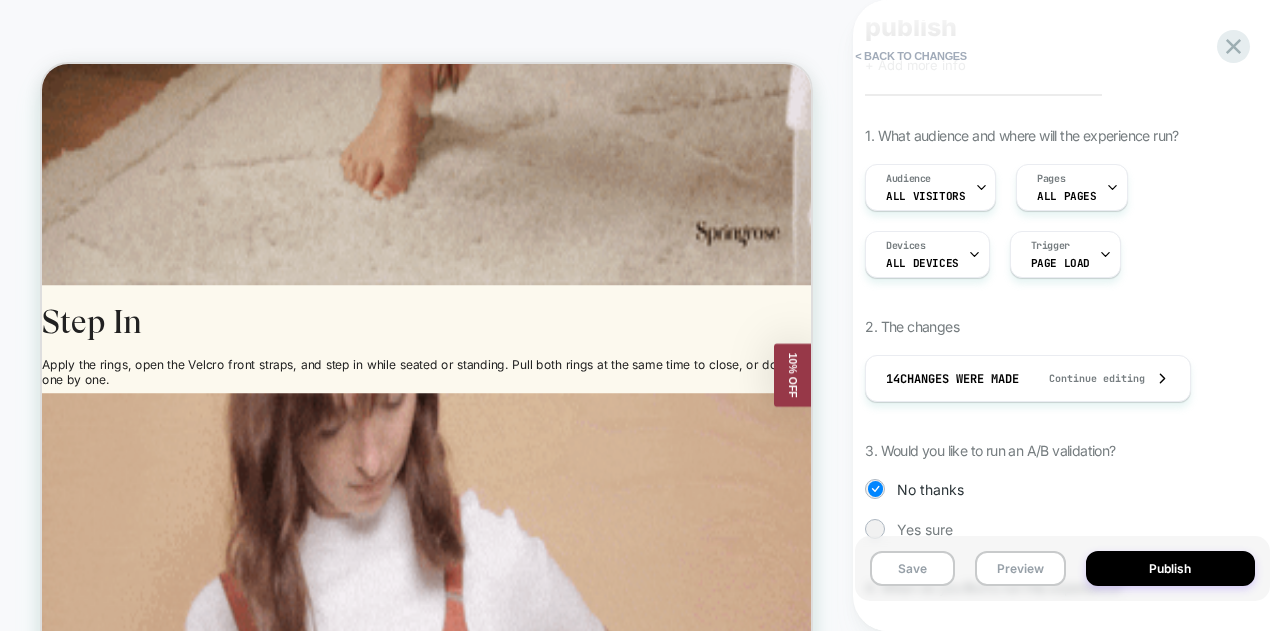 scroll, scrollTop: 200, scrollLeft: 0, axis: vertical 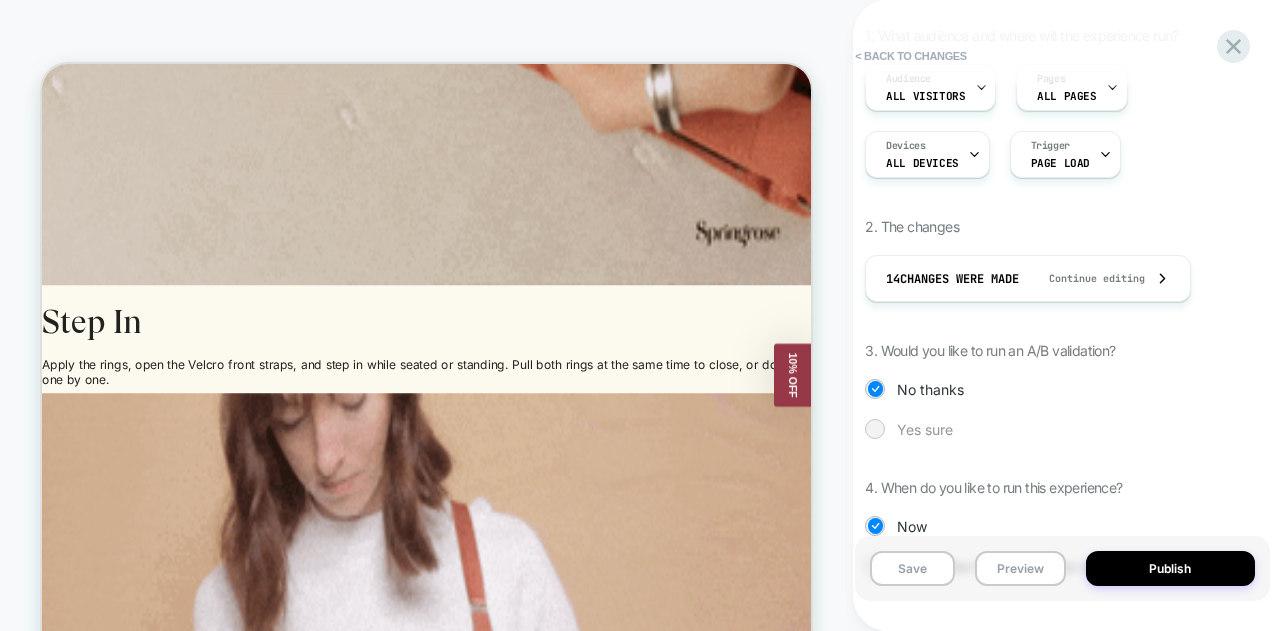 click on "Yes sure" at bounding box center [925, 429] 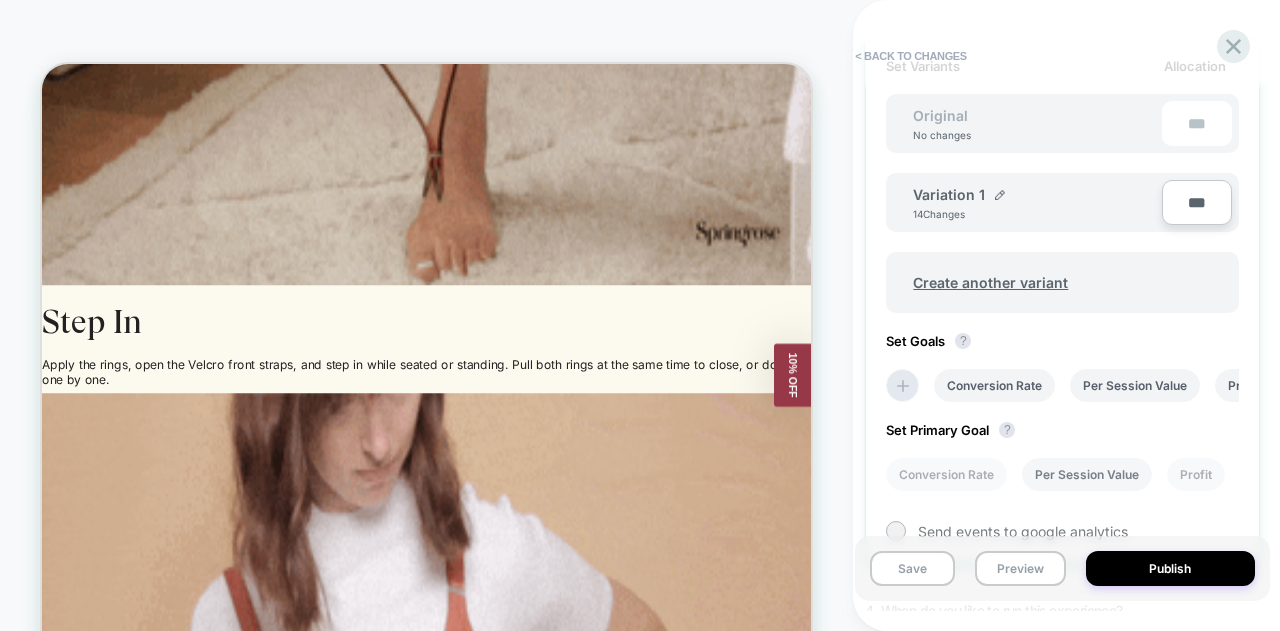 scroll, scrollTop: 616, scrollLeft: 0, axis: vertical 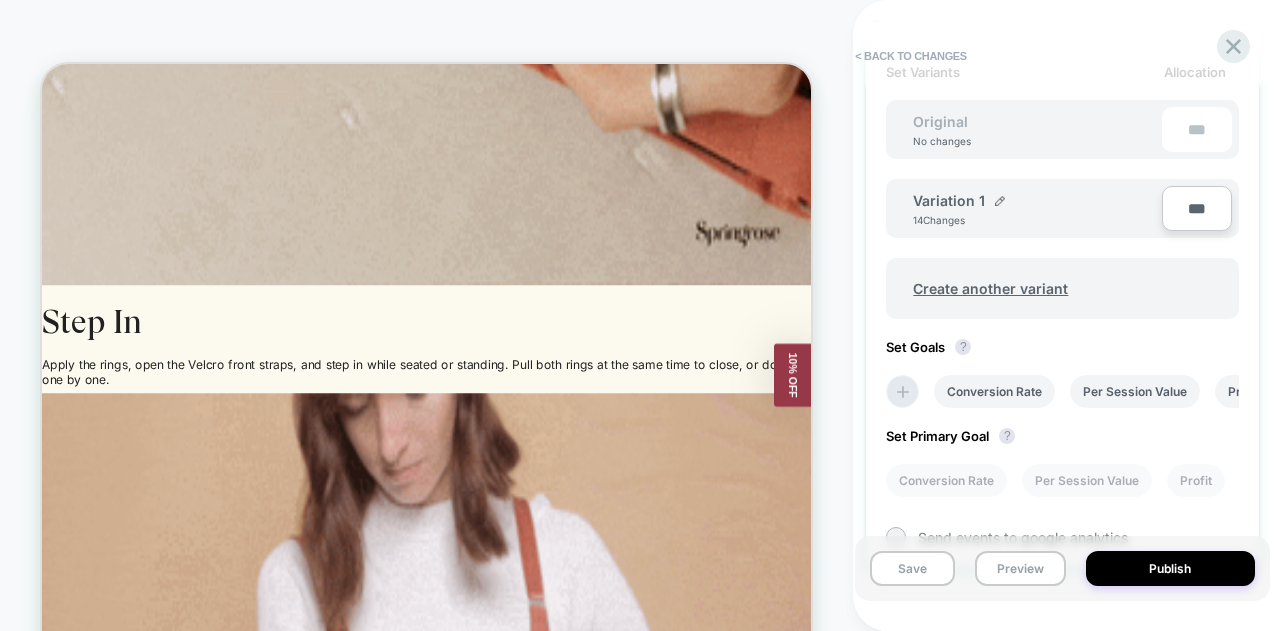 click on "Variation 1" at bounding box center [959, 200] 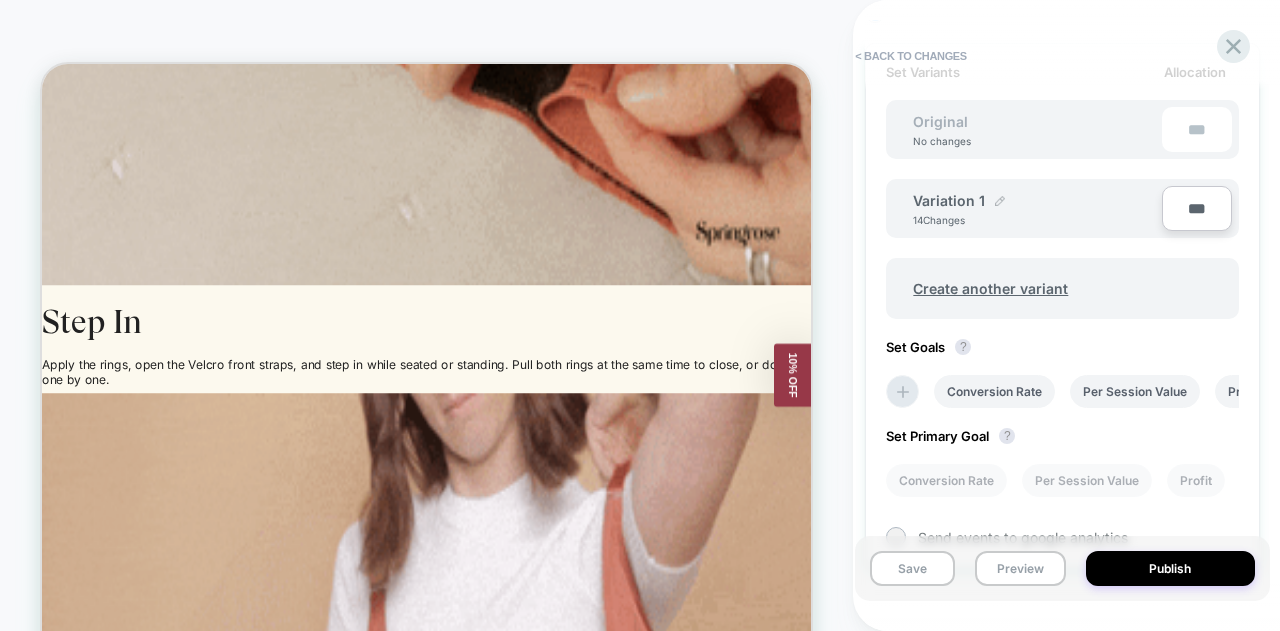 click at bounding box center [1000, 201] 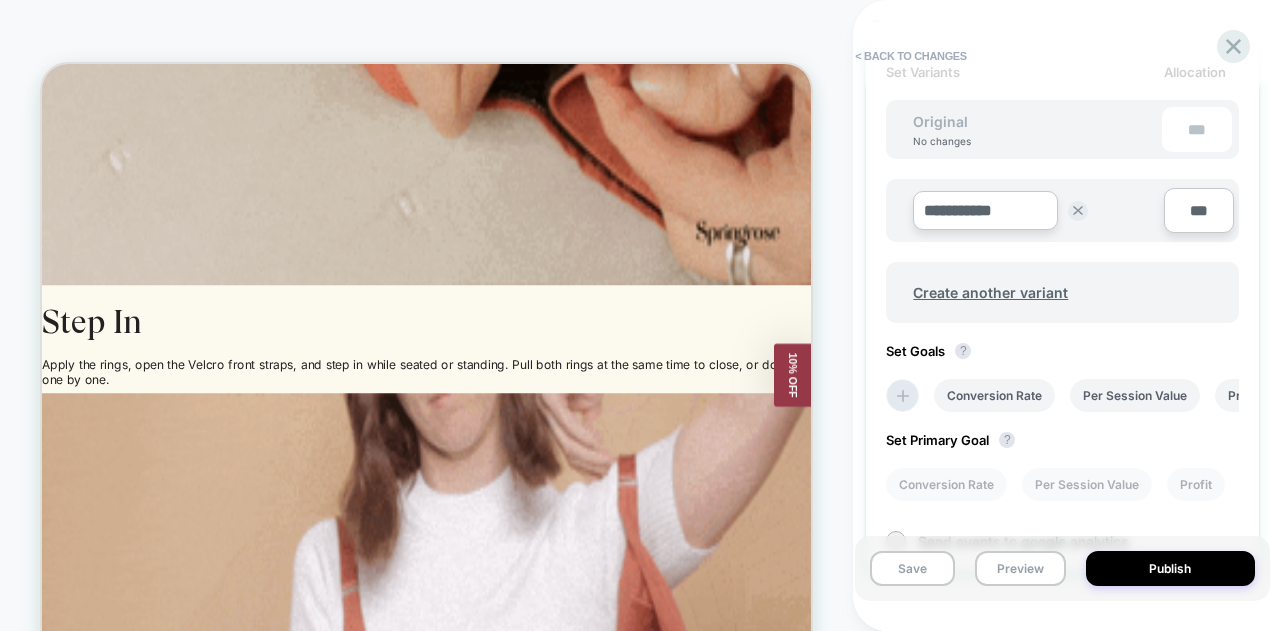 click on "**********" at bounding box center (985, 210) 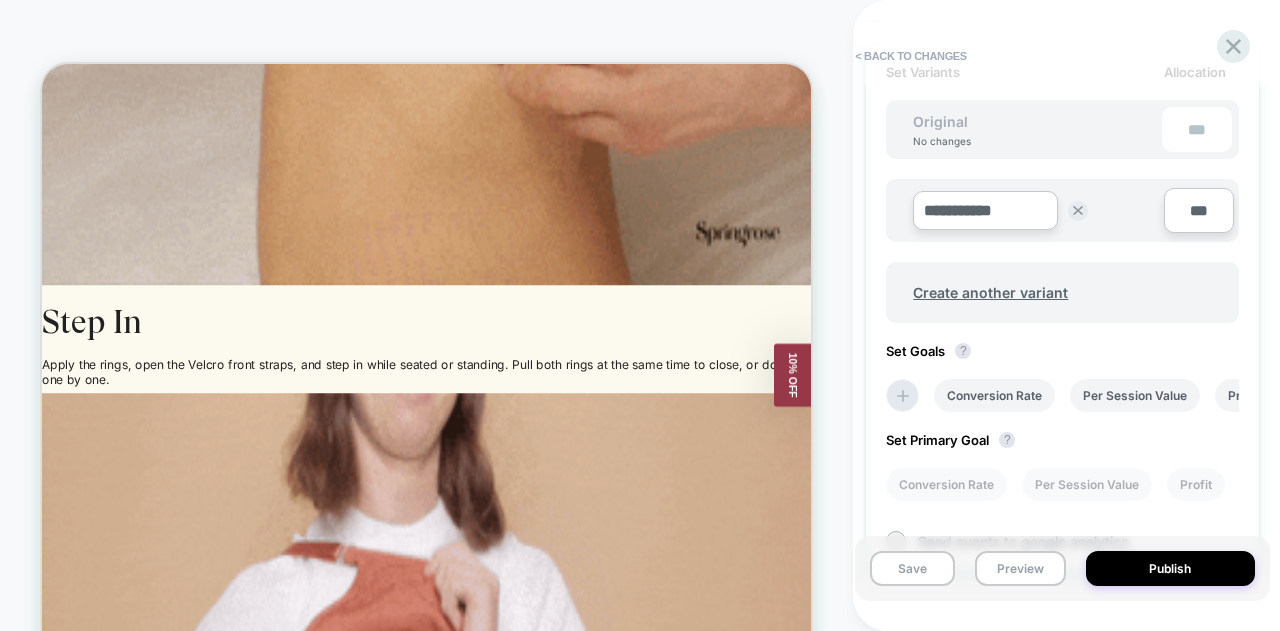click on "**********" at bounding box center [985, 210] 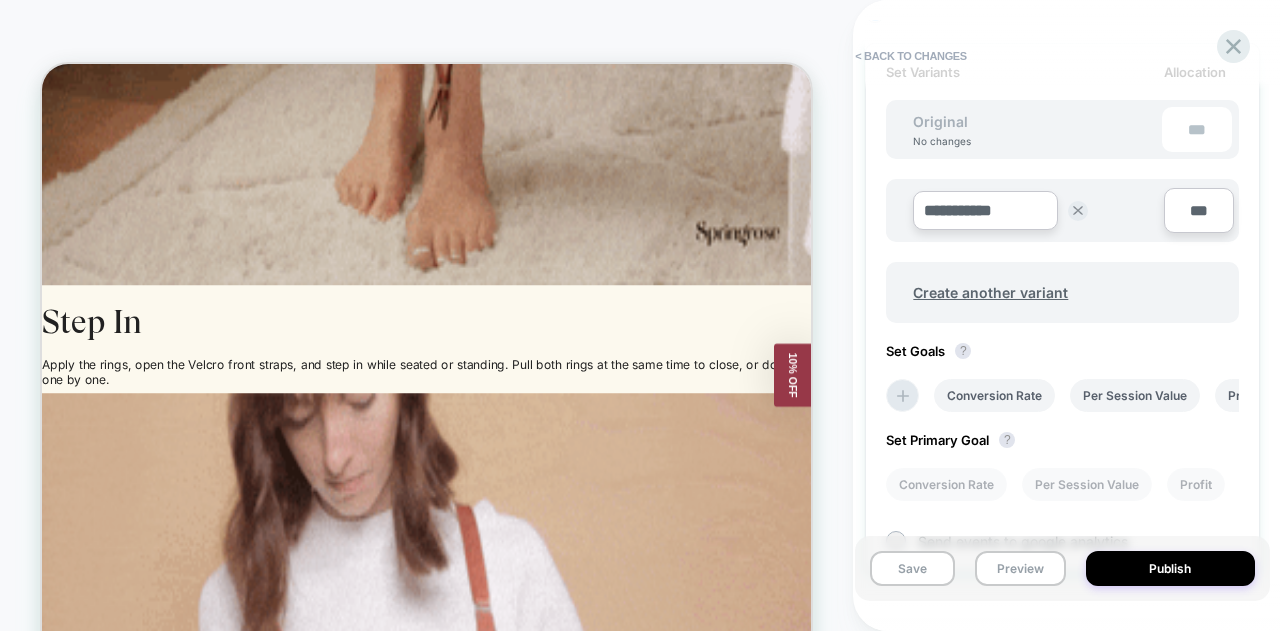 click on "**********" at bounding box center (985, 210) 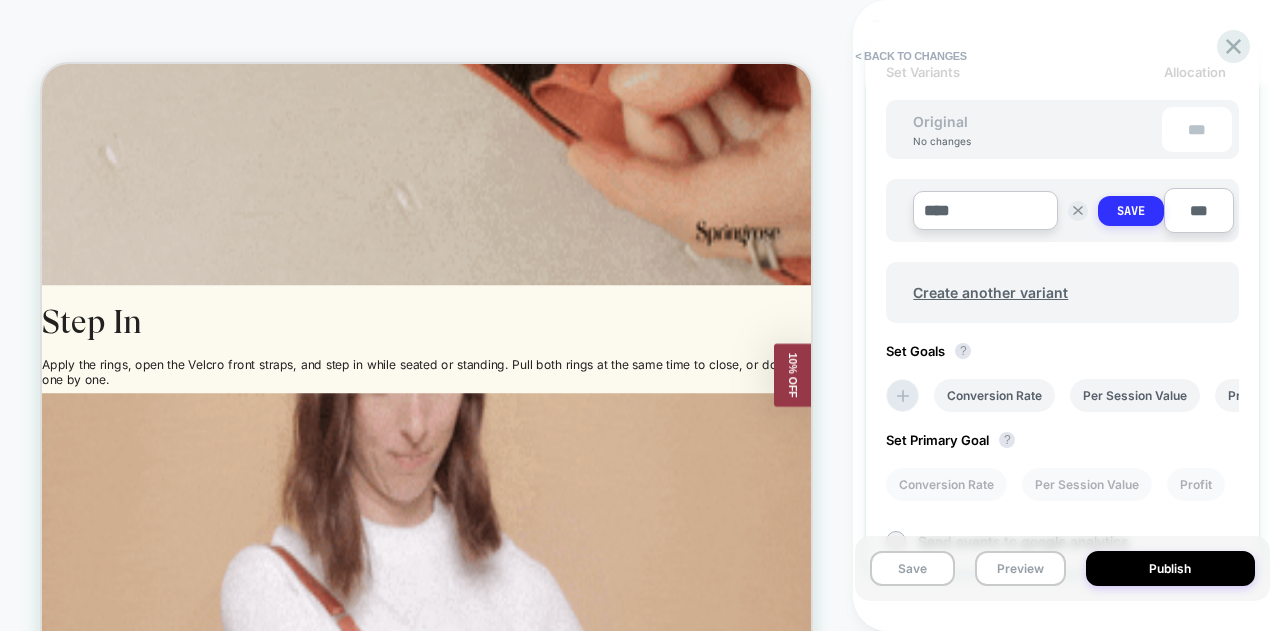 type on "****" 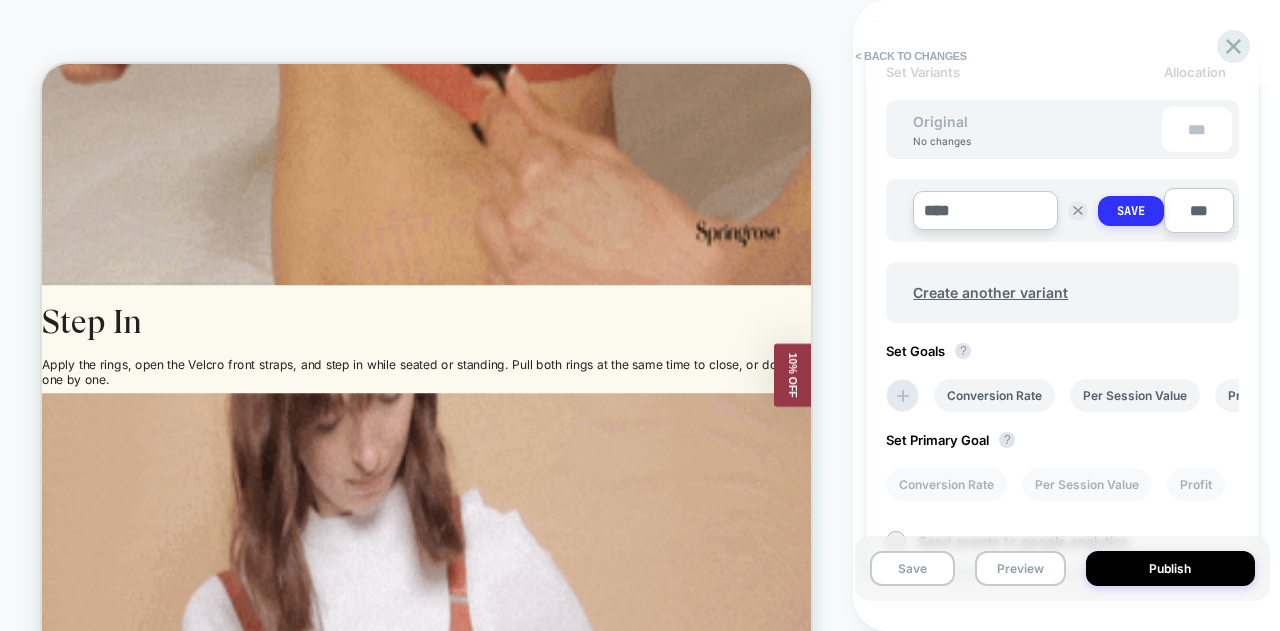 click on "Save" at bounding box center (1131, 211) 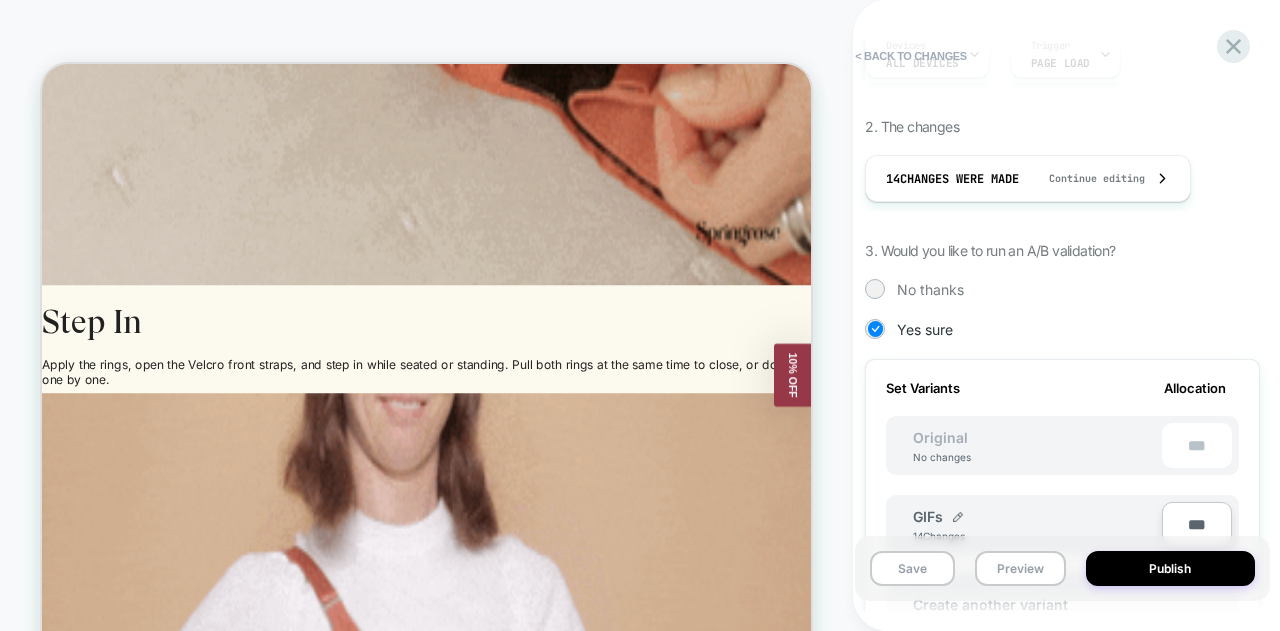 scroll, scrollTop: 500, scrollLeft: 0, axis: vertical 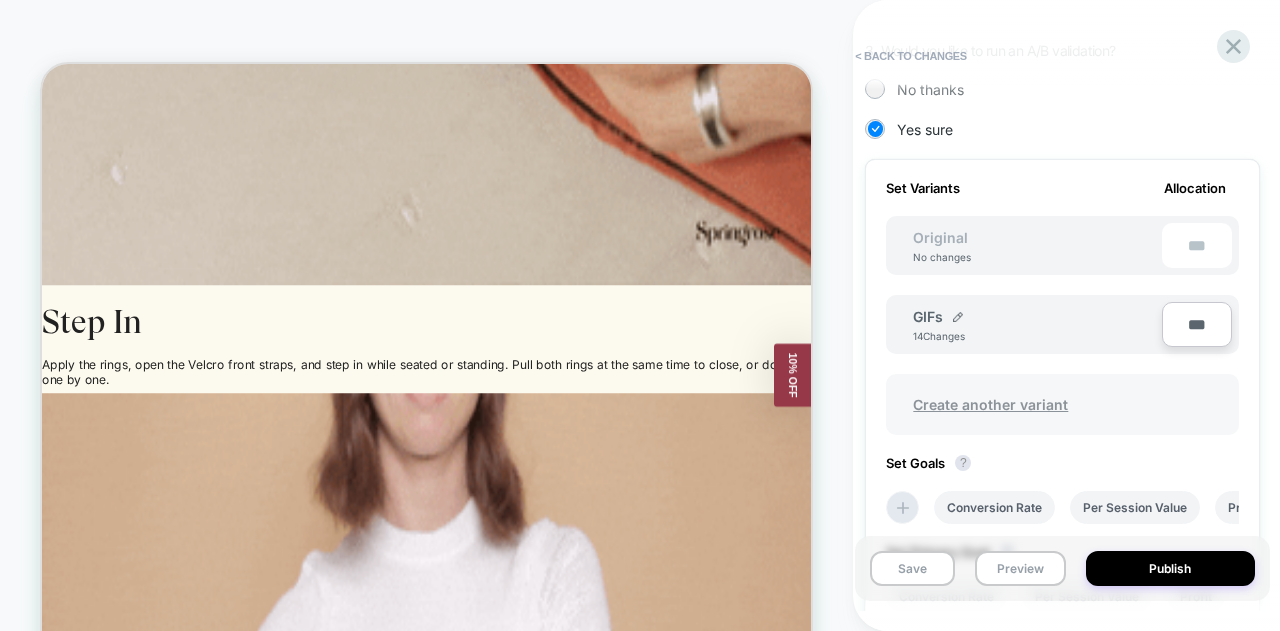 click on "Create another variant" at bounding box center (990, 404) 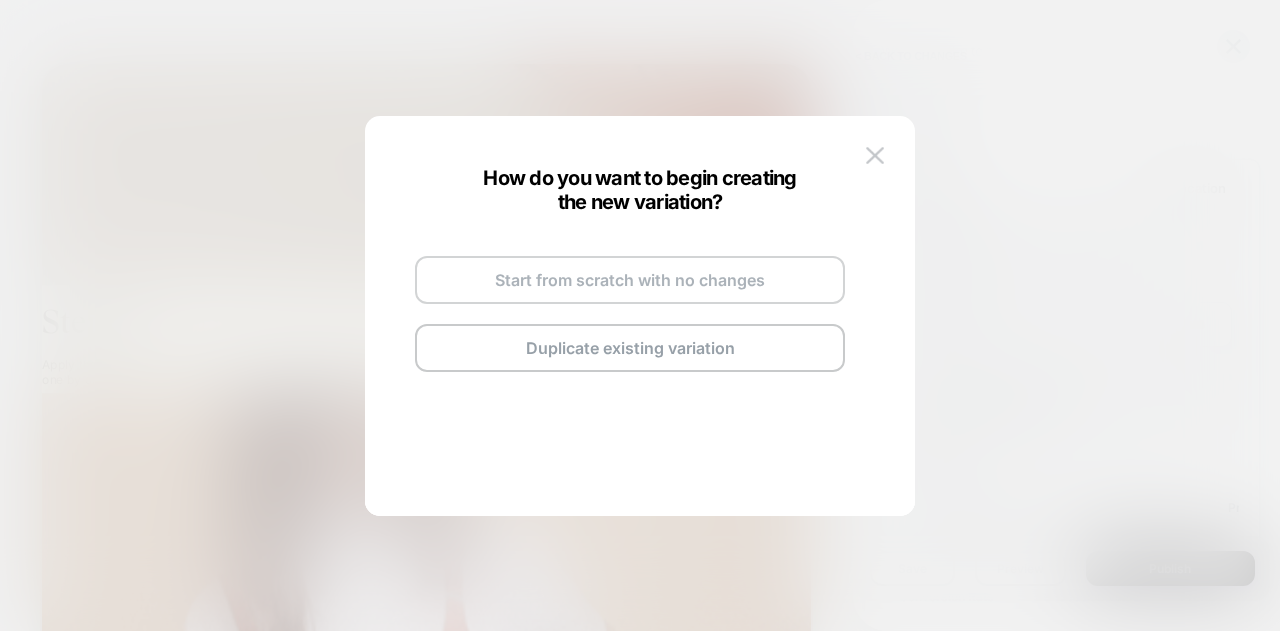 click on "Start from scratch with no changes" at bounding box center [630, 280] 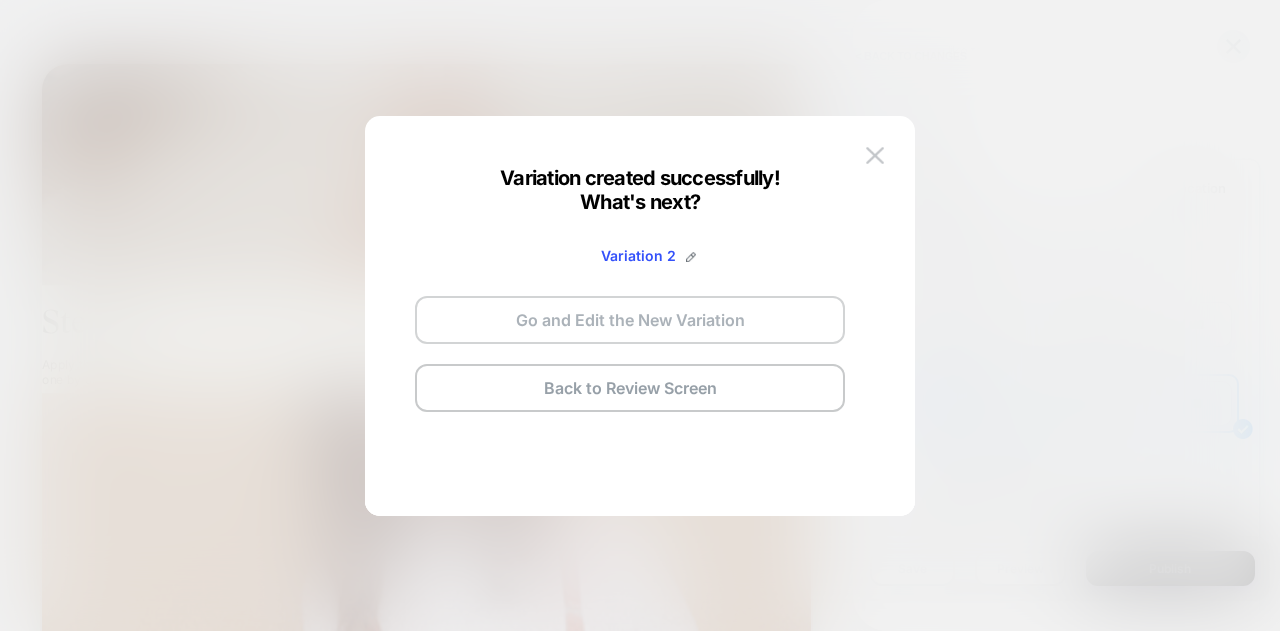 click on "Go and Edit the New Variation" at bounding box center [630, 320] 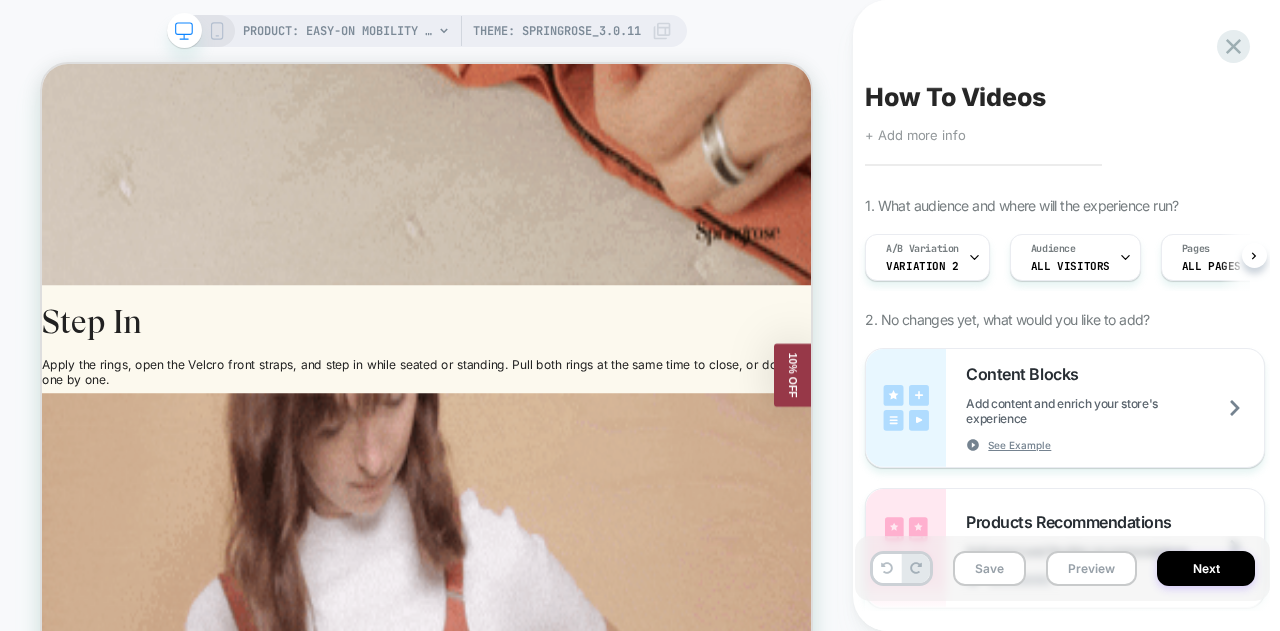 scroll, scrollTop: 0, scrollLeft: 1, axis: horizontal 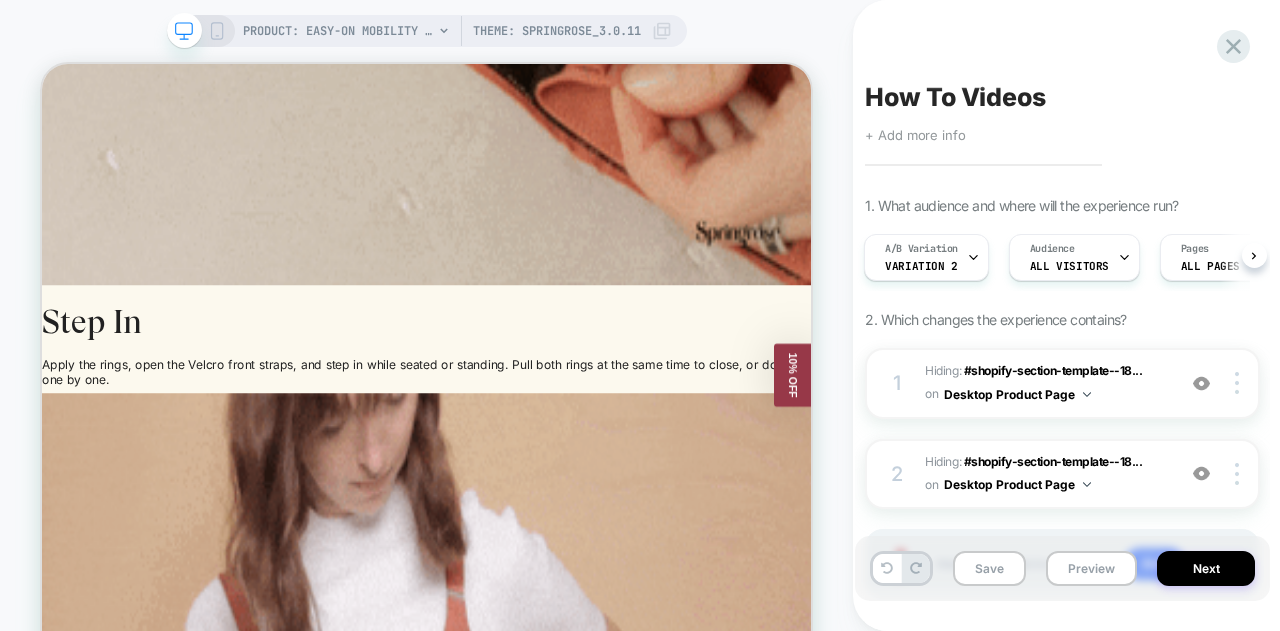 click 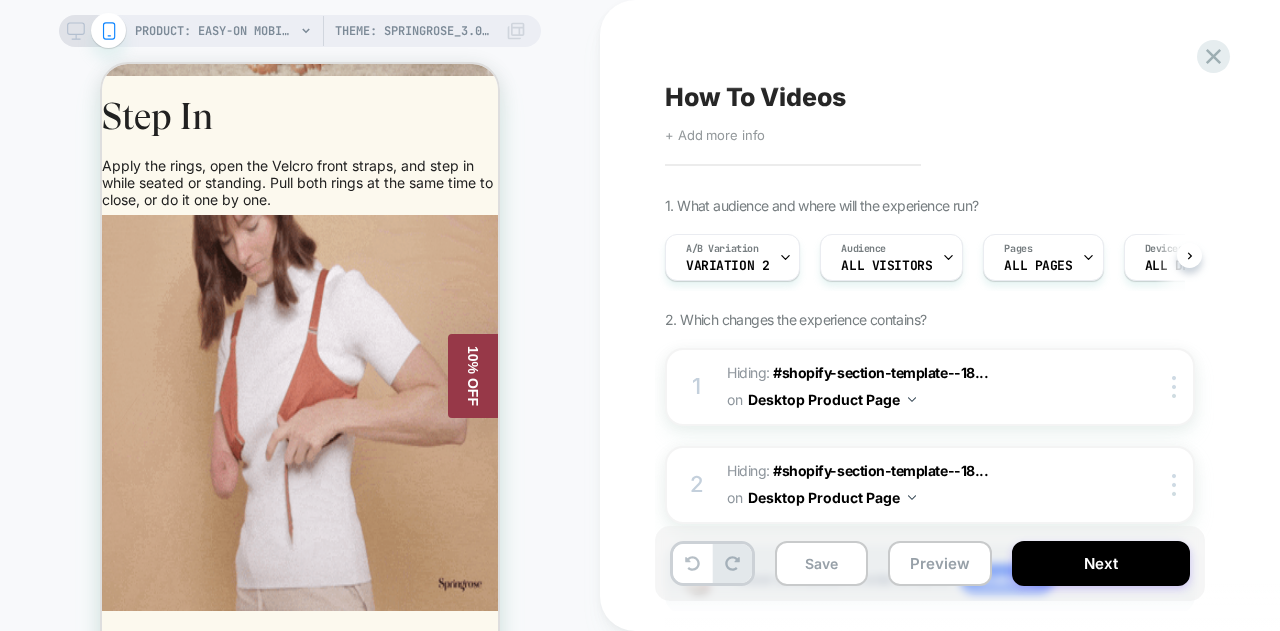 scroll, scrollTop: 0, scrollLeft: 1, axis: horizontal 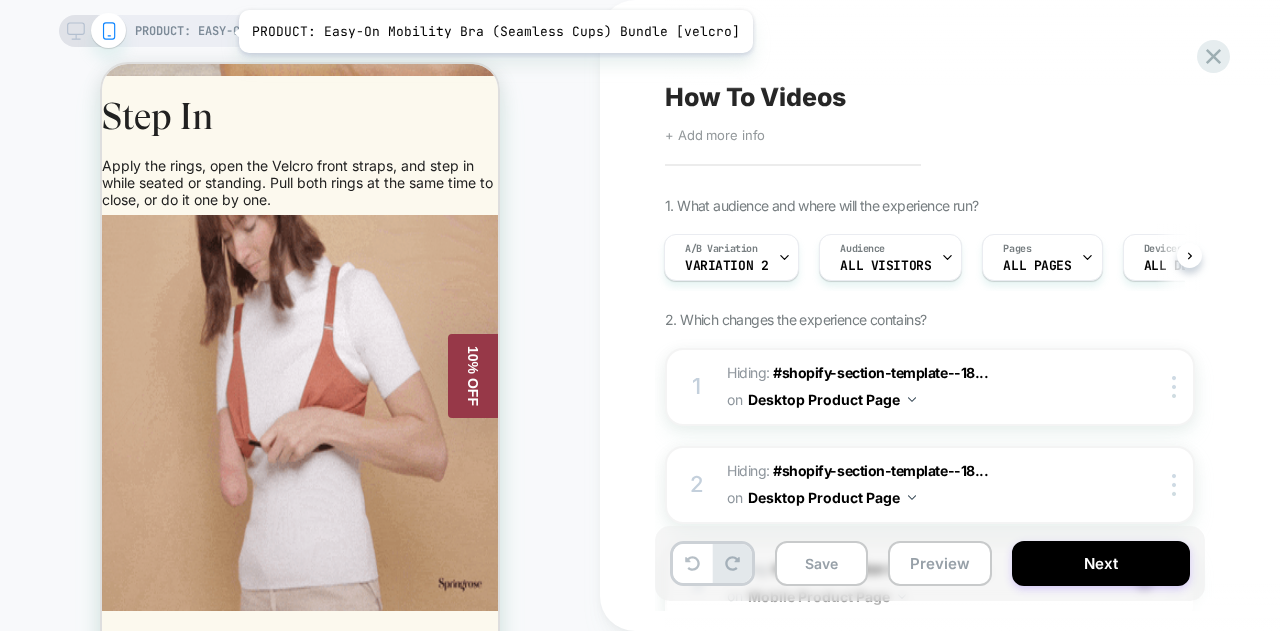 click on "PRODUCT: Easy-On Mobility Bra (Seamless Cups) Bundle [velcro]" at bounding box center (215, 31) 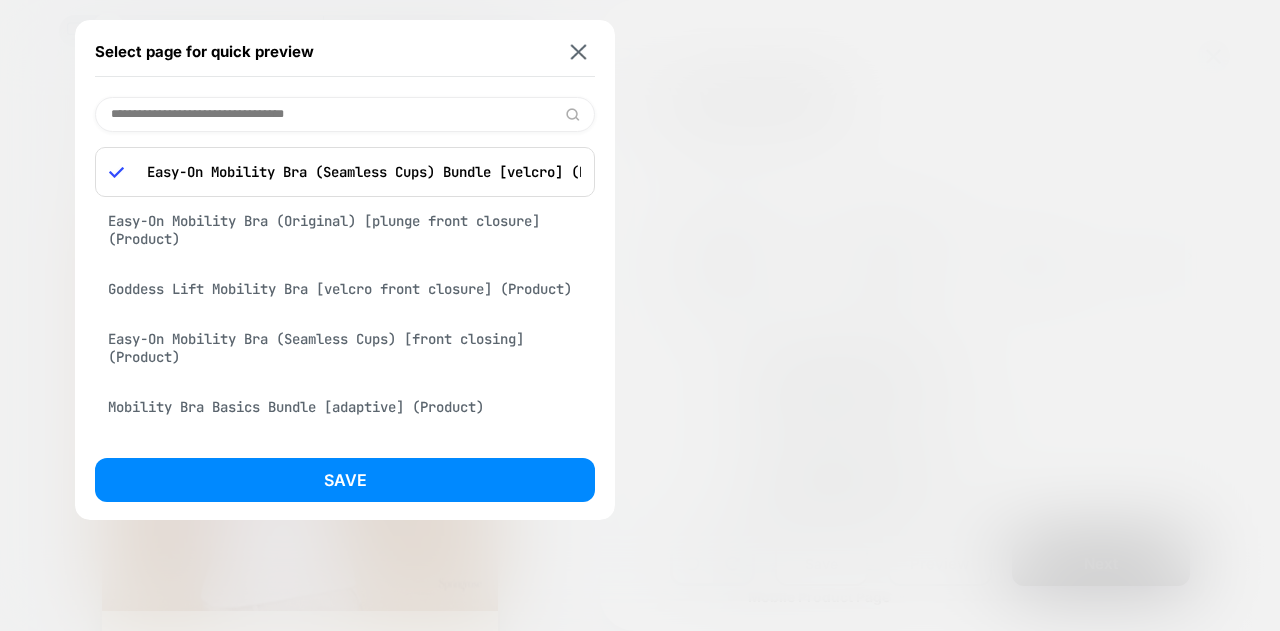 click on "Mobility Bra Basics Bundle [adaptive] (Product)" at bounding box center (345, 407) 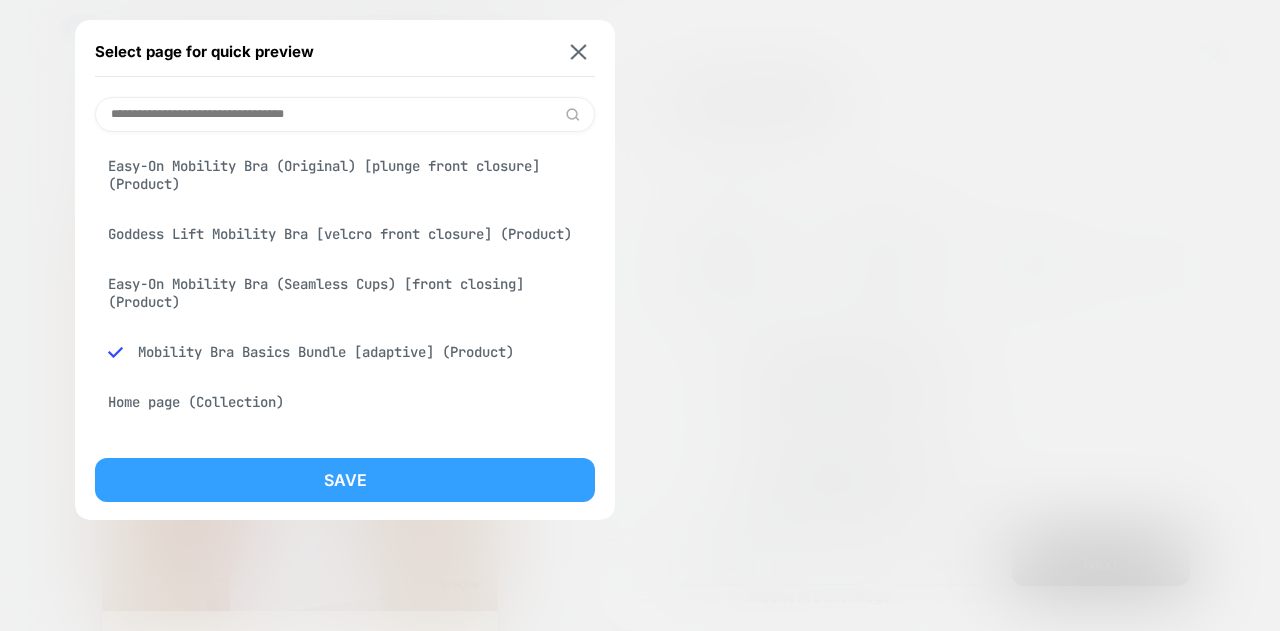 click on "Save" at bounding box center (345, 480) 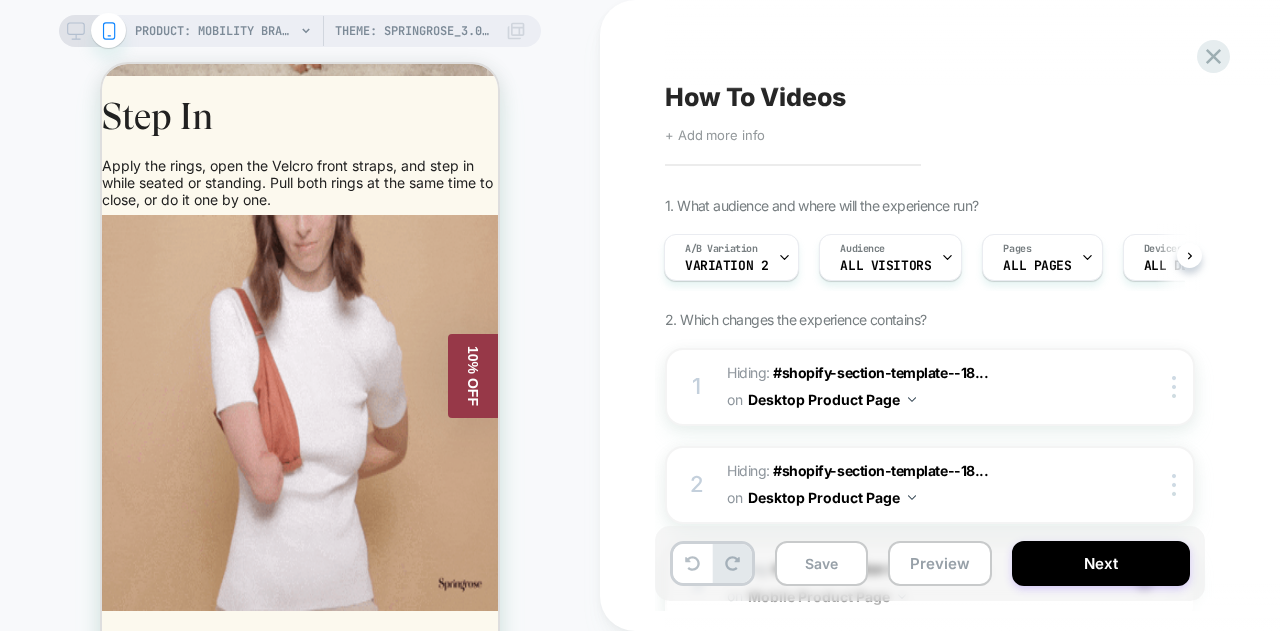 scroll, scrollTop: 0, scrollLeft: 2, axis: horizontal 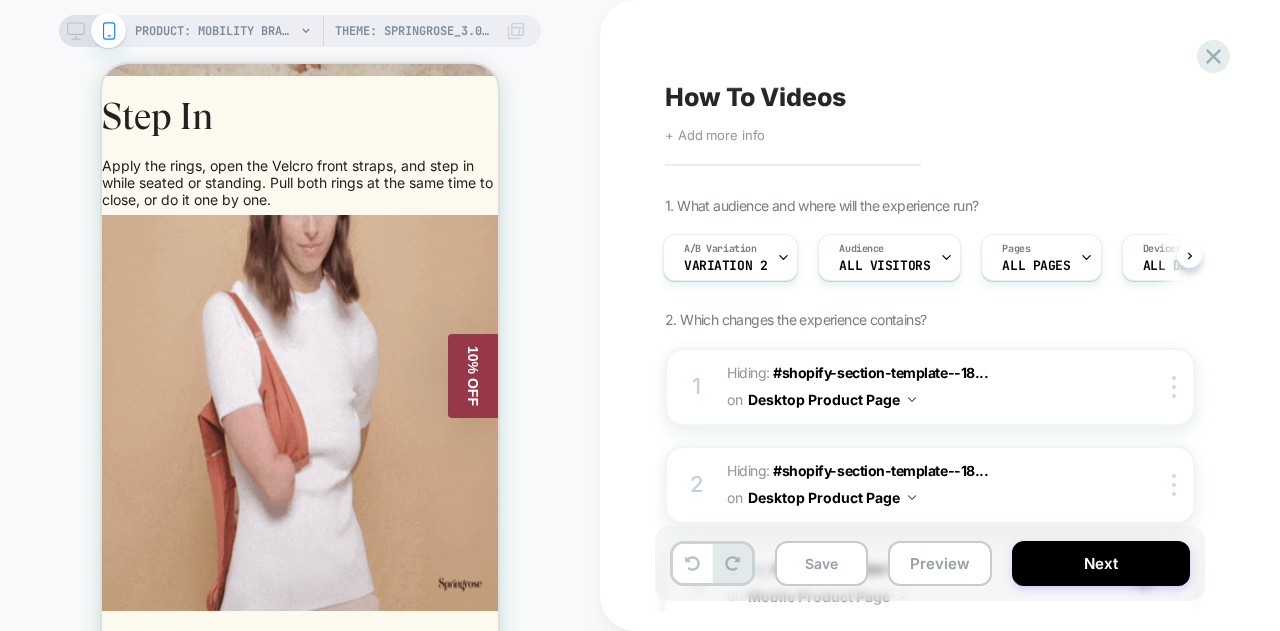 click at bounding box center [92, 31] 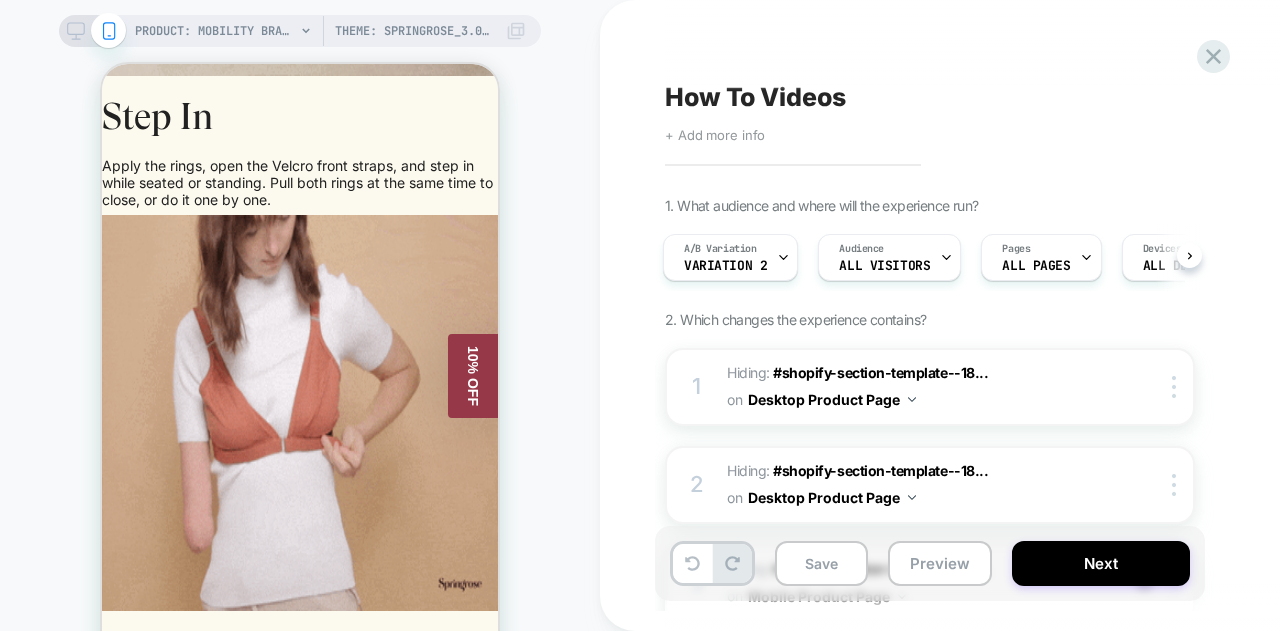 click 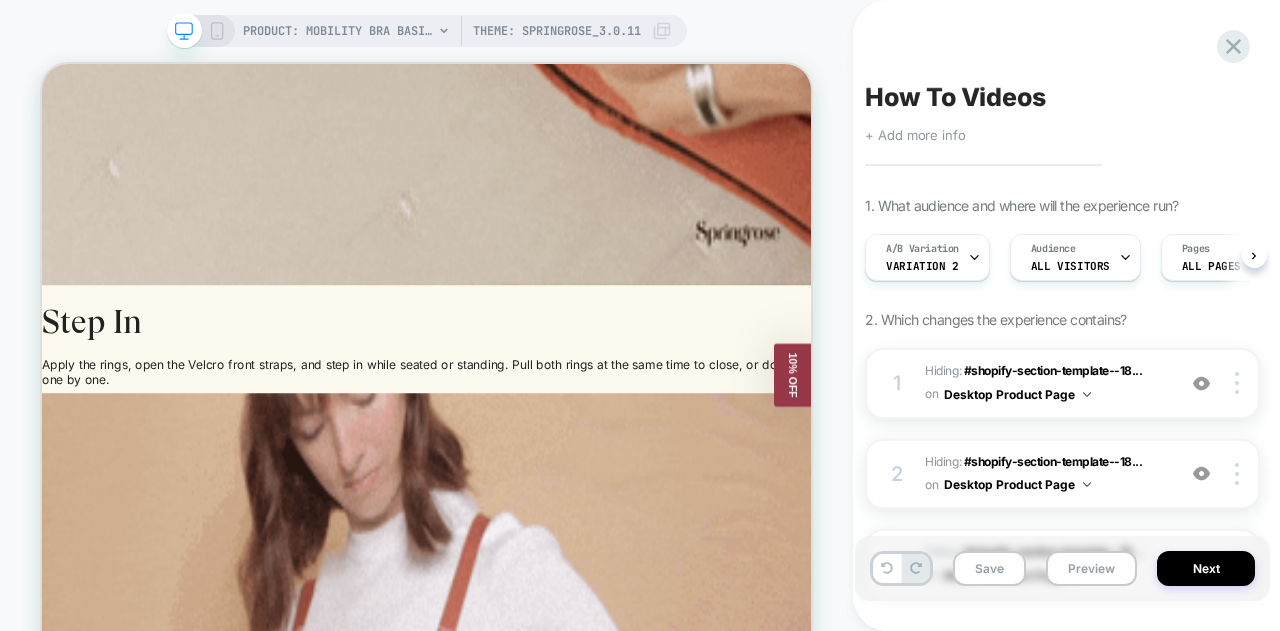 scroll, scrollTop: 0, scrollLeft: 1, axis: horizontal 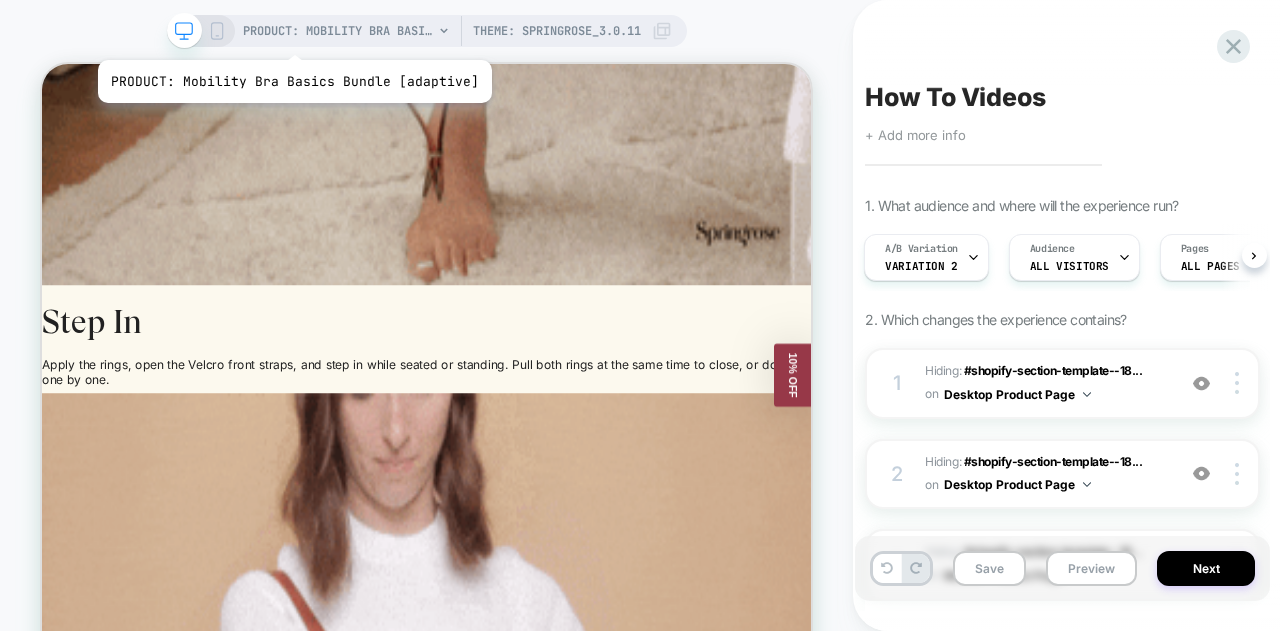 click on "PRODUCT: Mobility Bra Basics Bundle [adaptive]" at bounding box center (338, 31) 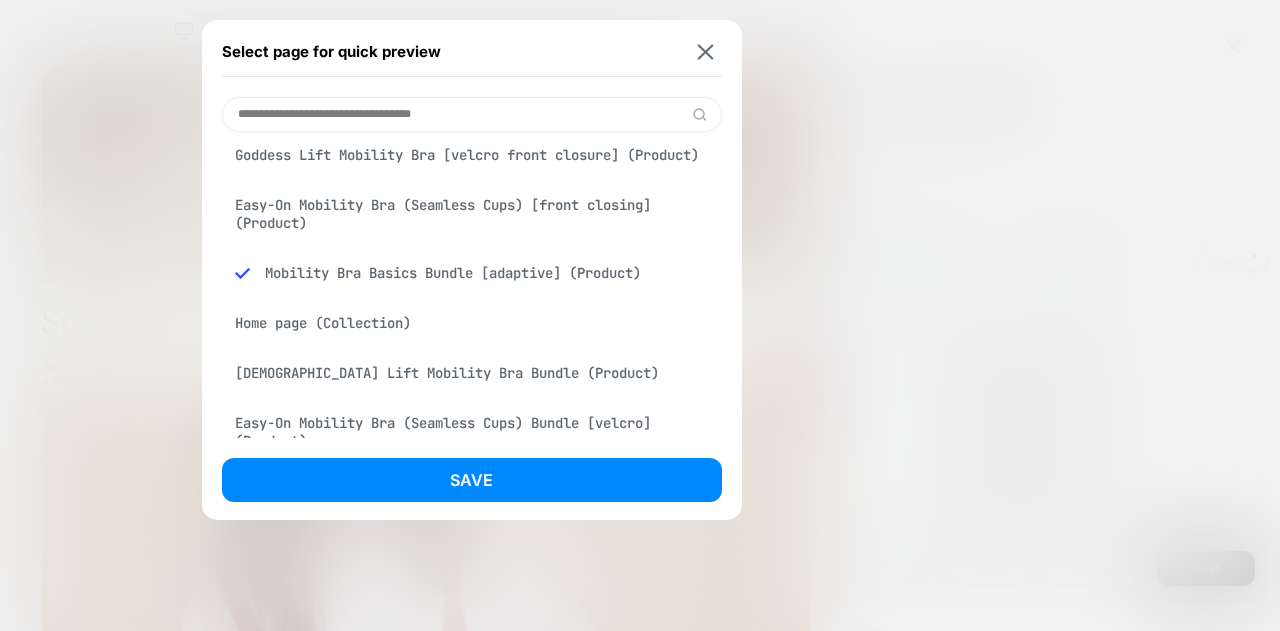 scroll, scrollTop: 100, scrollLeft: 0, axis: vertical 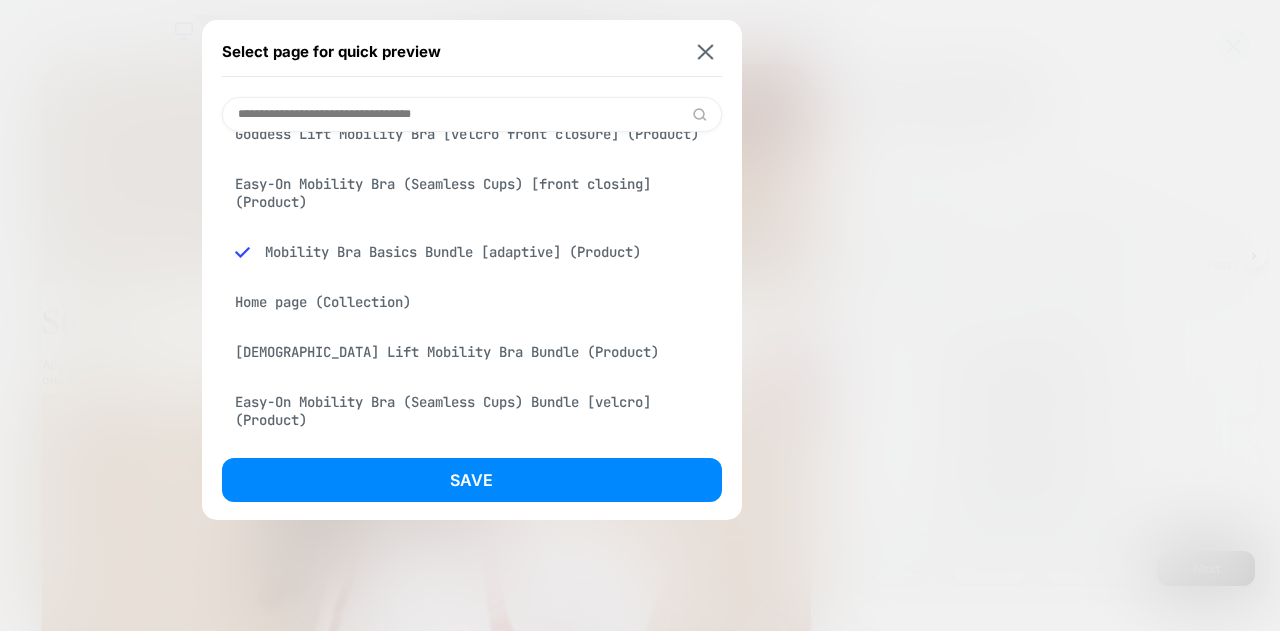 click on "[DEMOGRAPHIC_DATA] Lift Mobility Bra Bundle (Product)" at bounding box center [472, 352] 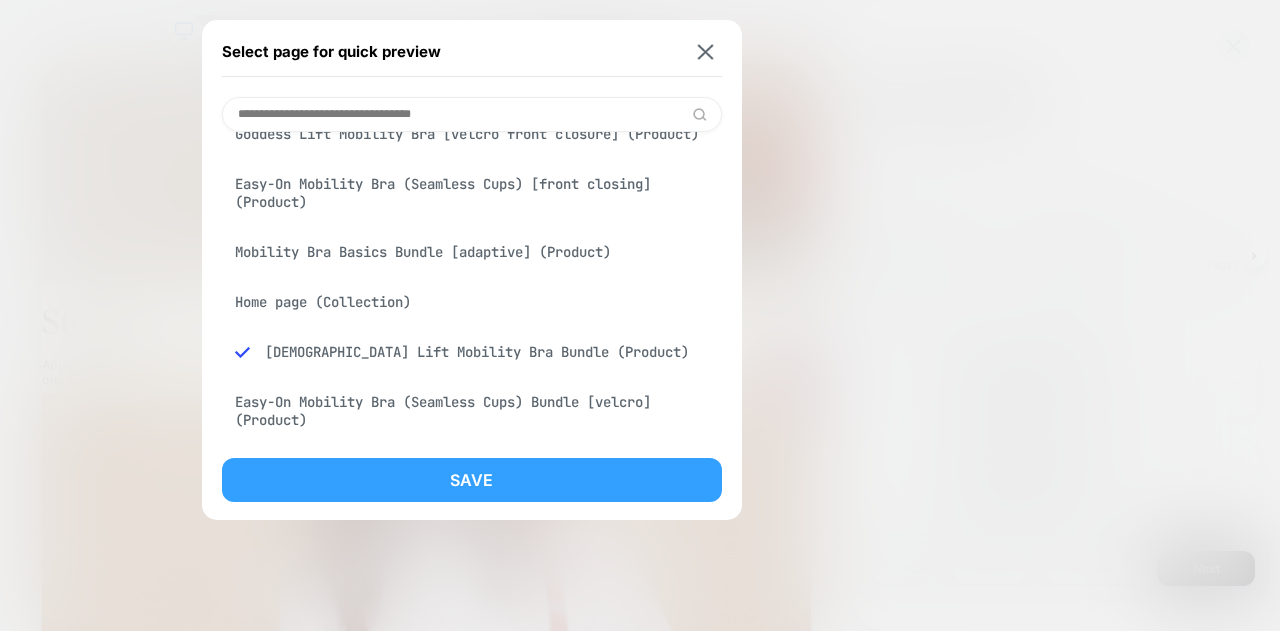 click on "Save" at bounding box center [472, 480] 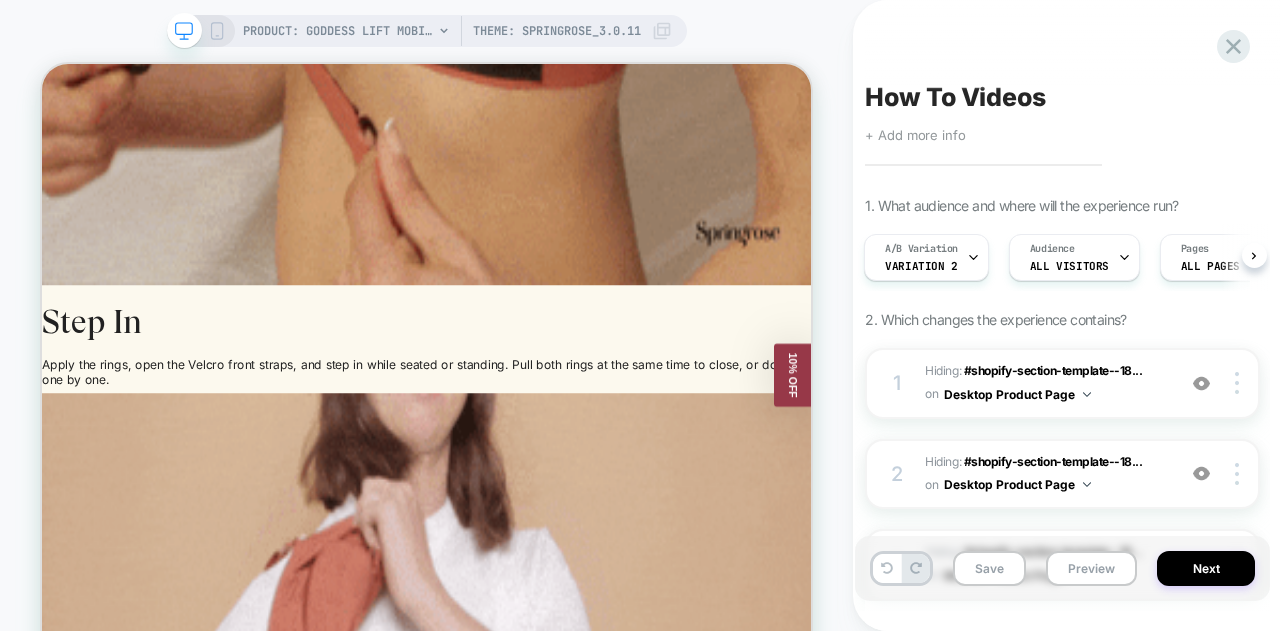 scroll, scrollTop: 0, scrollLeft: 2, axis: horizontal 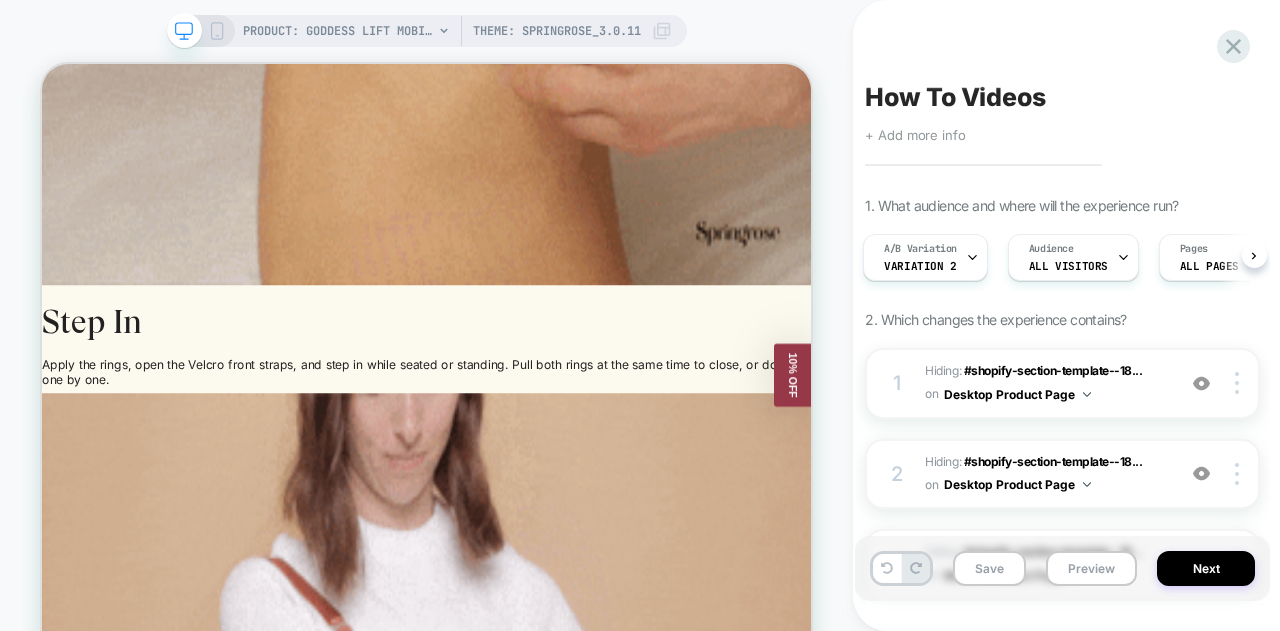 click 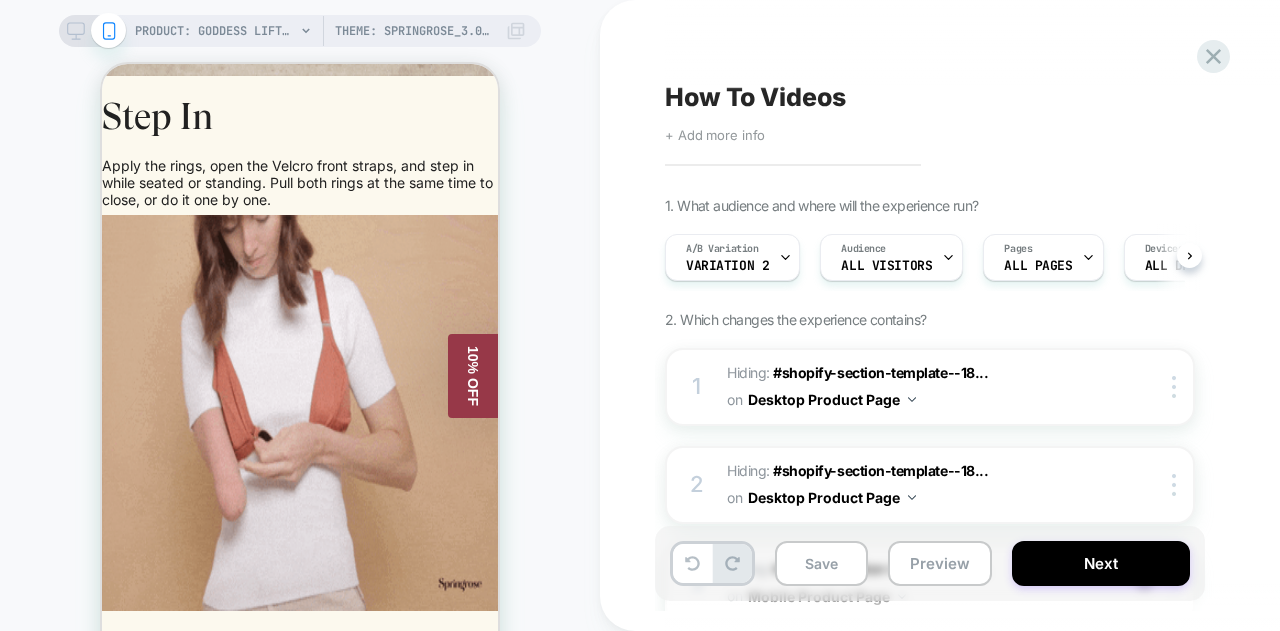scroll, scrollTop: 0, scrollLeft: 1, axis: horizontal 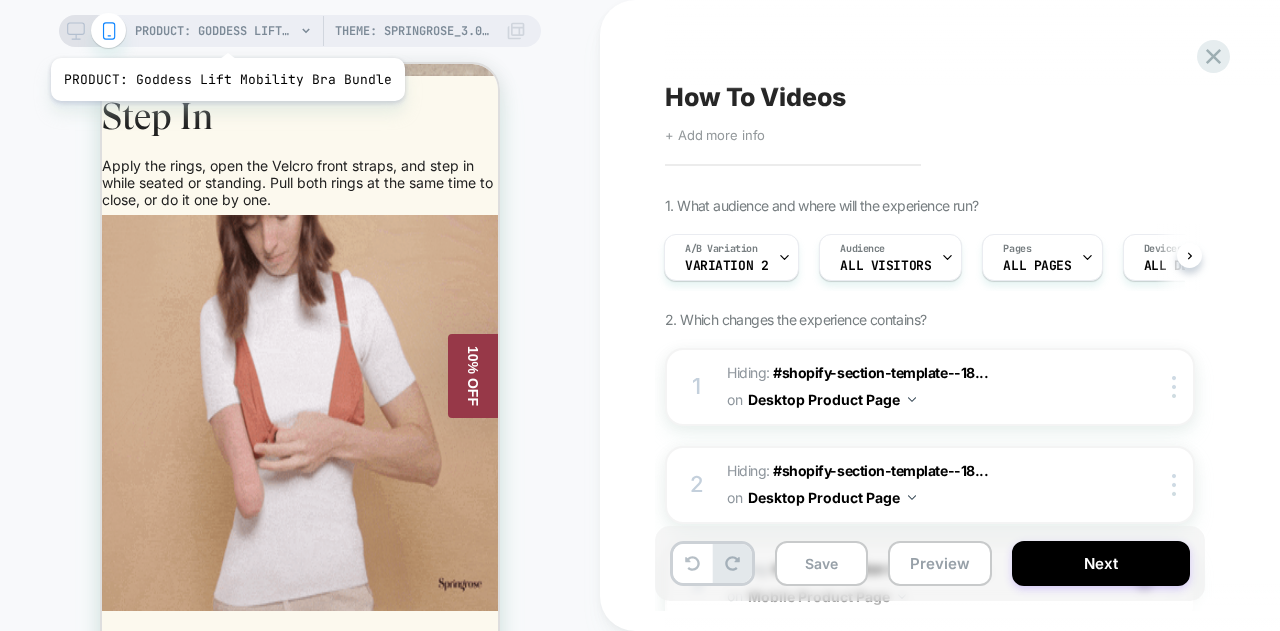 click on "PRODUCT: Goddess Lift Mobility Bra Bundle" at bounding box center [215, 31] 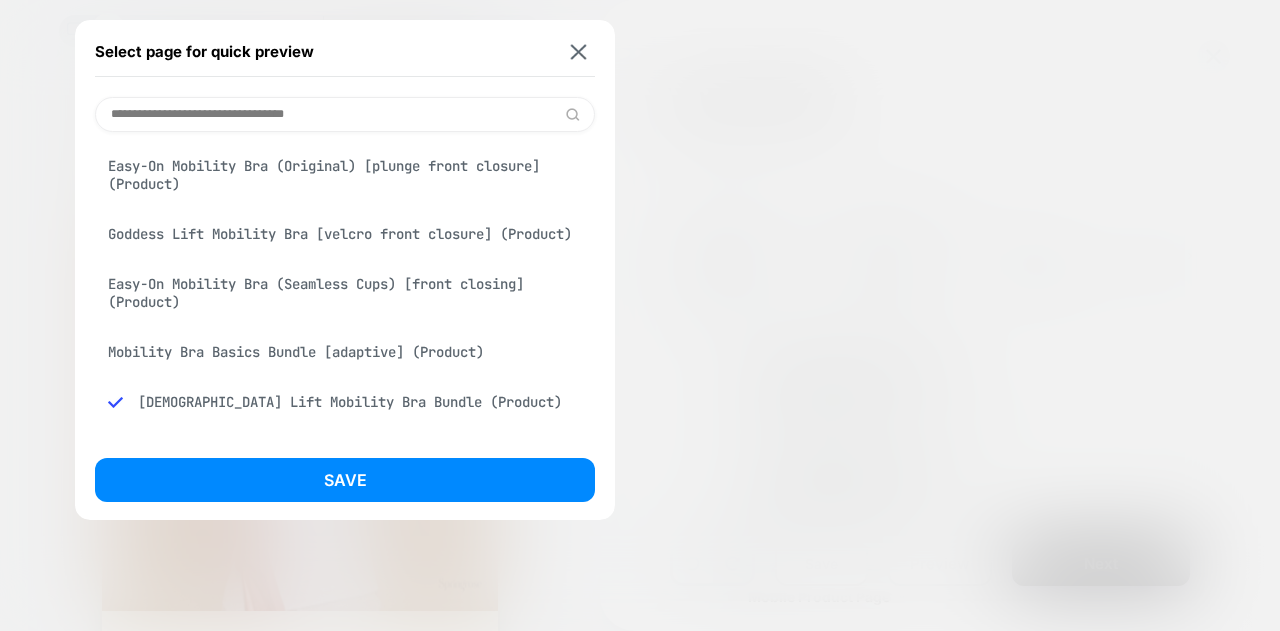 click on "Easy-On Mobility Bra (Original) [plunge front closure] (Product)" at bounding box center (345, 175) 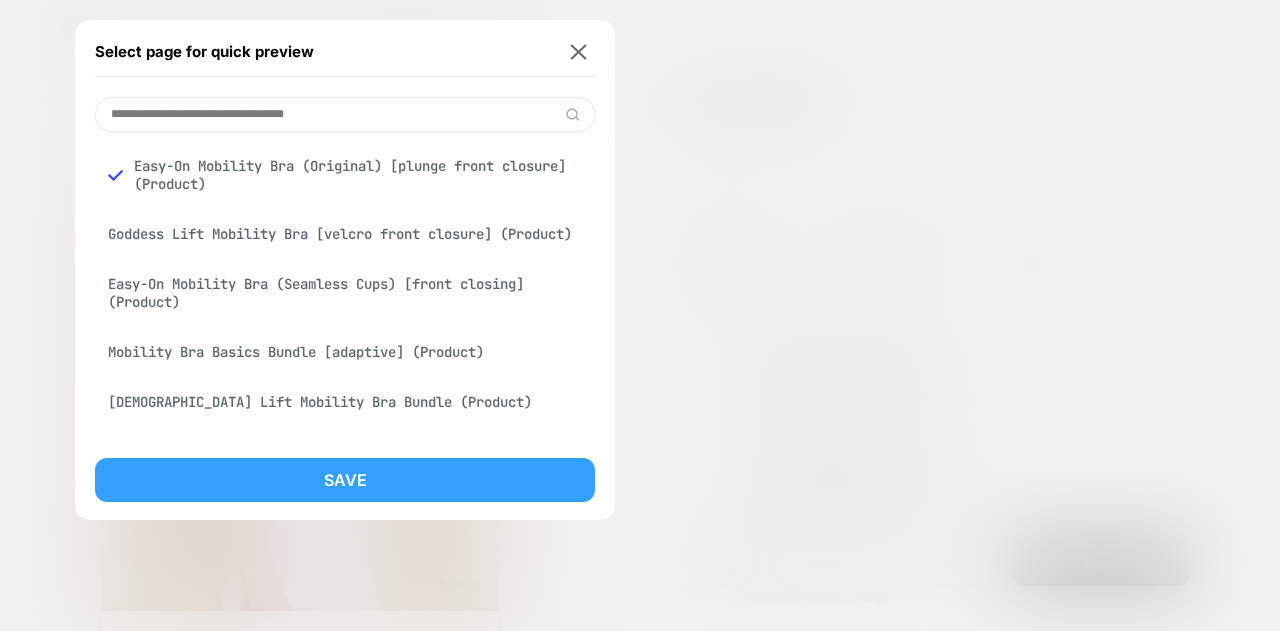 click on "Save" at bounding box center [345, 480] 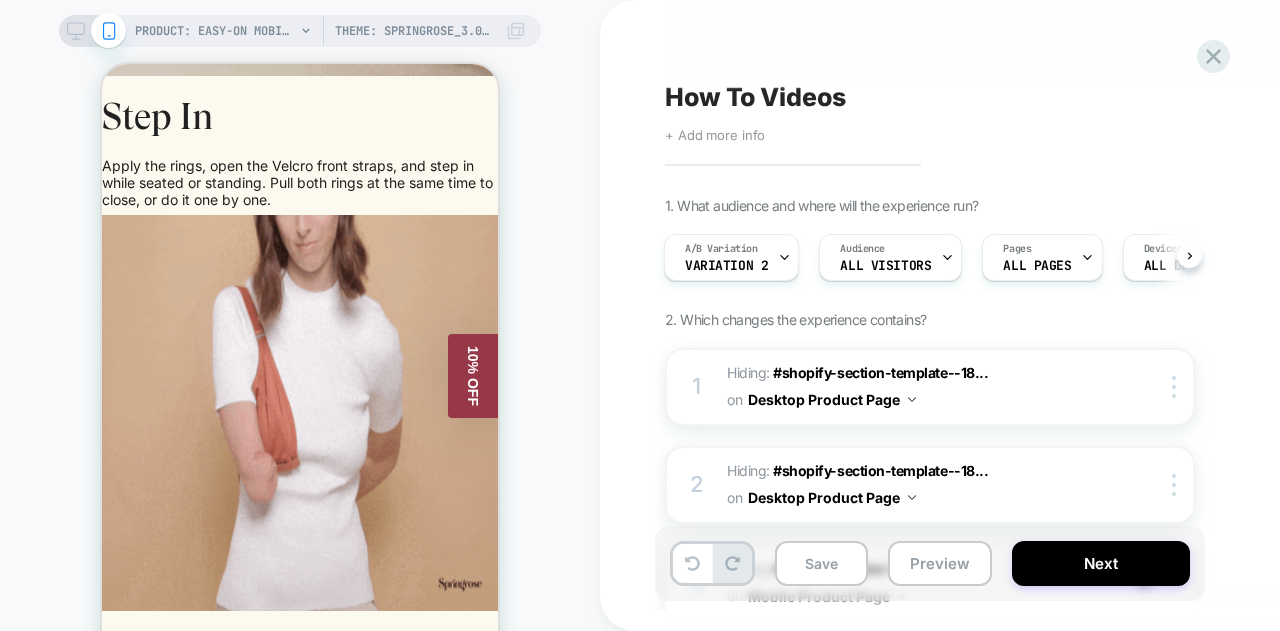 scroll, scrollTop: 0, scrollLeft: 2, axis: horizontal 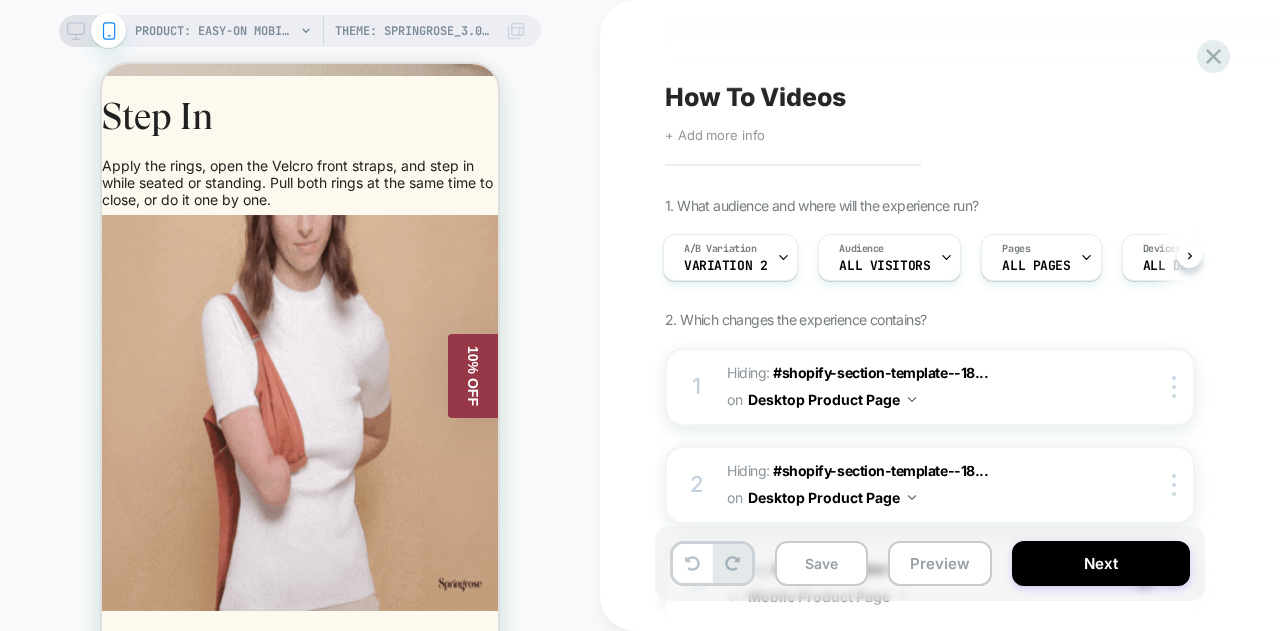 click 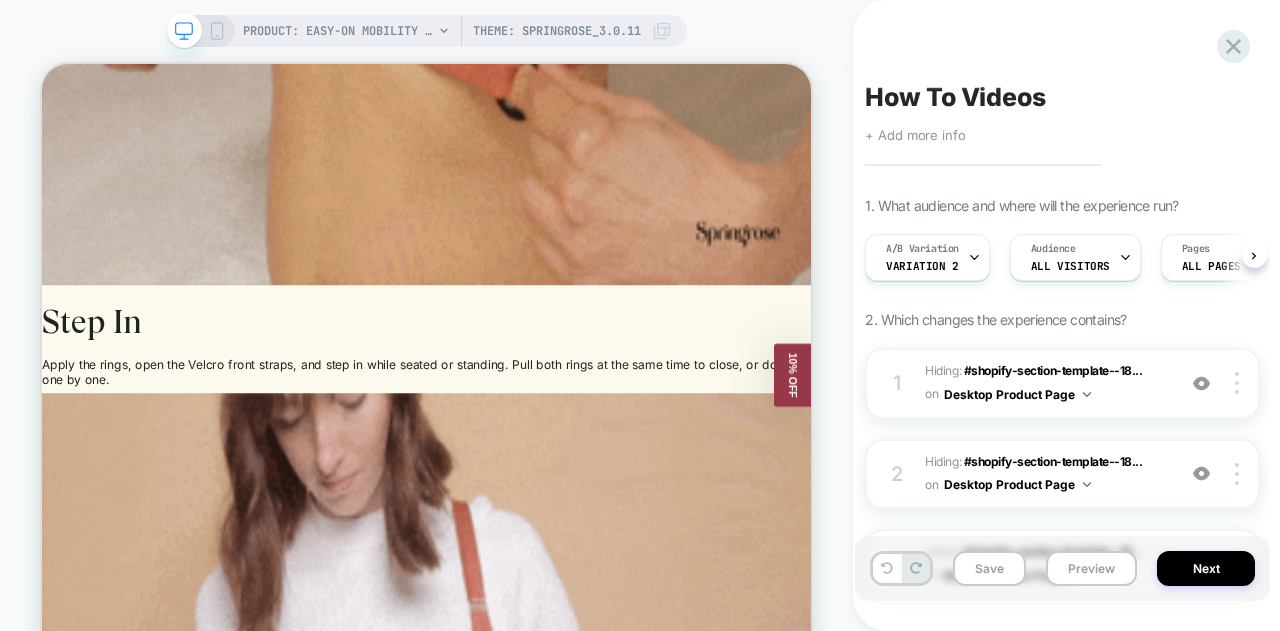 scroll, scrollTop: 0, scrollLeft: 1, axis: horizontal 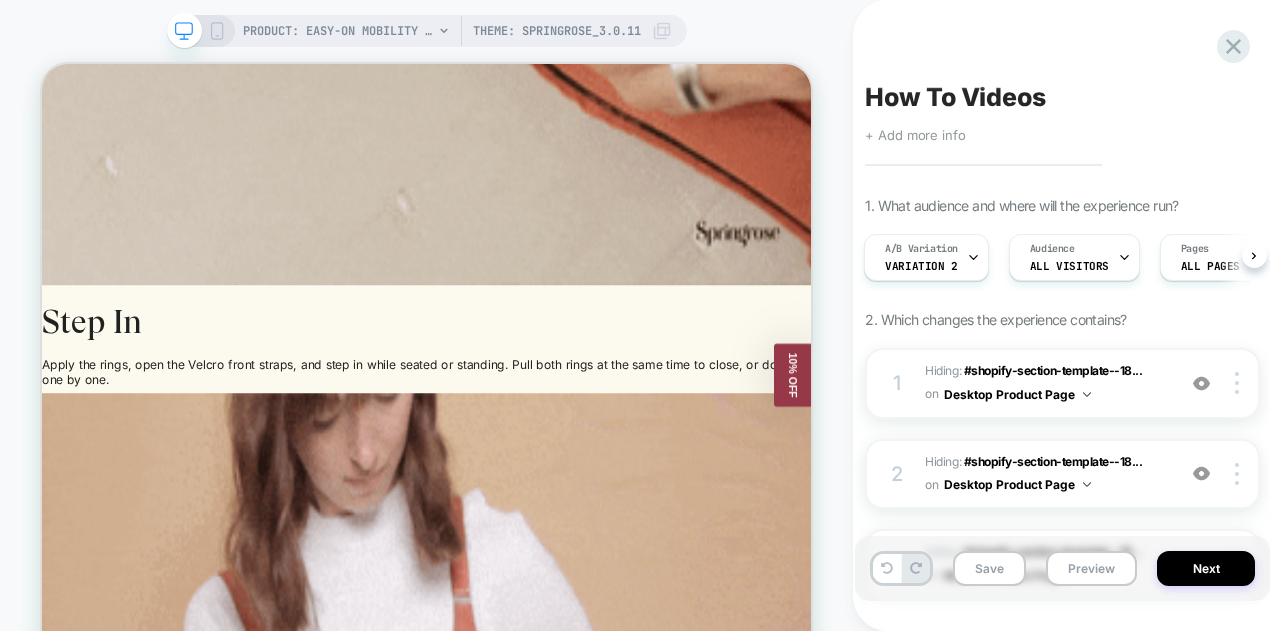 click on "PRODUCT: Easy-On Mobility Bra (Original) [plunge front closure]" at bounding box center (338, 31) 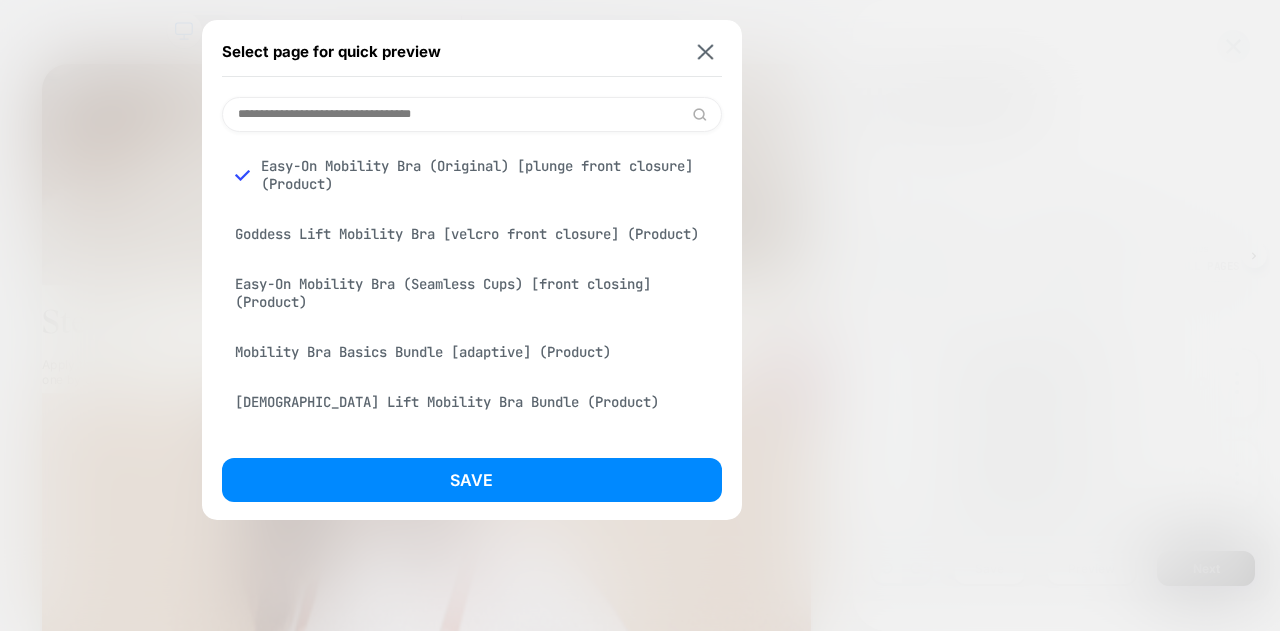 click on "Easy-On Mobility Bra (Seamless Cups) [front closing] (Product)" at bounding box center [472, 293] 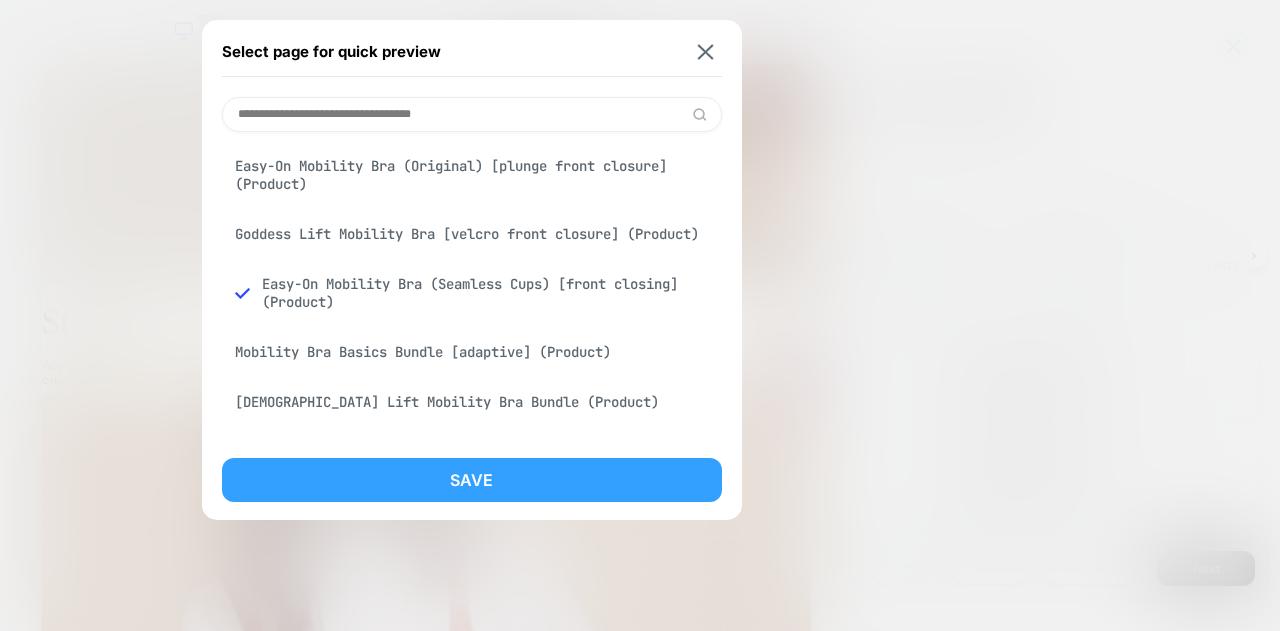click on "Save" at bounding box center [472, 480] 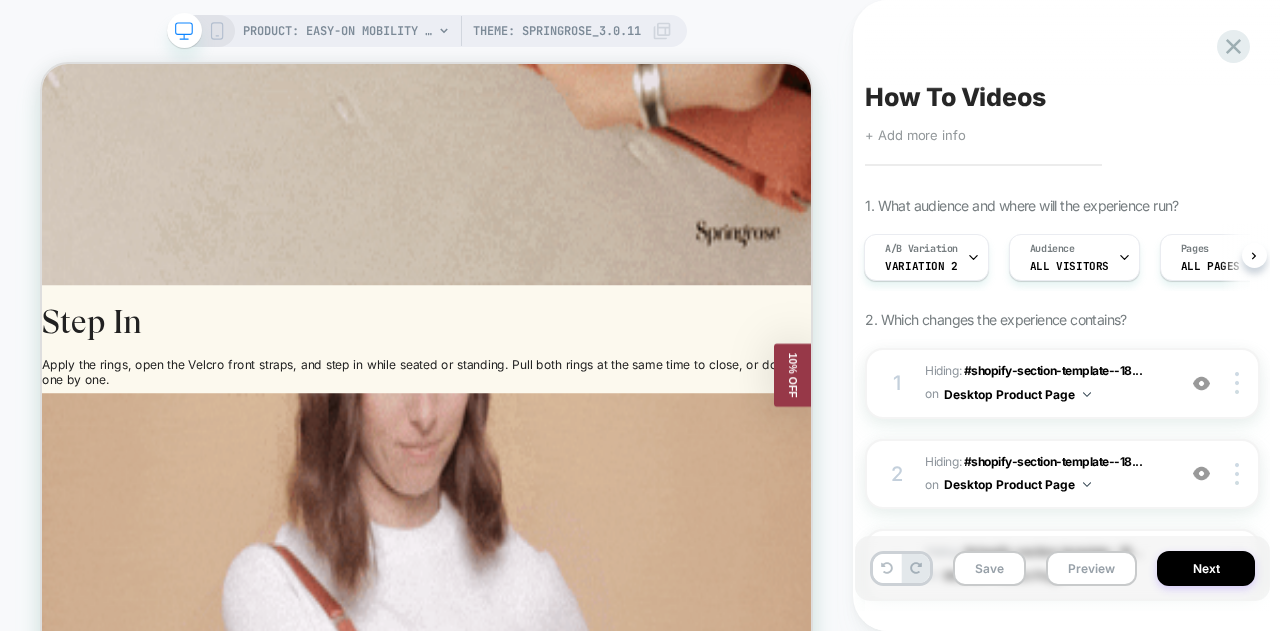 scroll, scrollTop: 0, scrollLeft: 2, axis: horizontal 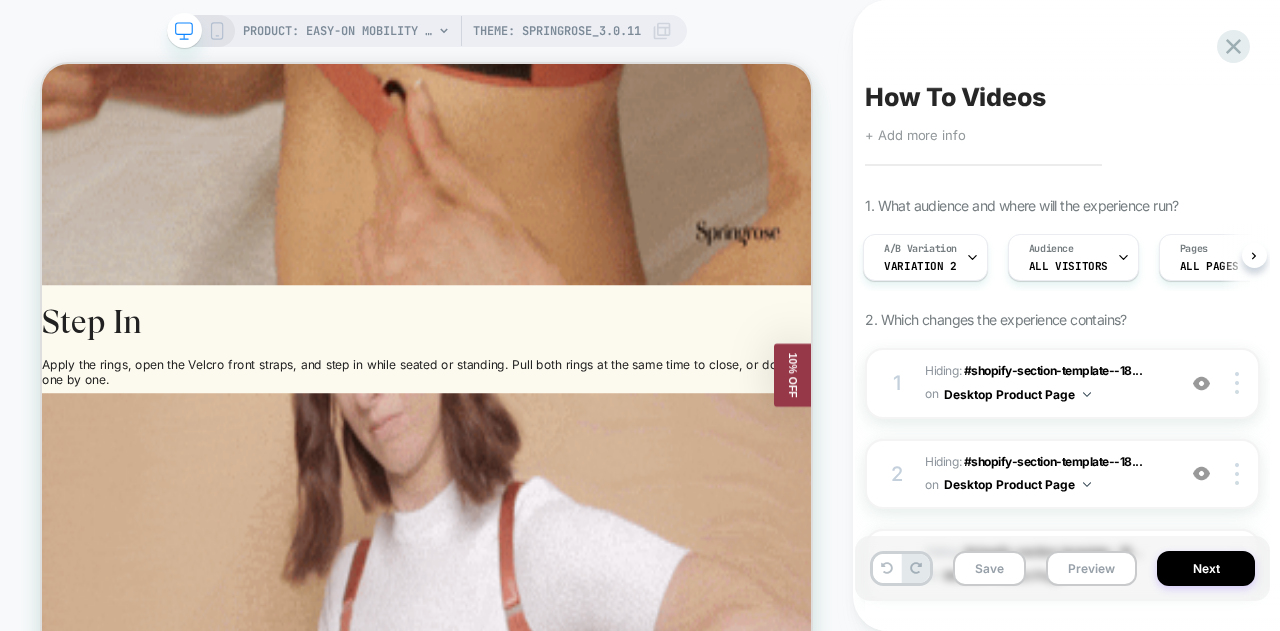 click 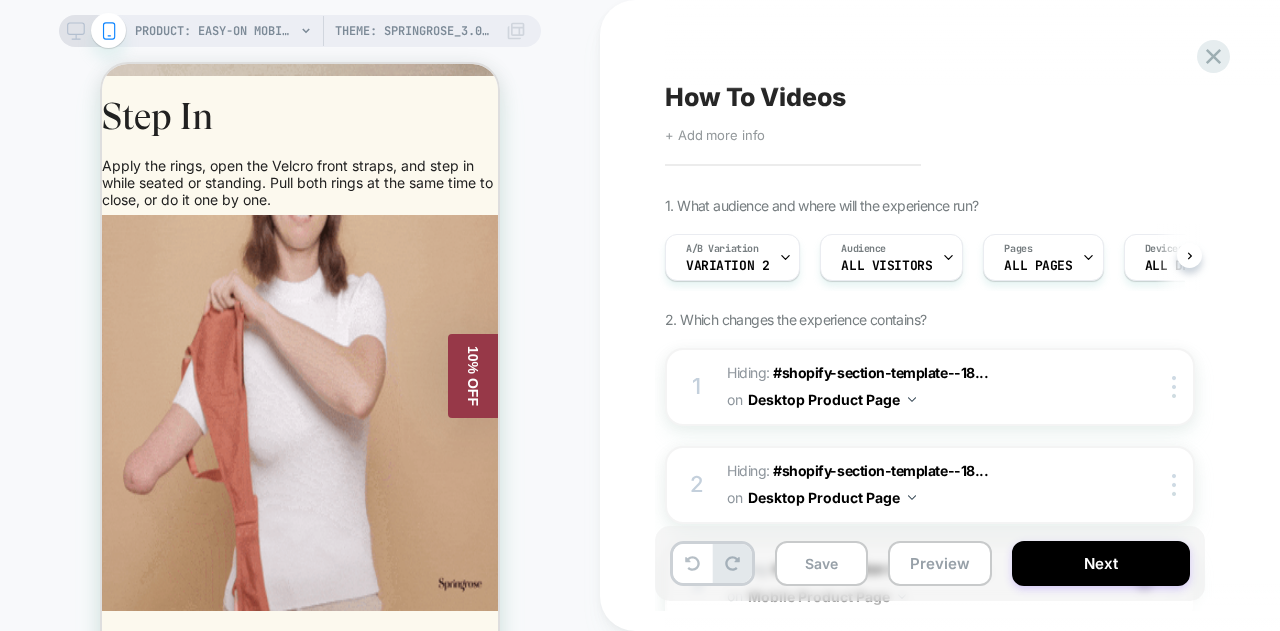 scroll, scrollTop: 0, scrollLeft: 1, axis: horizontal 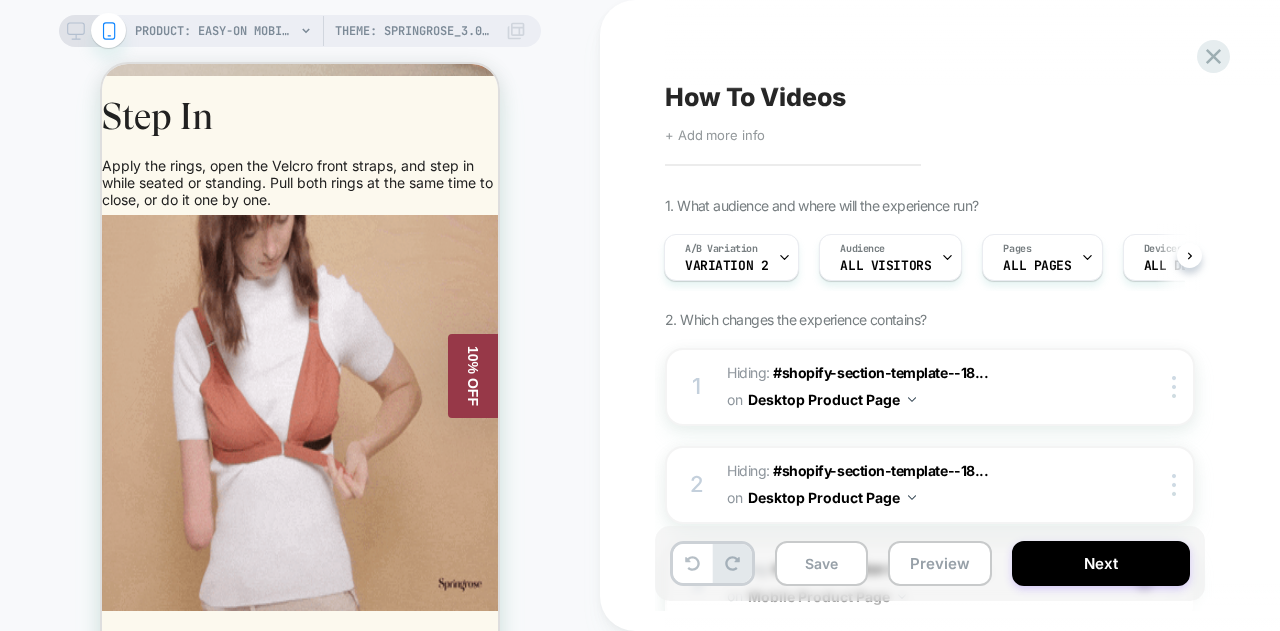 click at bounding box center [92, 31] 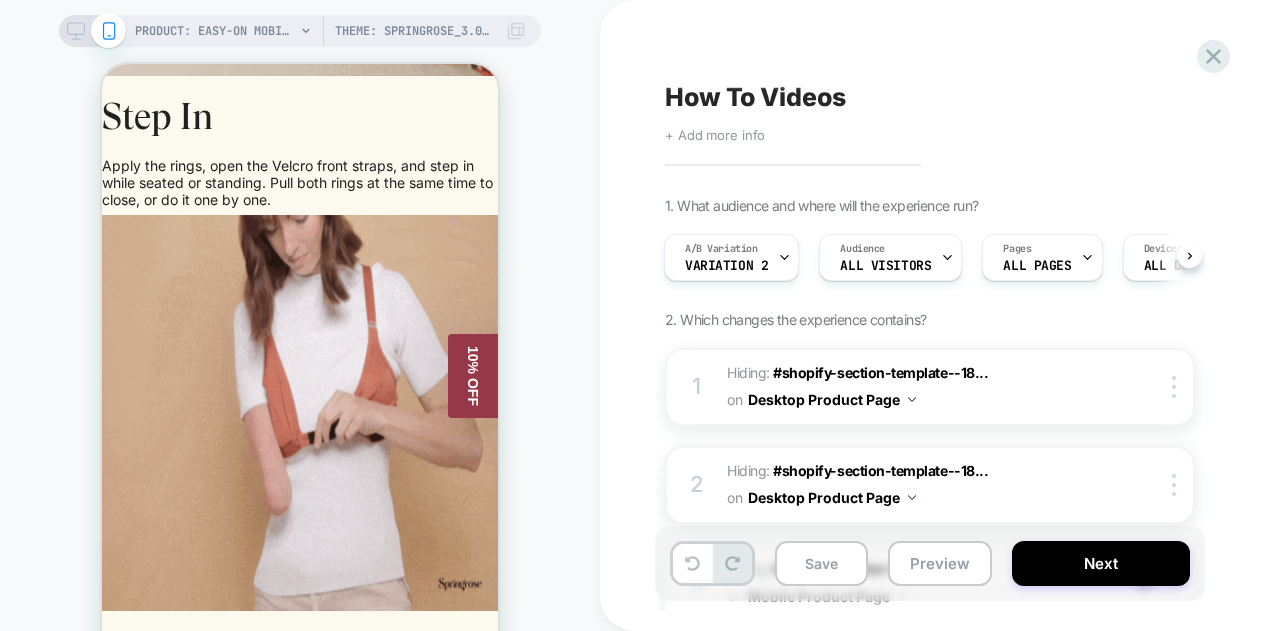 click 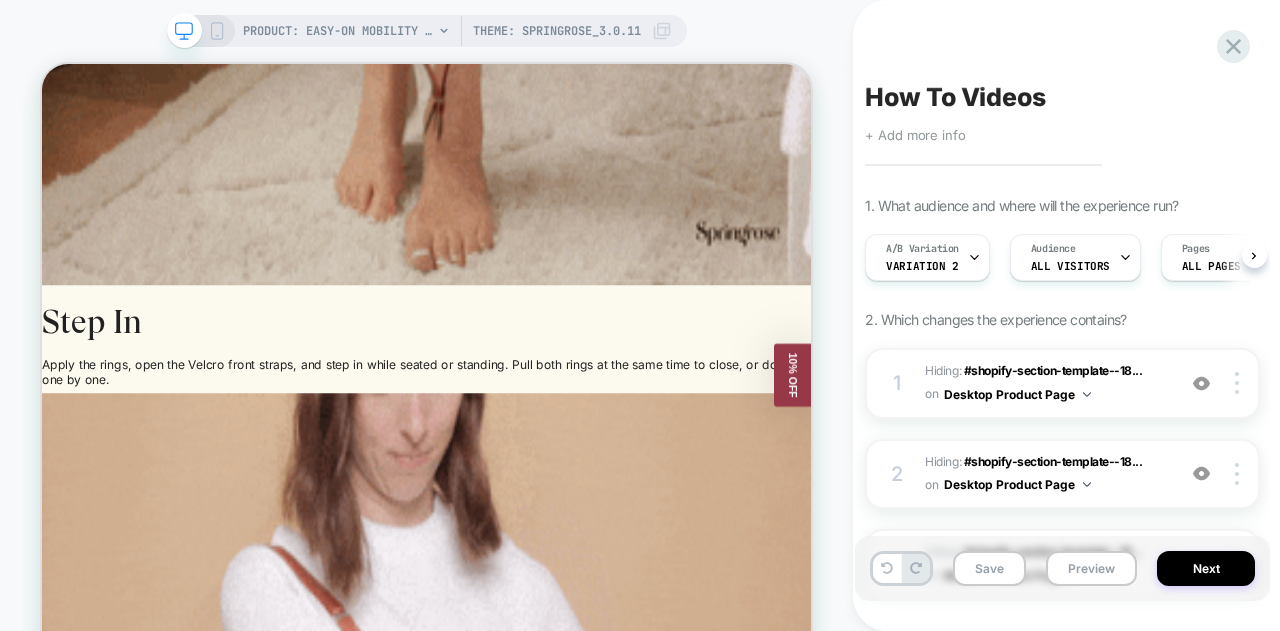 scroll, scrollTop: 0, scrollLeft: 1, axis: horizontal 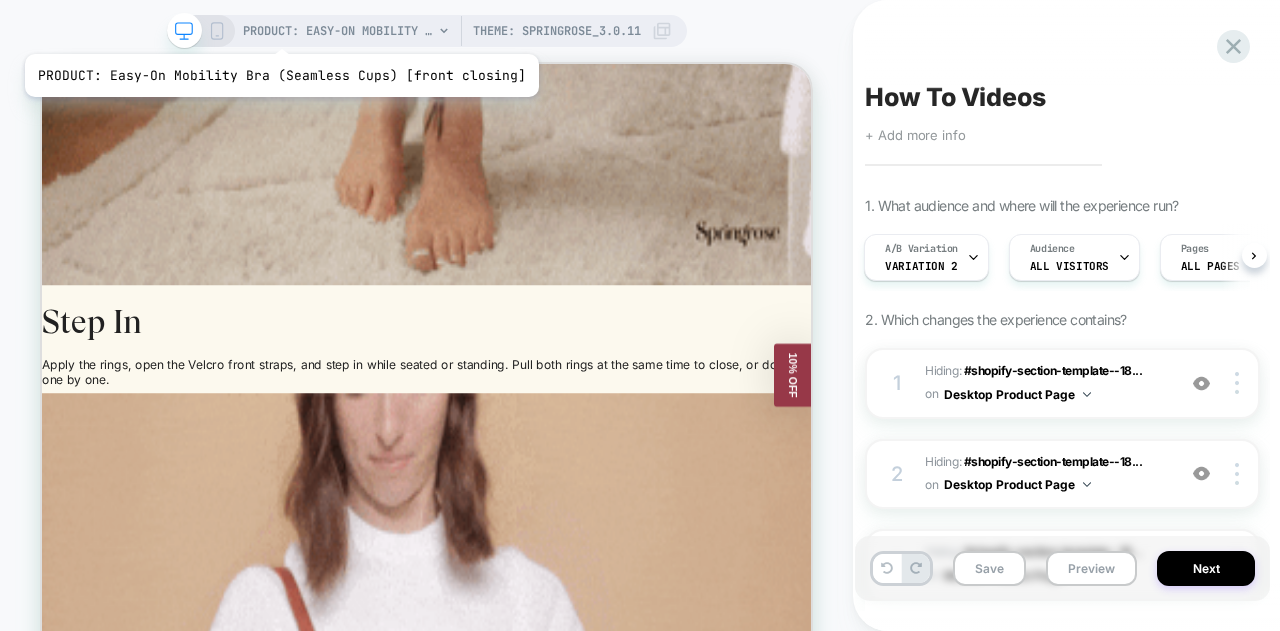 click on "PRODUCT: Easy-On Mobility Bra (Seamless Cups) [front closing]" at bounding box center (338, 31) 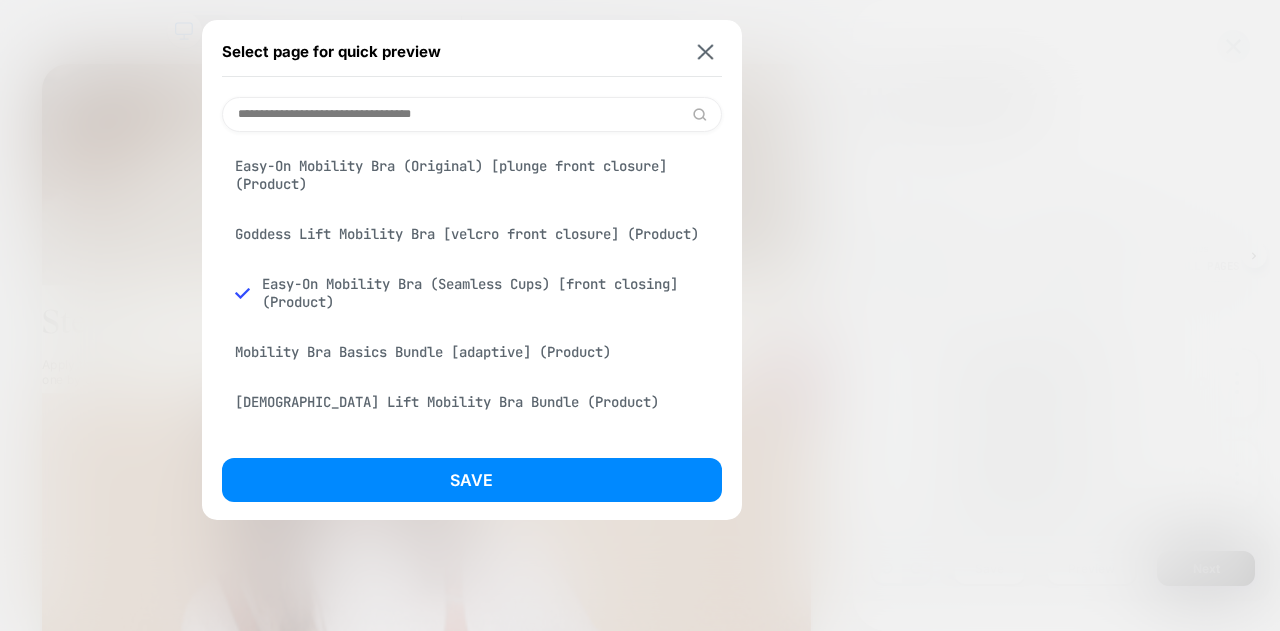 click on "Goddess Lift Mobility Bra [velcro front closure] (Product)" at bounding box center [472, 234] 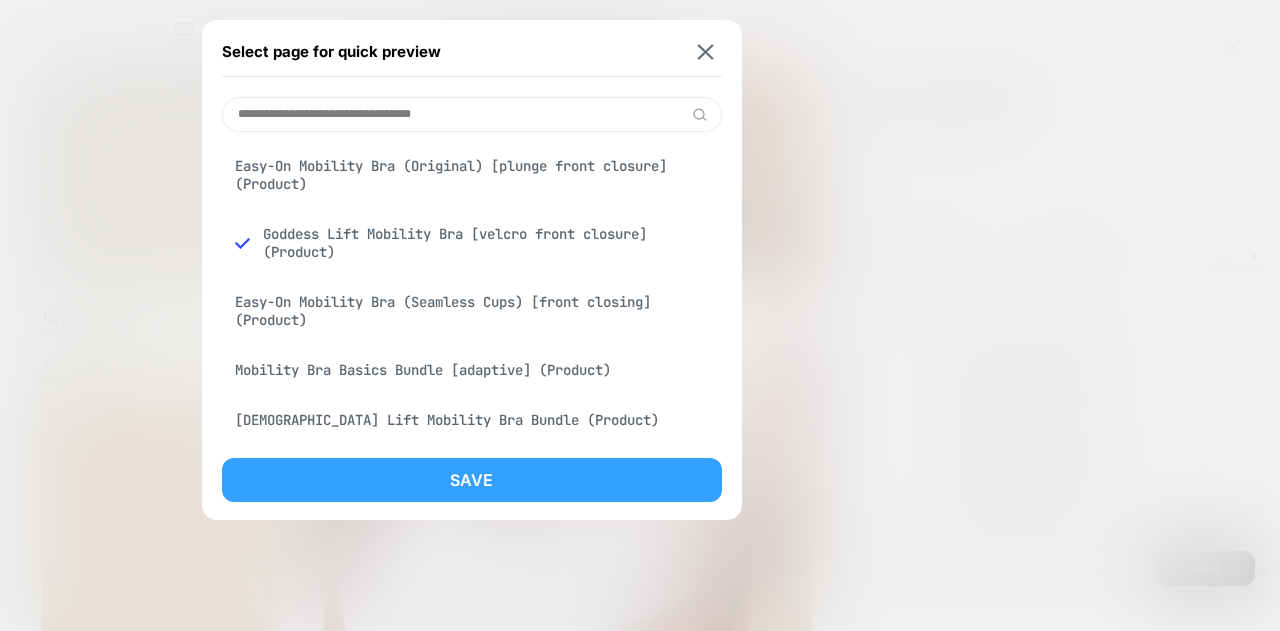 click on "Save" at bounding box center [472, 480] 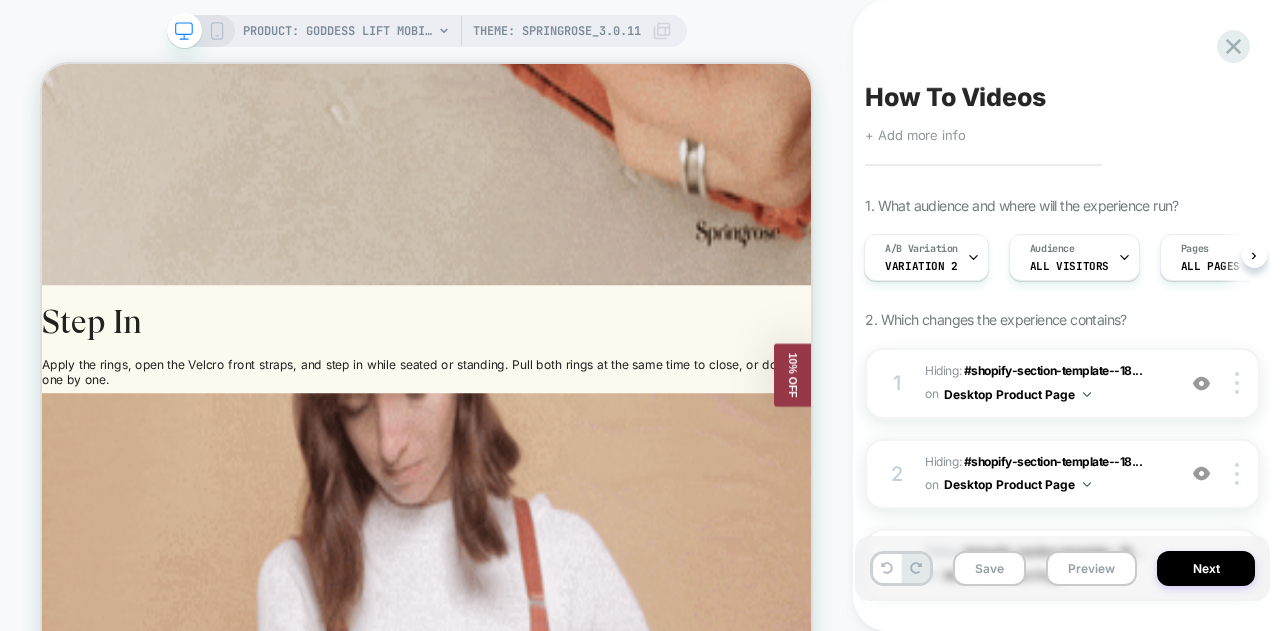 scroll, scrollTop: 0, scrollLeft: 2, axis: horizontal 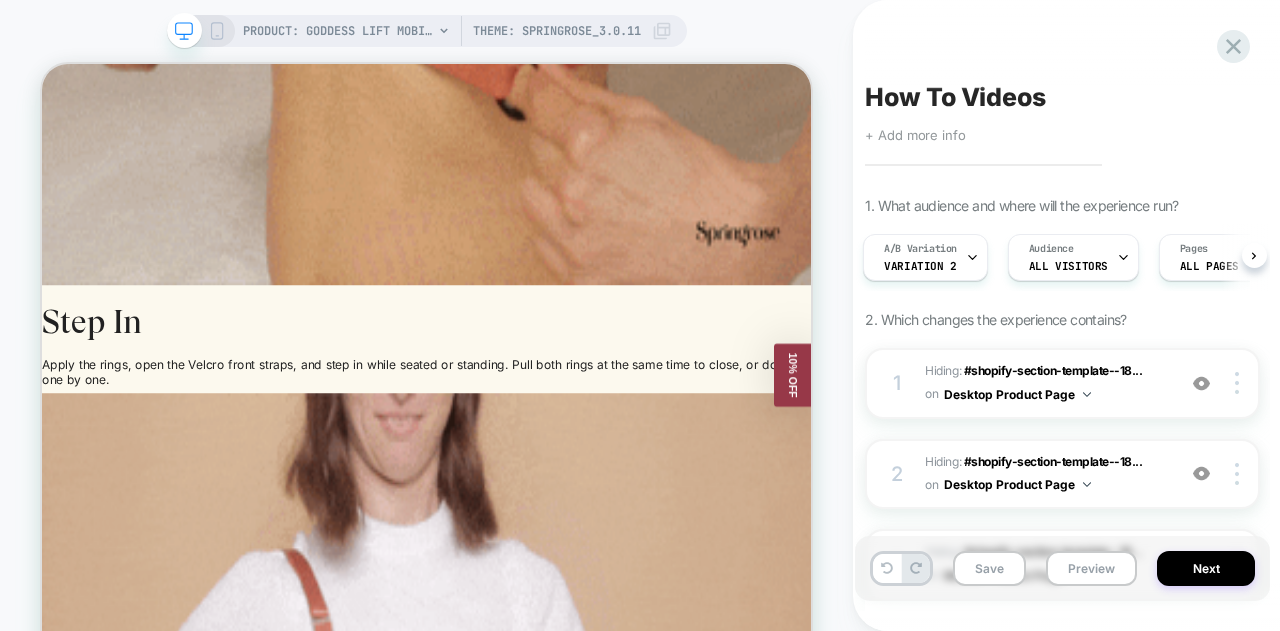 click on "PRODUCT: Goddess Lift Mobility Bra [velcro front closure] Theme: Springrose_3.0.11" at bounding box center [427, 31] 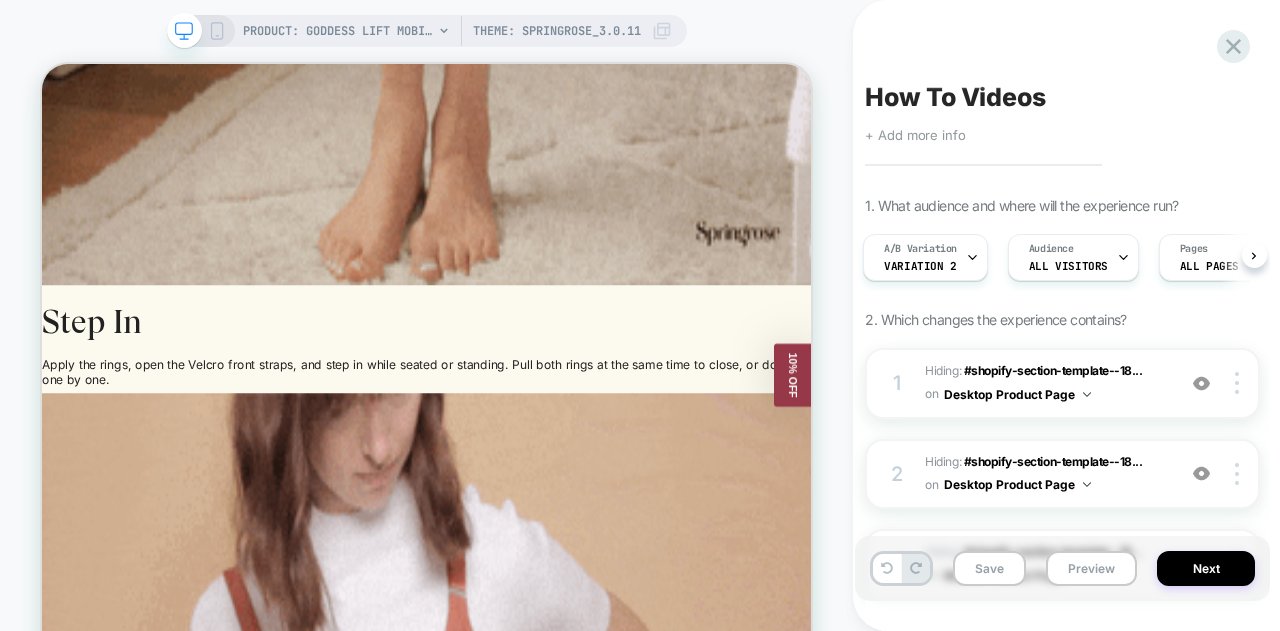 click 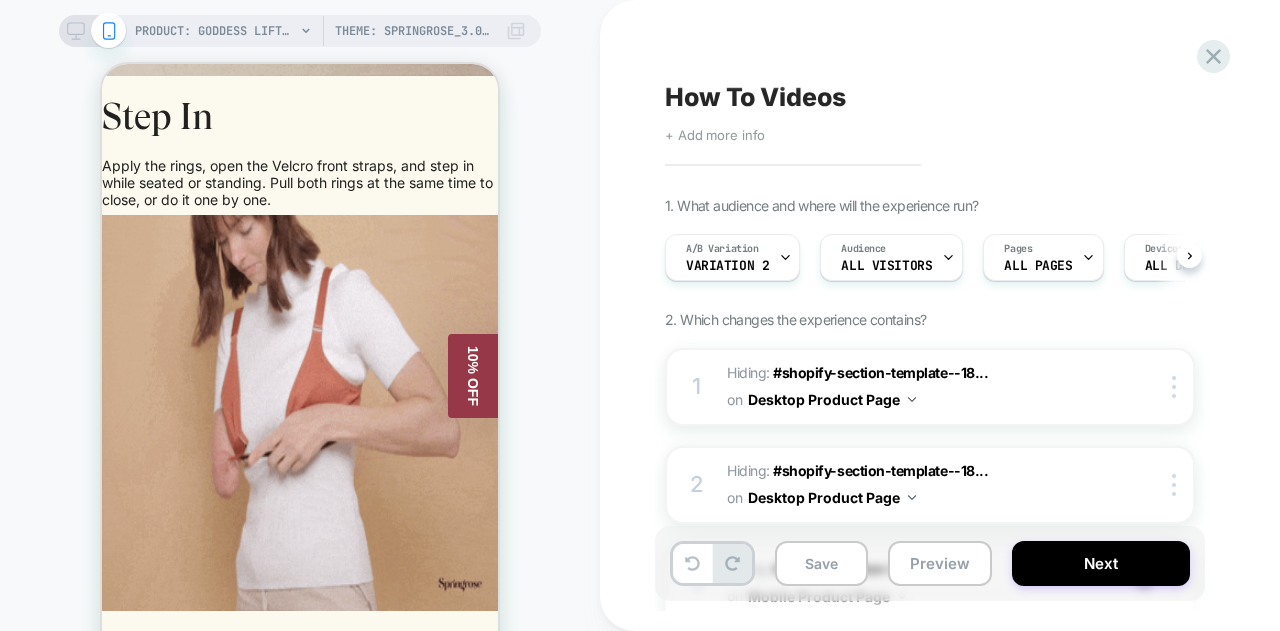 scroll, scrollTop: 0, scrollLeft: 1, axis: horizontal 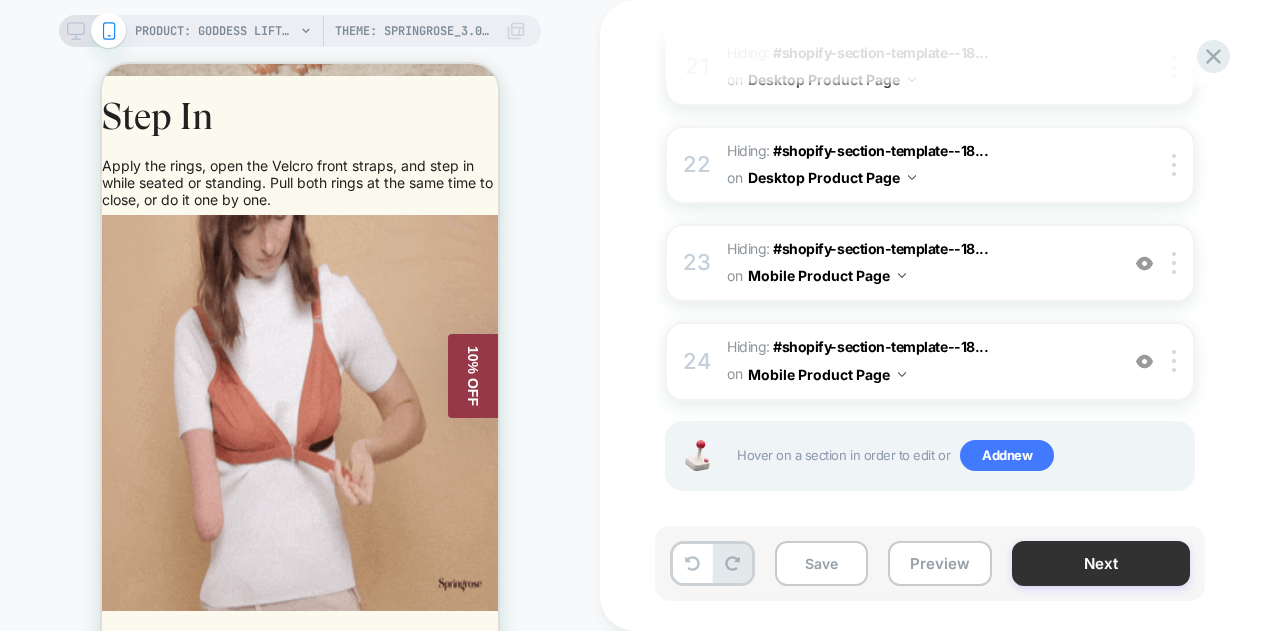 click on "Next" at bounding box center (1101, 563) 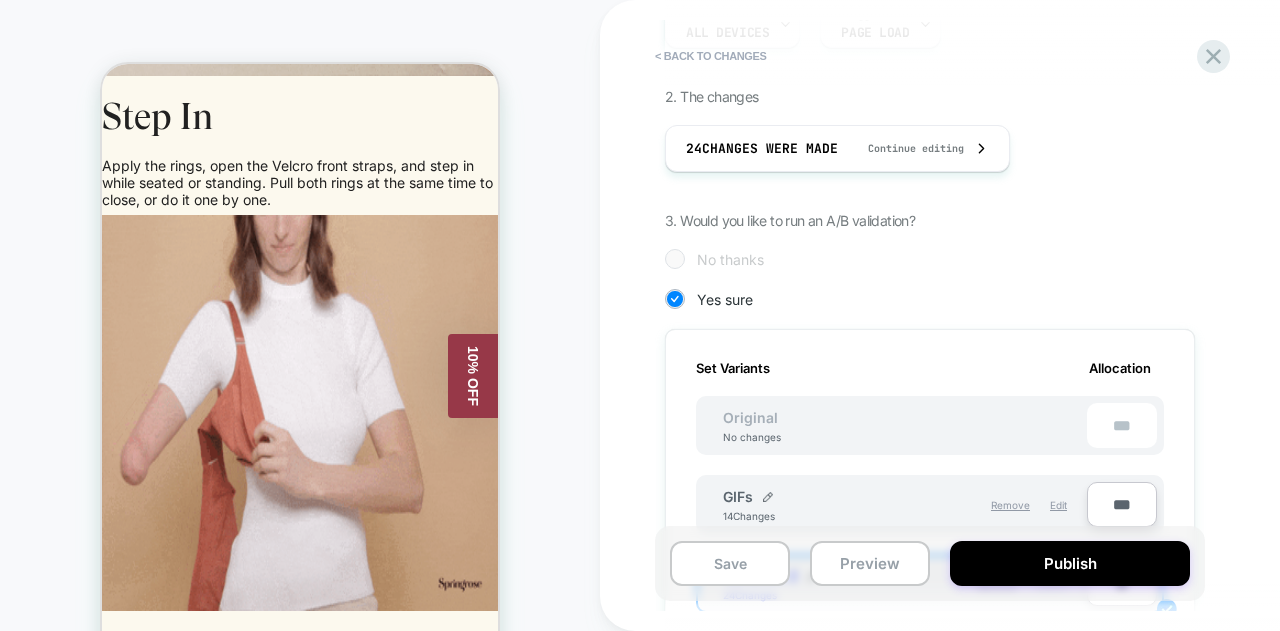 scroll, scrollTop: 400, scrollLeft: 0, axis: vertical 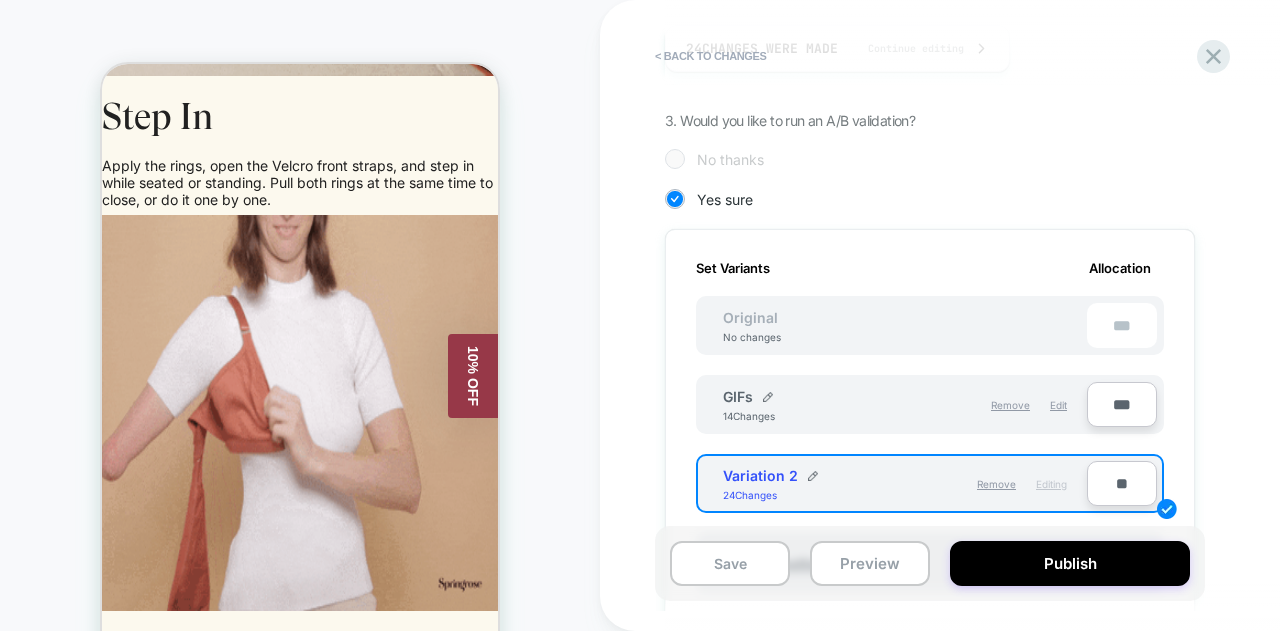 click on "**" at bounding box center (1122, 483) 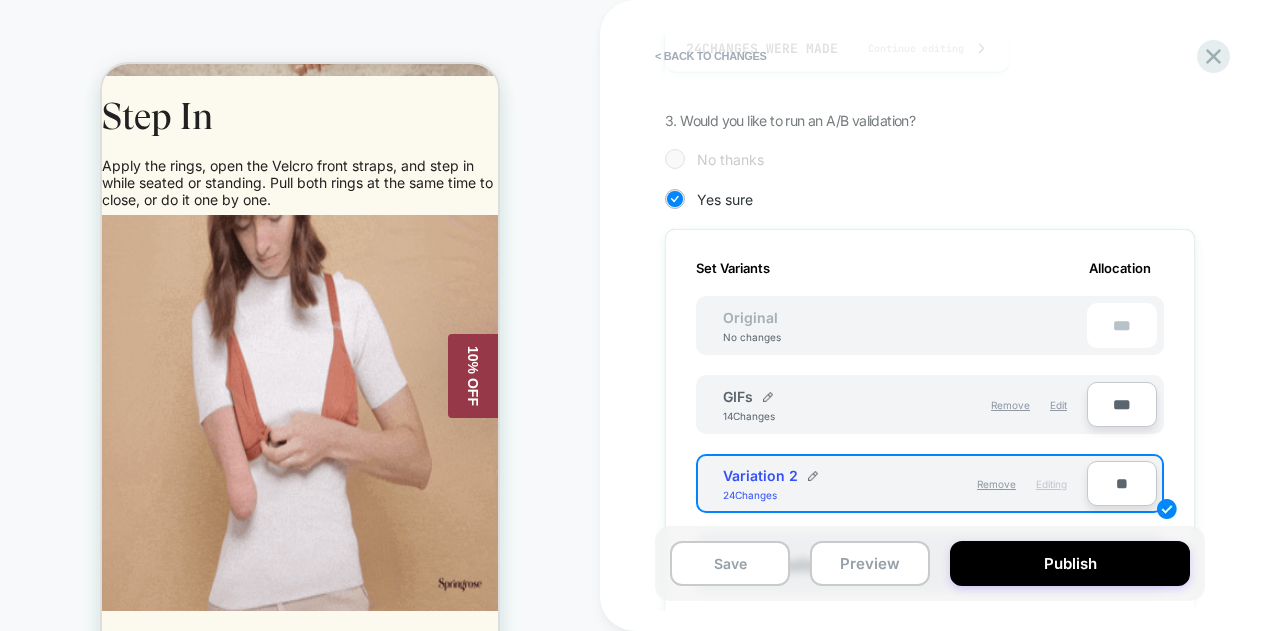 click on "**" at bounding box center [1122, 483] 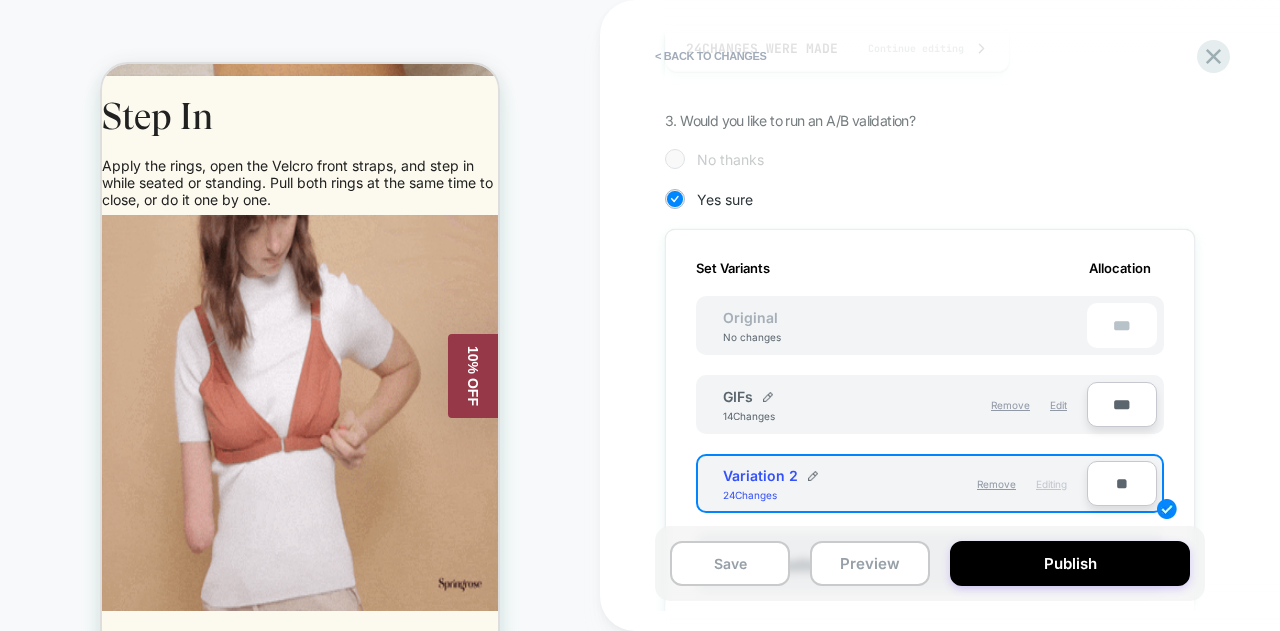 type on "***" 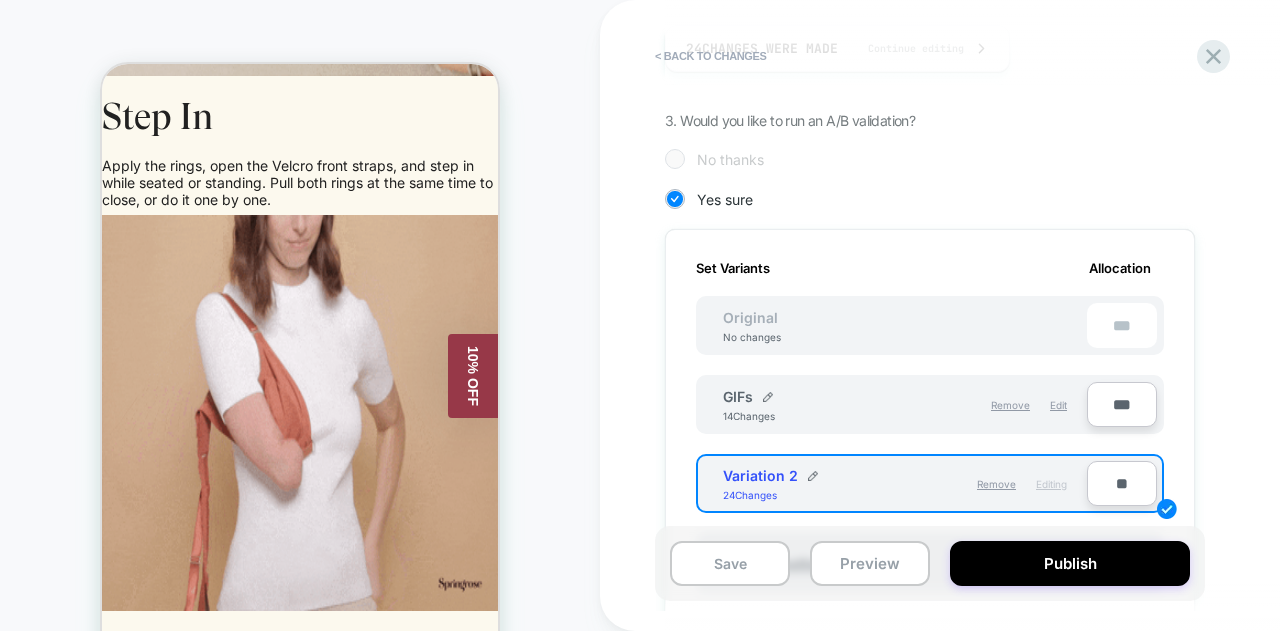 type on "**" 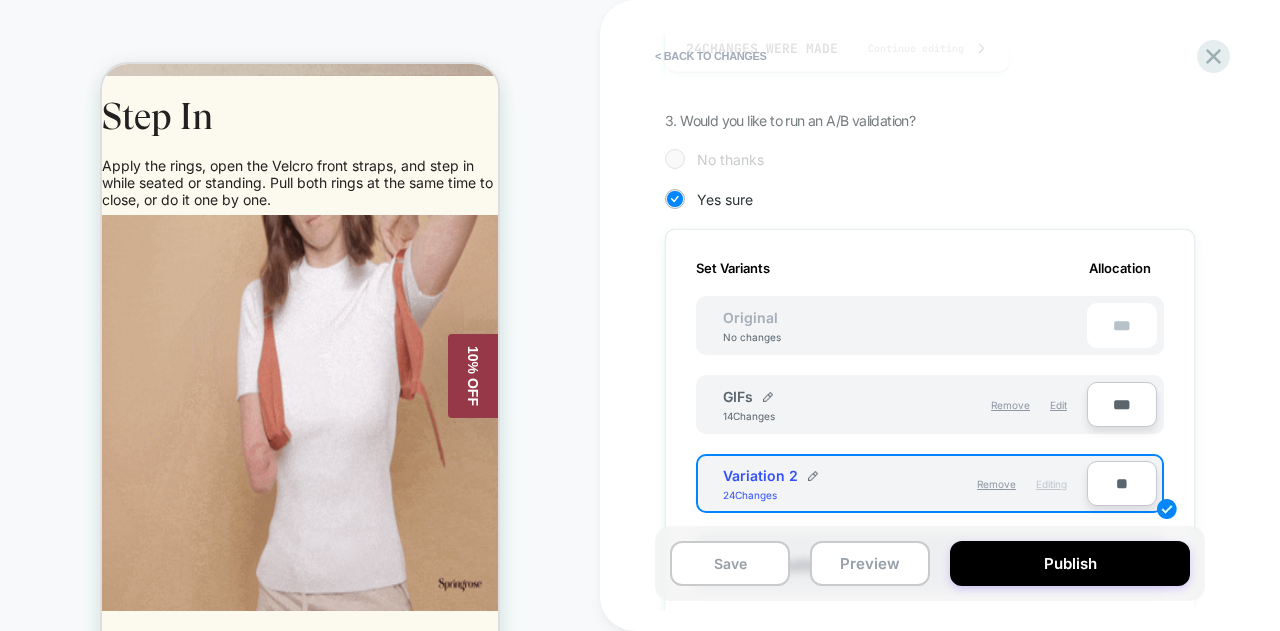 type on "**" 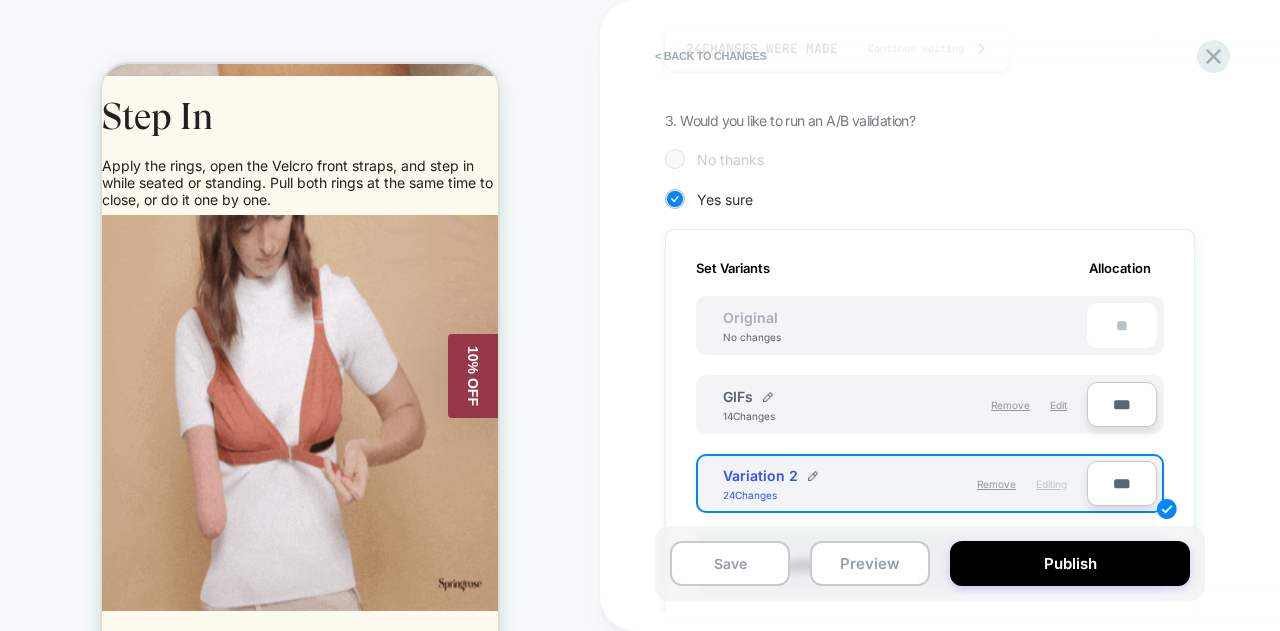type on "***" 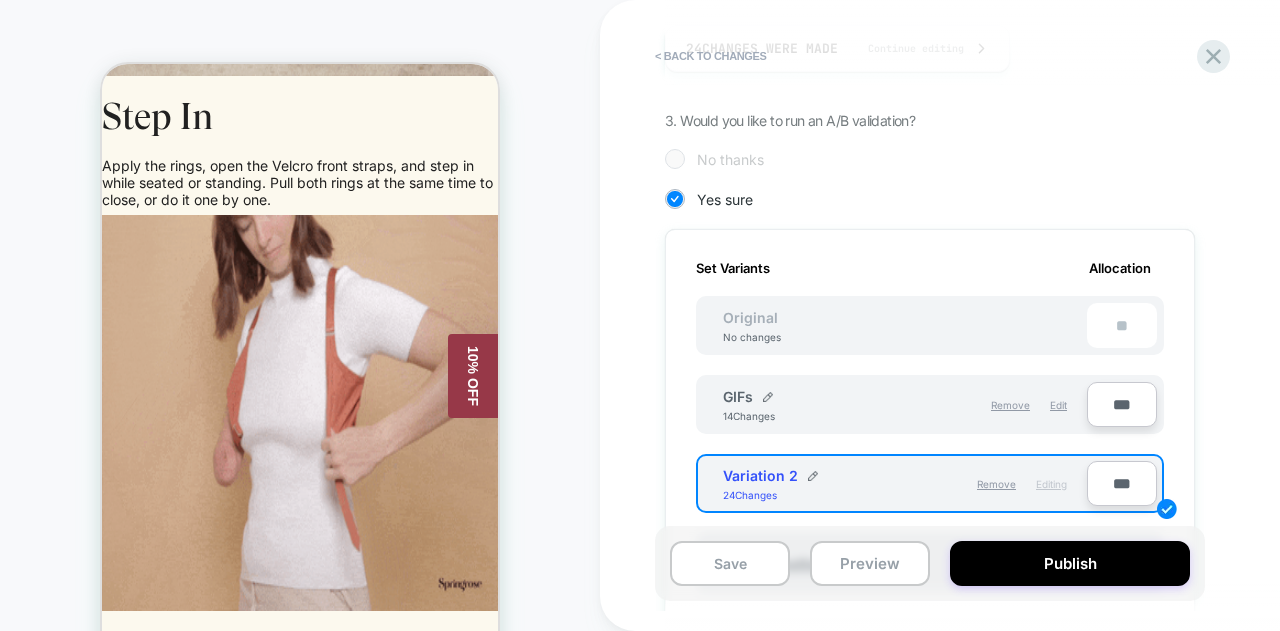click on "Variation 2" at bounding box center (770, 475) 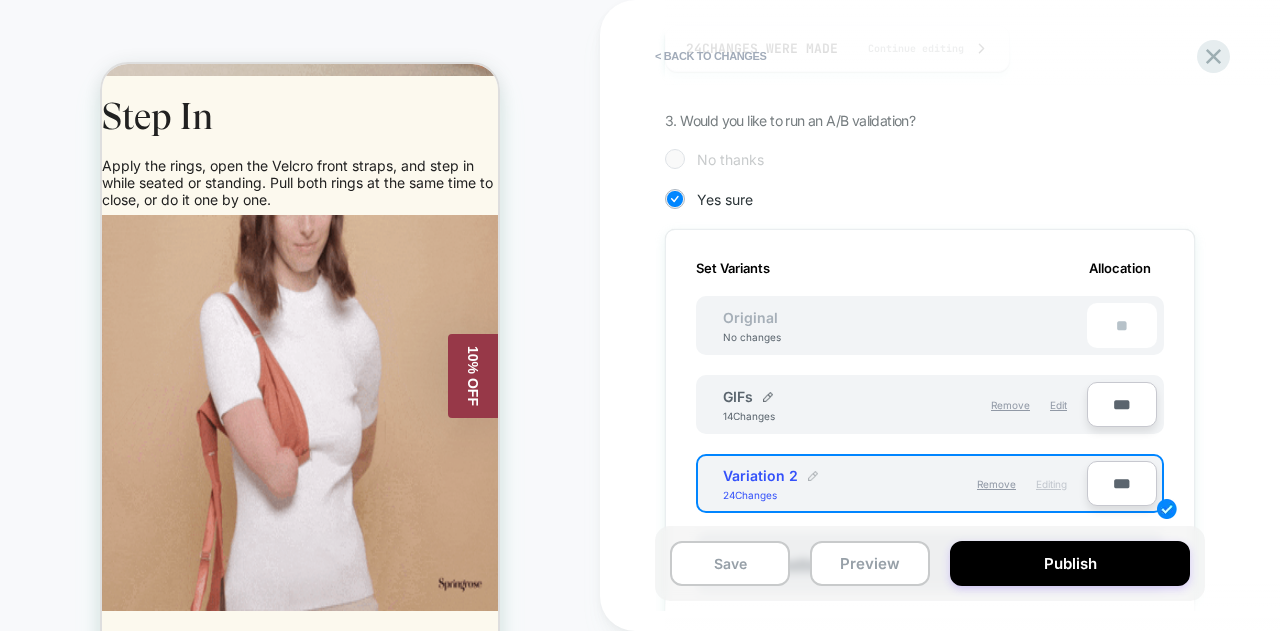click at bounding box center (813, 476) 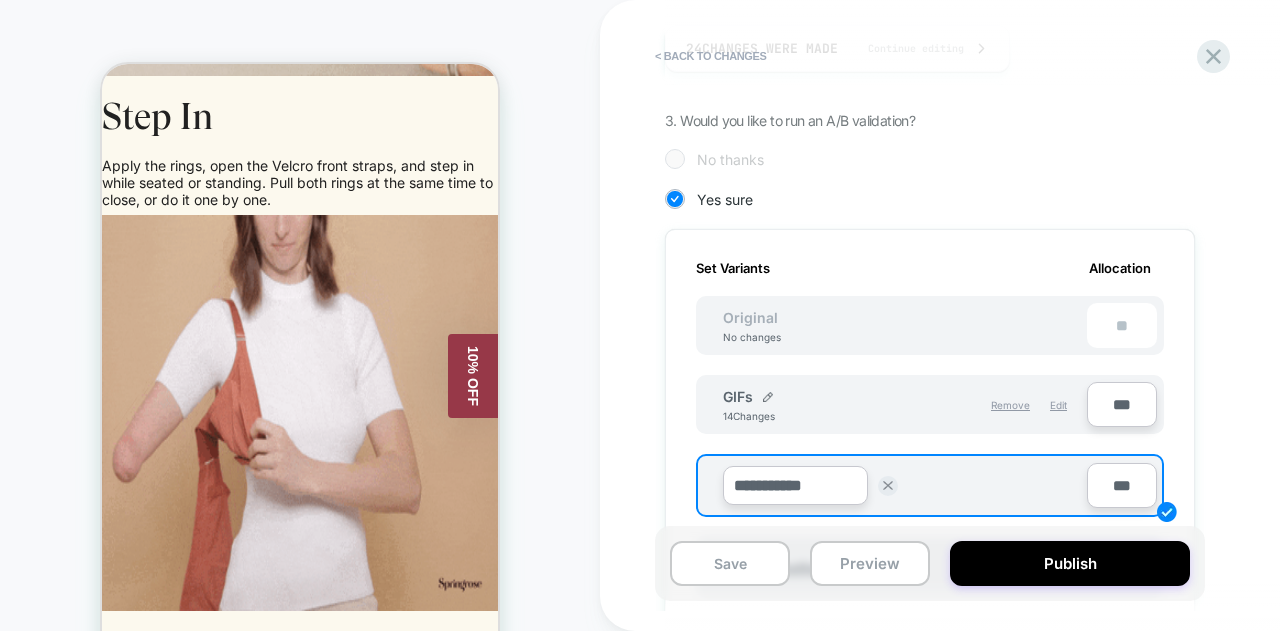 click on "**********" at bounding box center [795, 485] 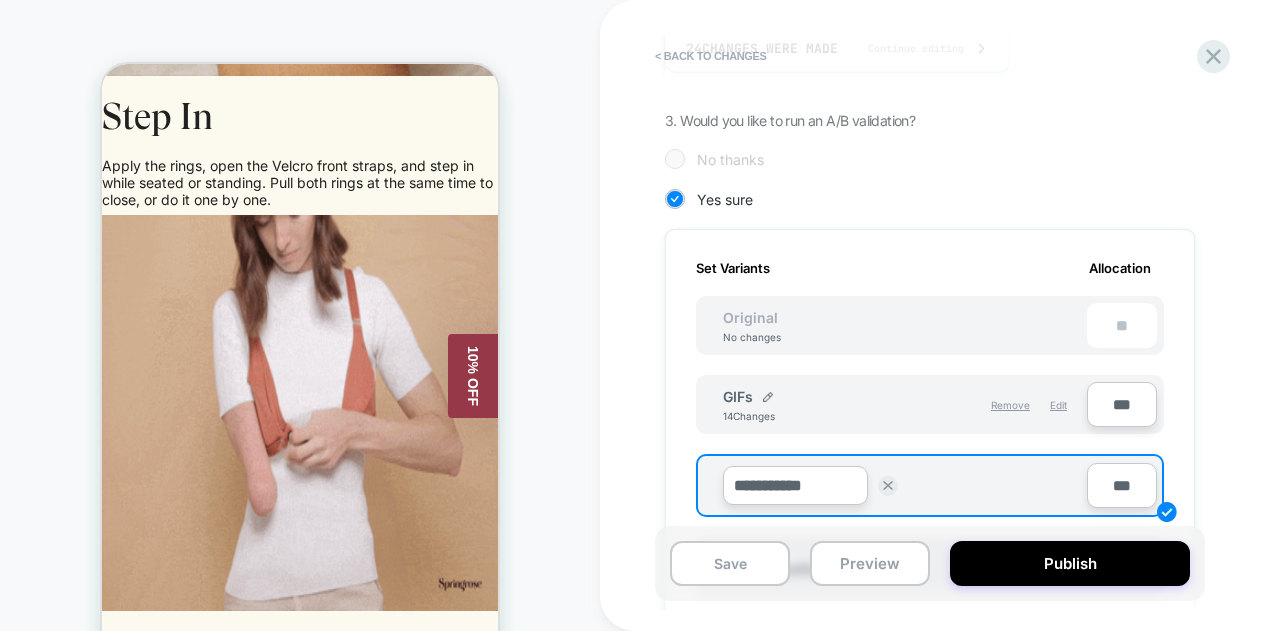 click on "**********" at bounding box center (795, 485) 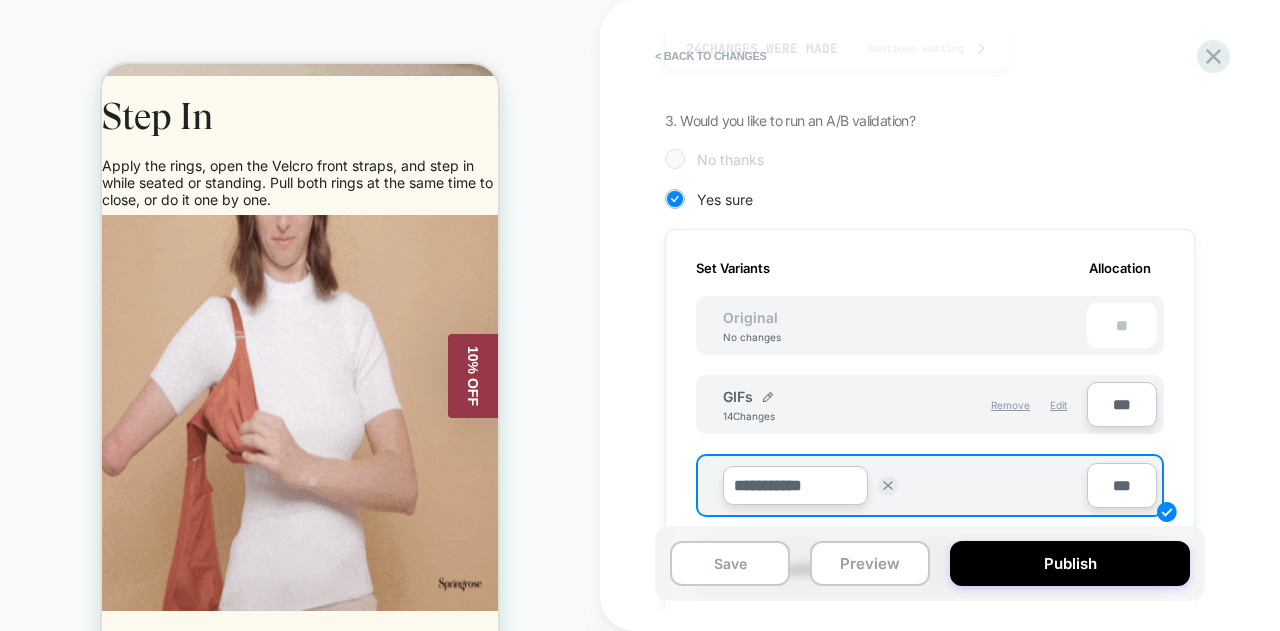 drag, startPoint x: 794, startPoint y: 481, endPoint x: 918, endPoint y: 427, distance: 135.24792 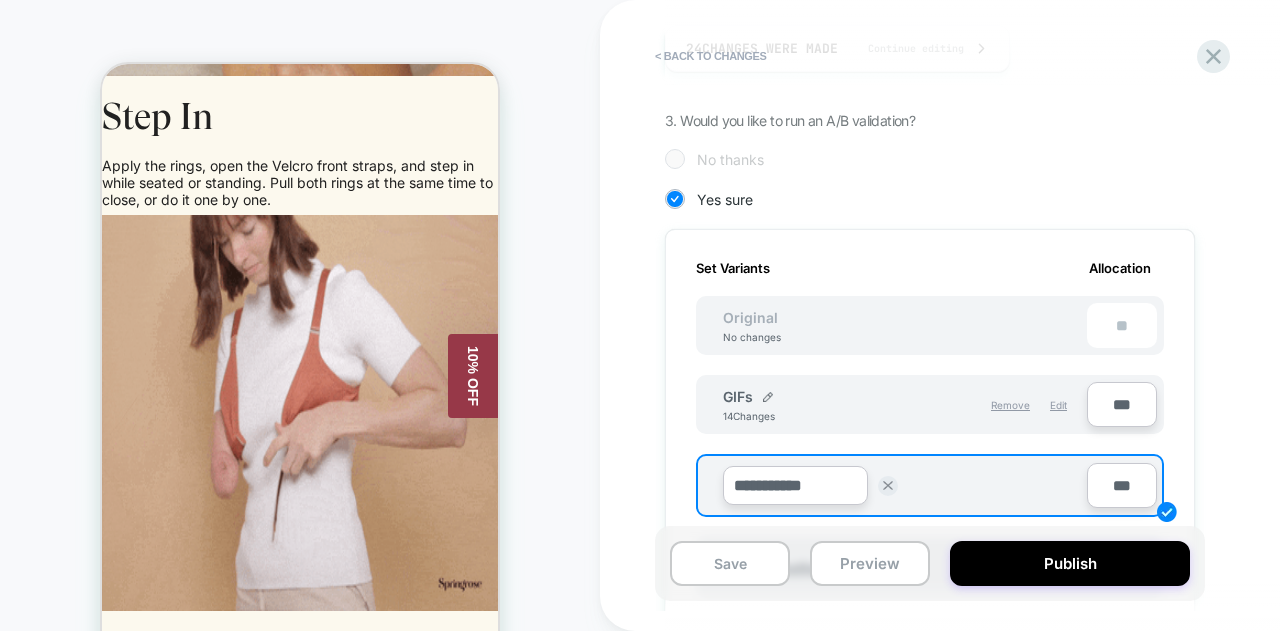 click on "**********" at bounding box center (795, 485) 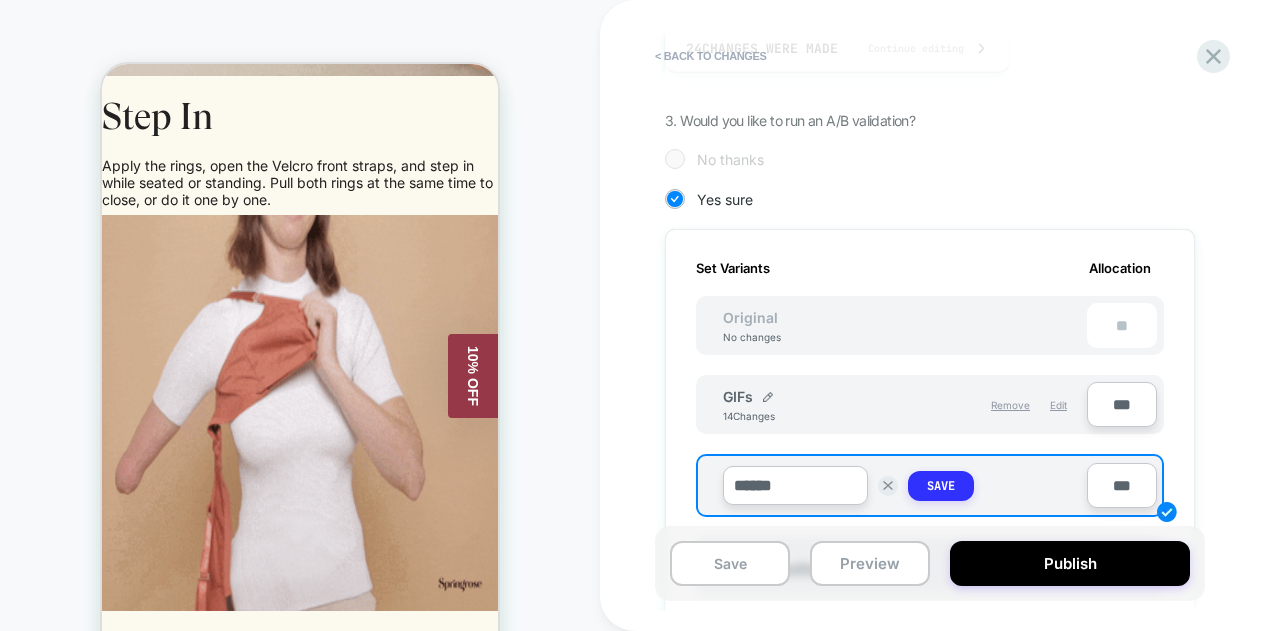 type on "******" 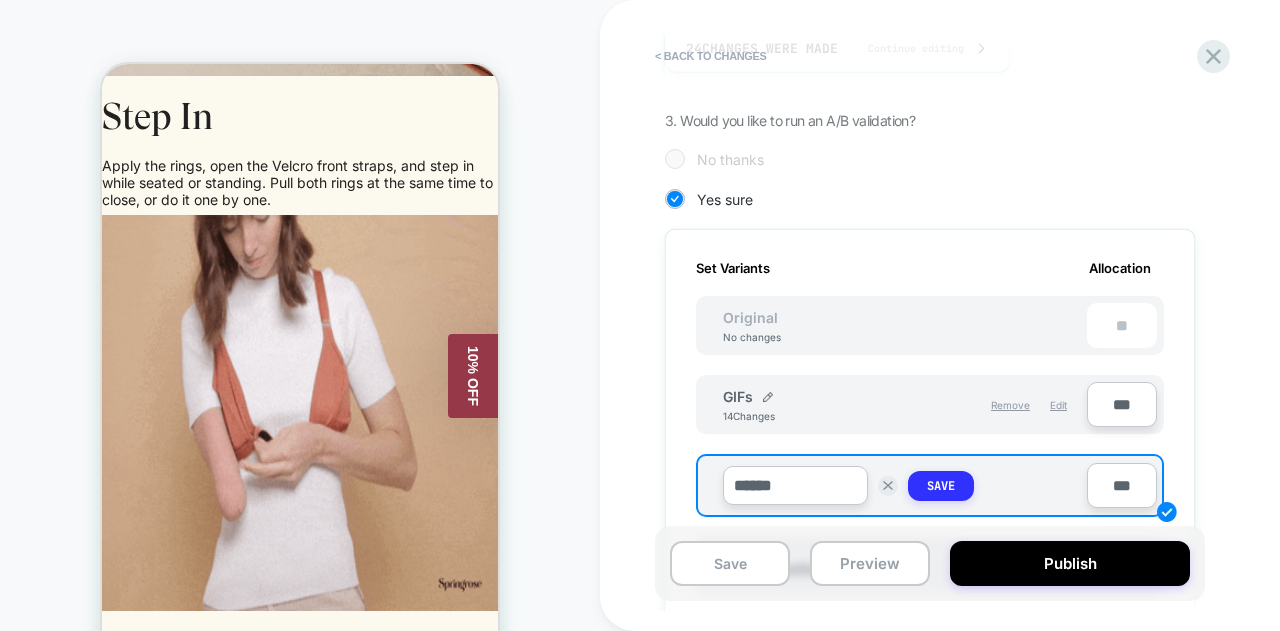 click on "Save" at bounding box center [941, 486] 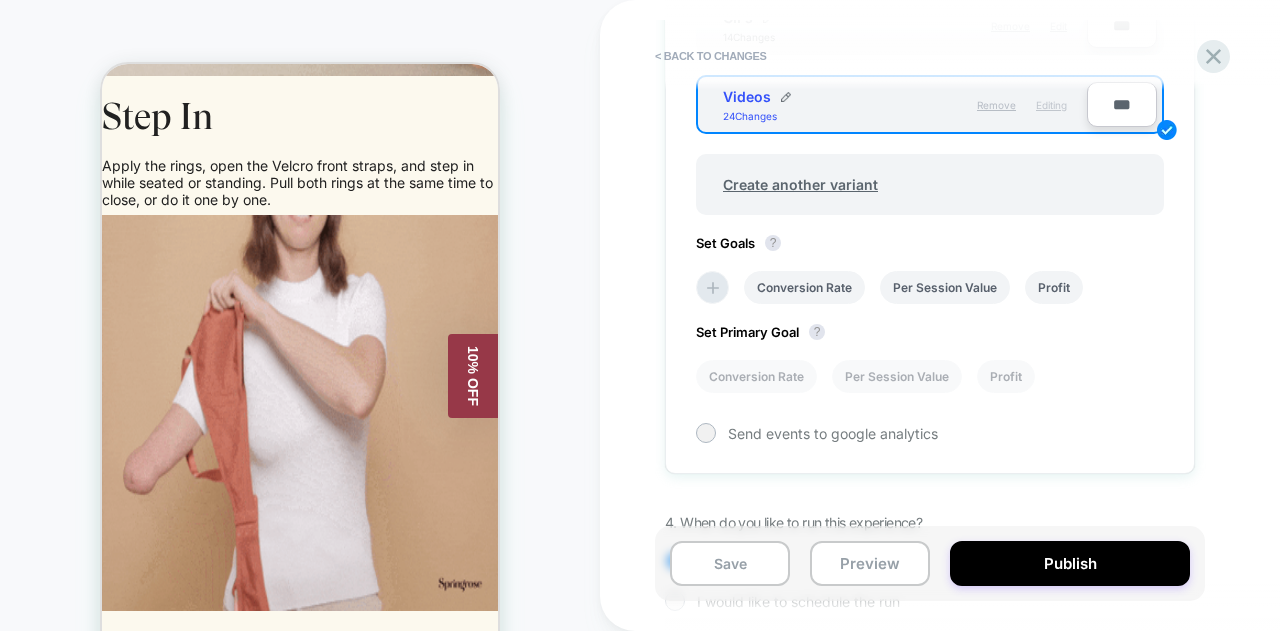 scroll, scrollTop: 884, scrollLeft: 0, axis: vertical 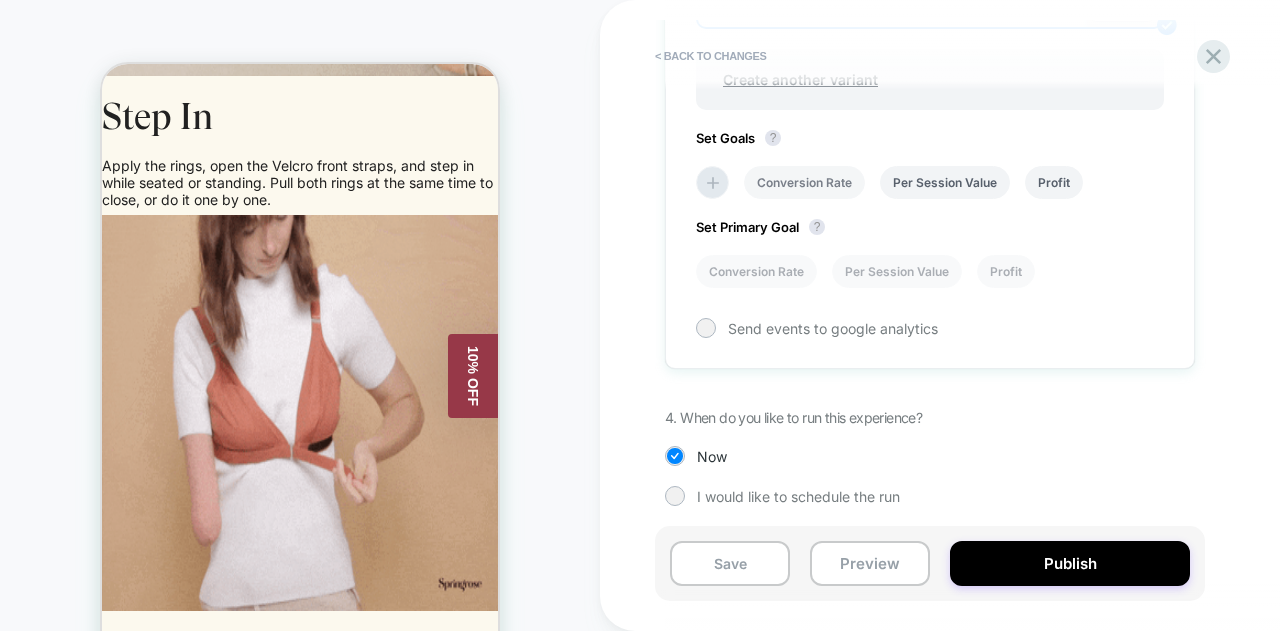 click on "Conversion Rate" at bounding box center (804, 182) 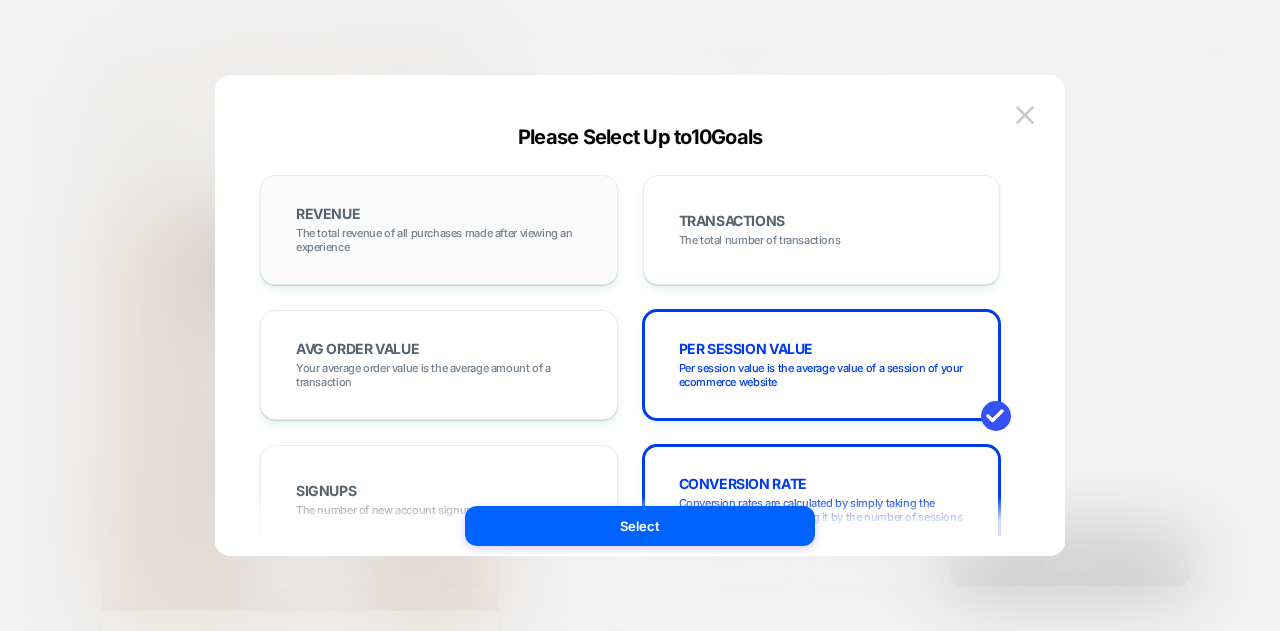 click on "The total revenue of all purchases made after viewing an experience" at bounding box center (439, 240) 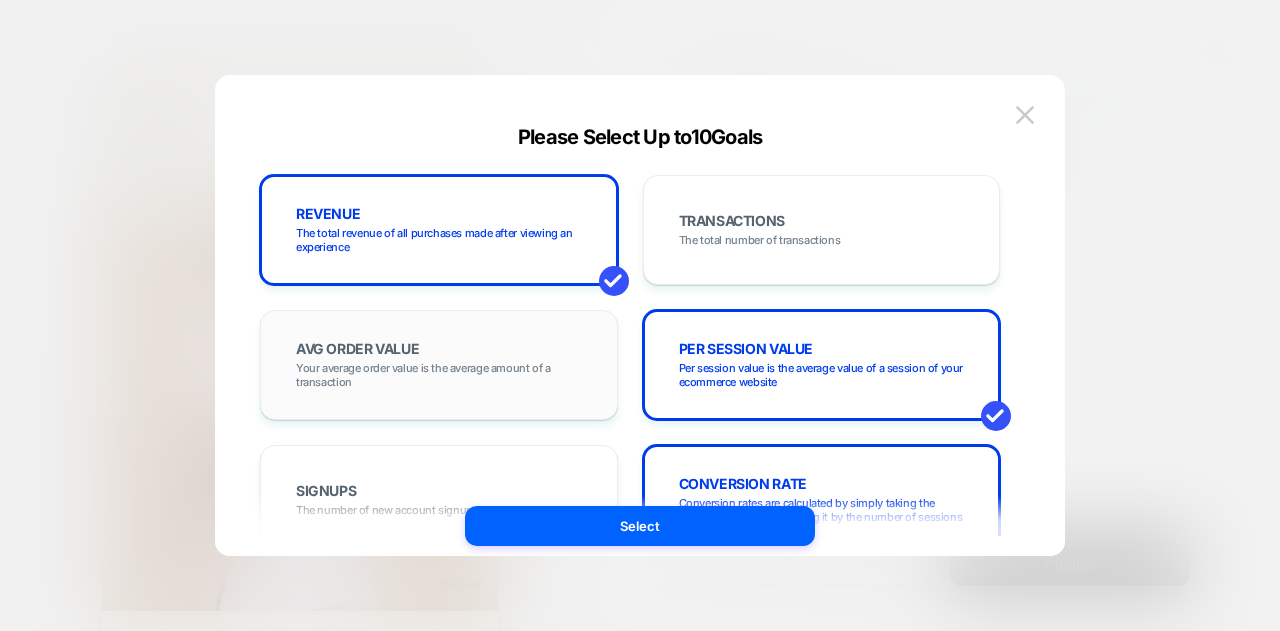 click on "AVG ORDER VALUE Your average order value is the average amount of a transaction" at bounding box center [439, 365] 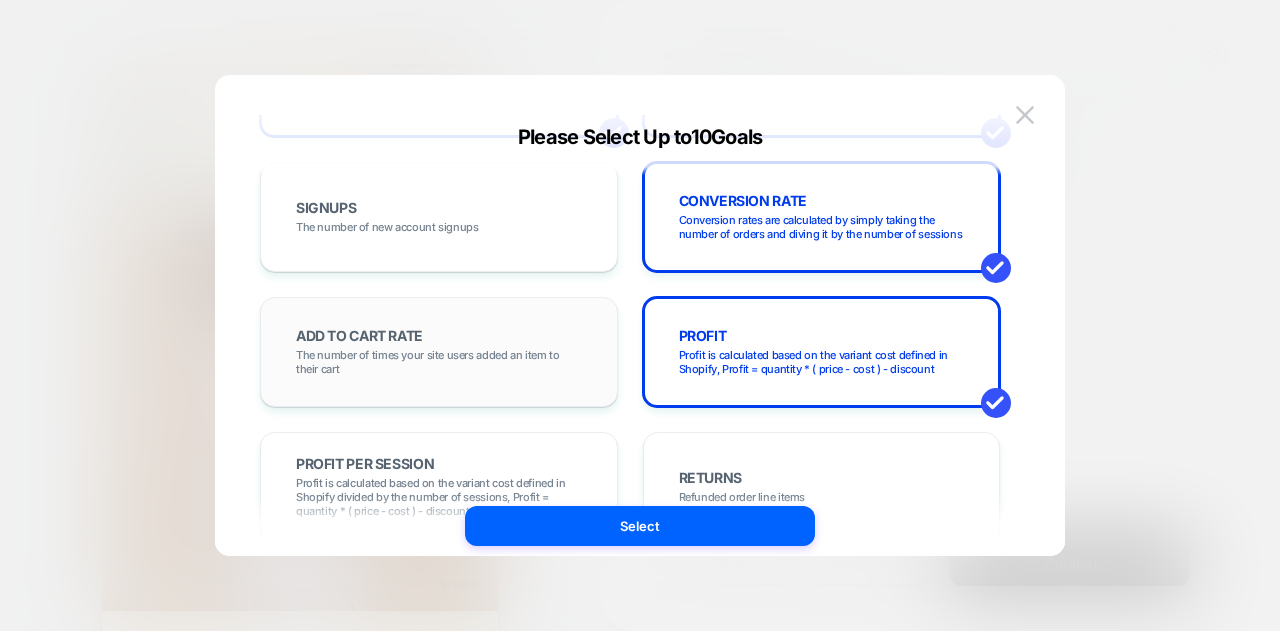 scroll, scrollTop: 300, scrollLeft: 0, axis: vertical 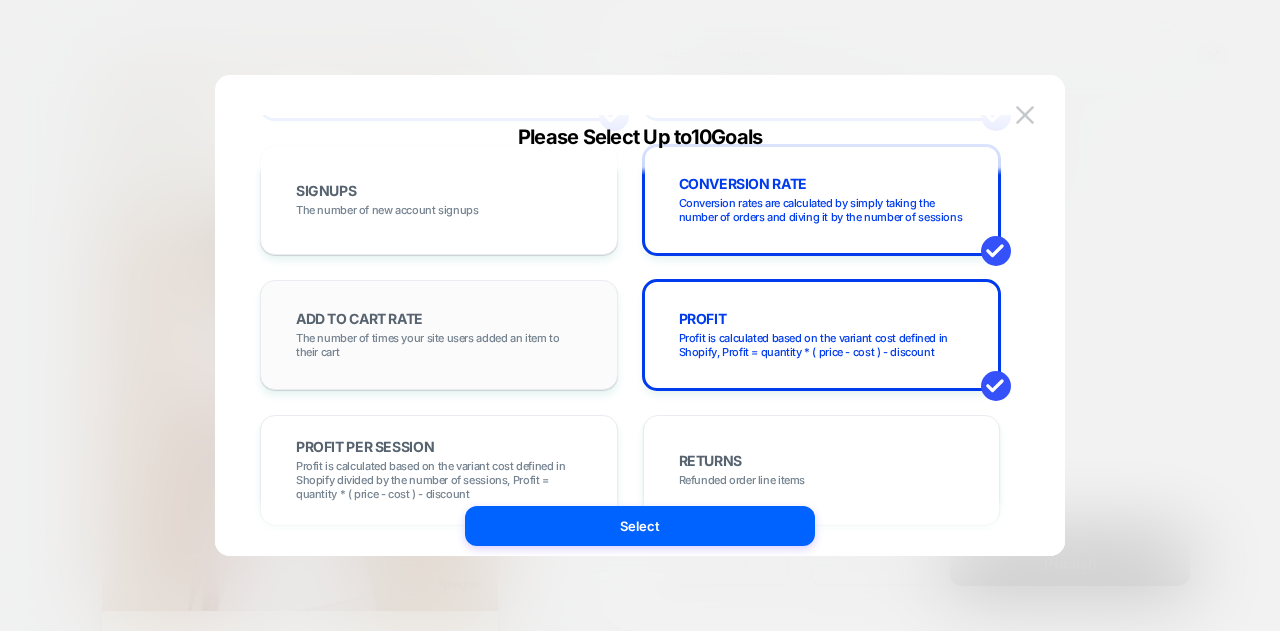 click on "The number of times your site users added an item to their cart" at bounding box center [439, 345] 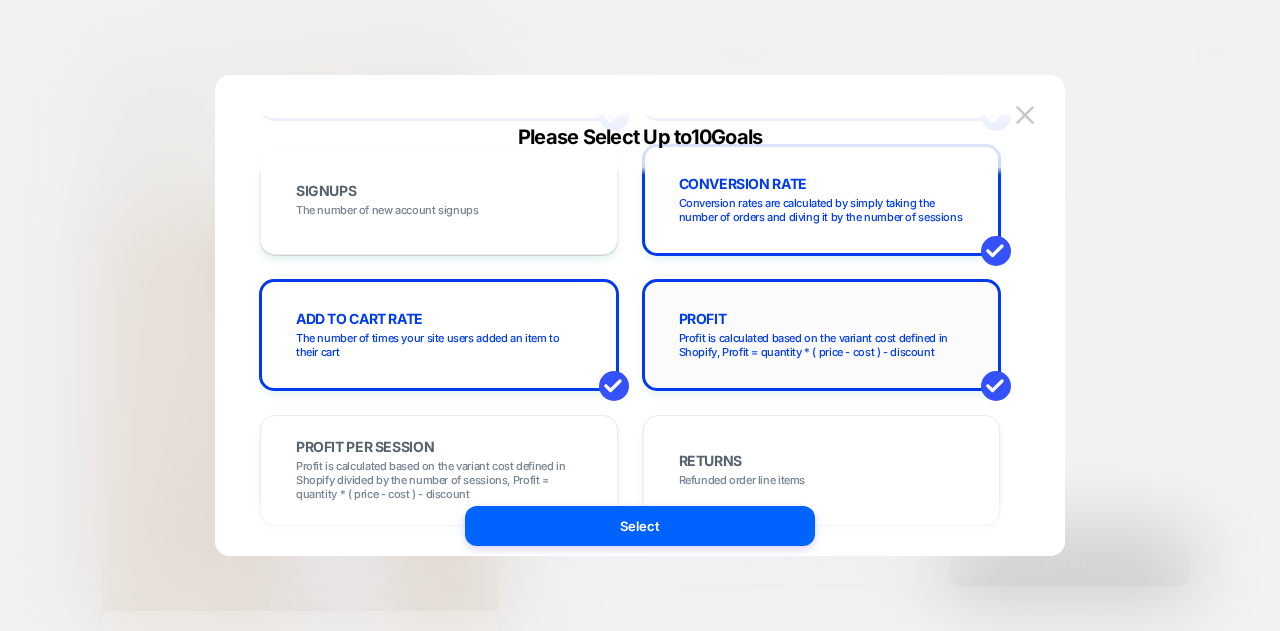 click on "Profit is calculated based on the variant cost defined in Shopify, Profit = quantity * ( price - cost ) - discount" at bounding box center (822, 345) 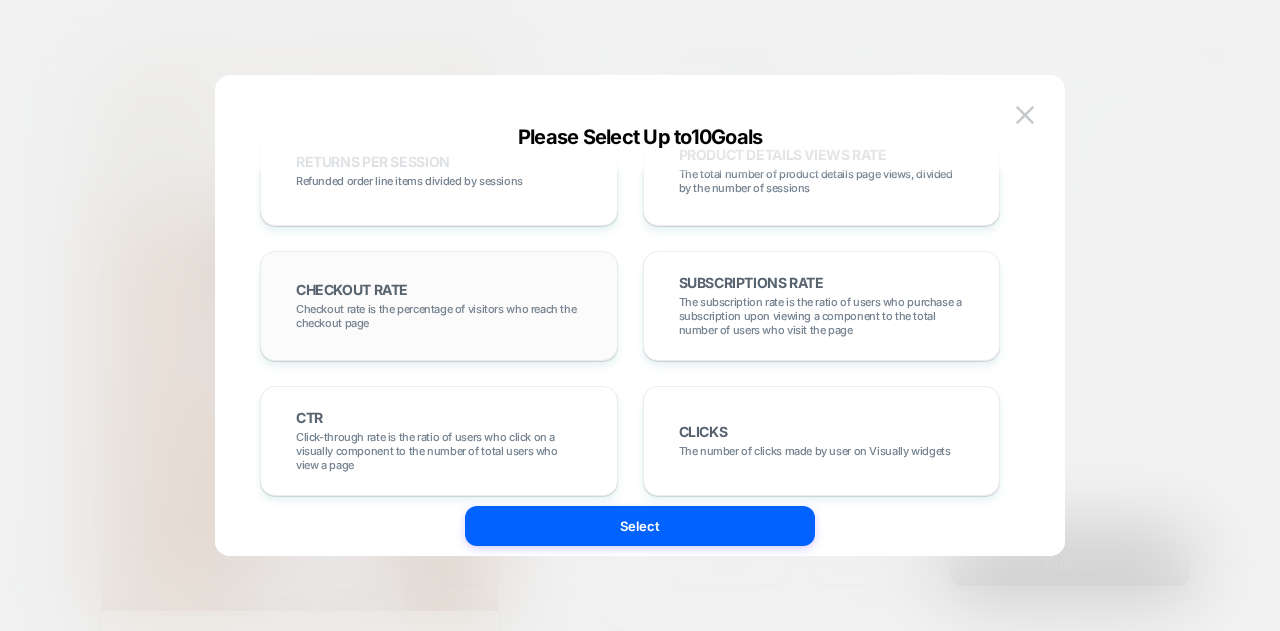 scroll, scrollTop: 754, scrollLeft: 0, axis: vertical 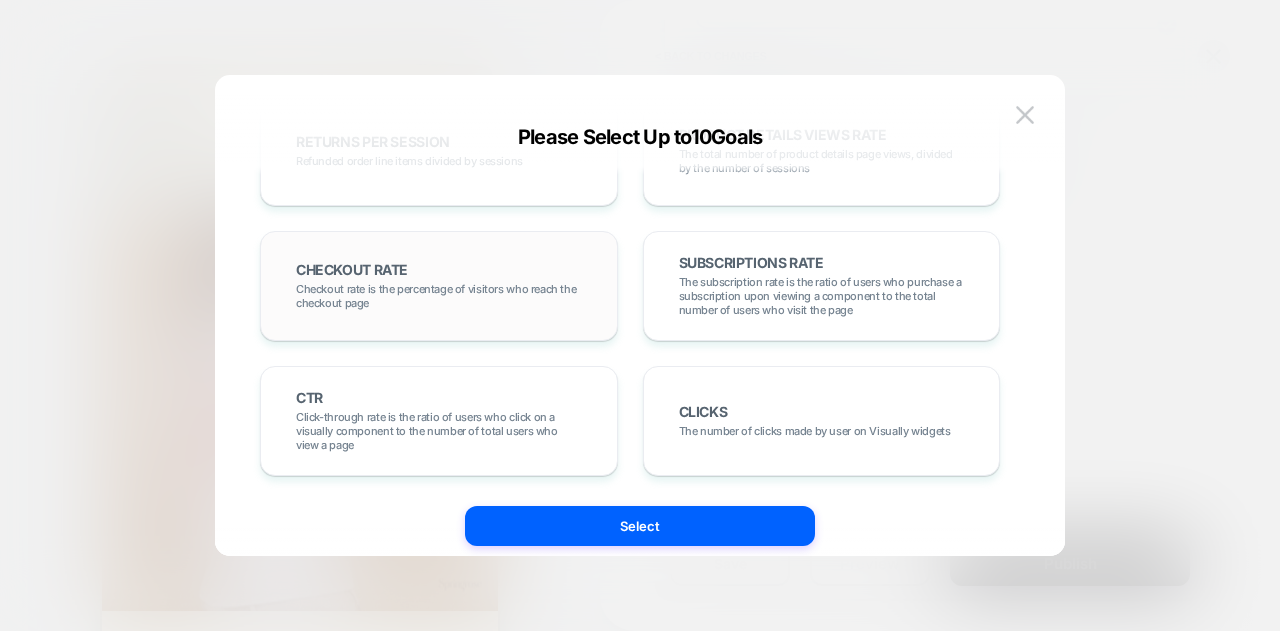click on "CHECKOUT RATE Checkout rate is the percentage of visitors who reach the checkout page" at bounding box center [439, 286] 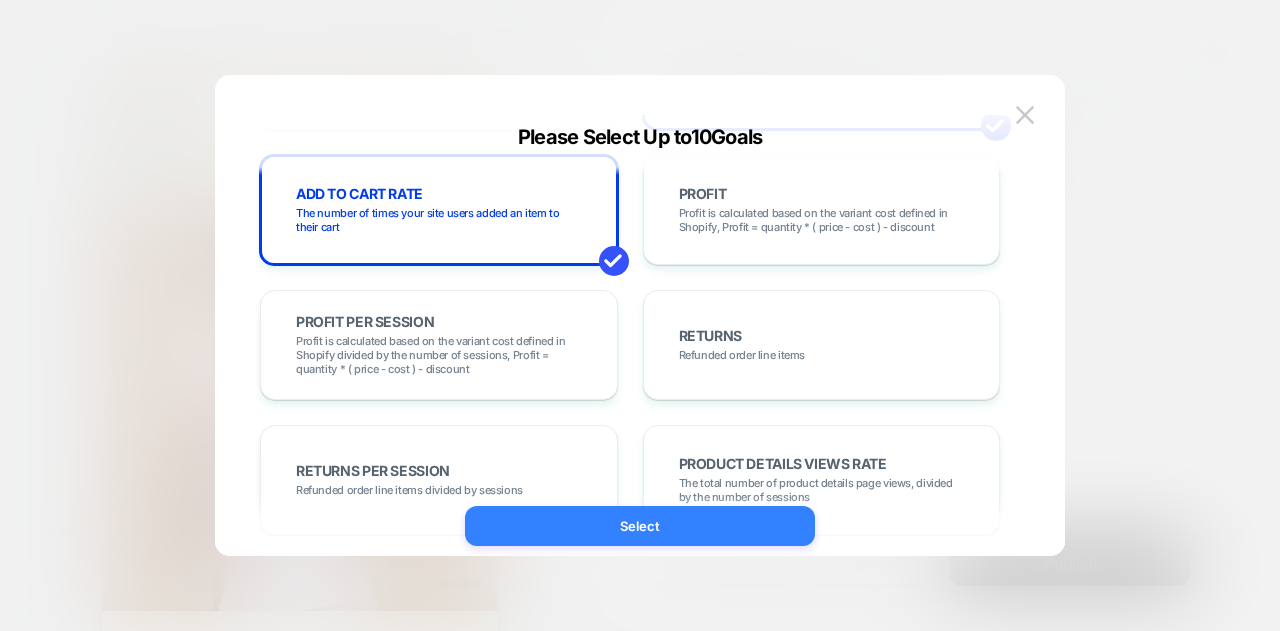 scroll, scrollTop: 700, scrollLeft: 0, axis: vertical 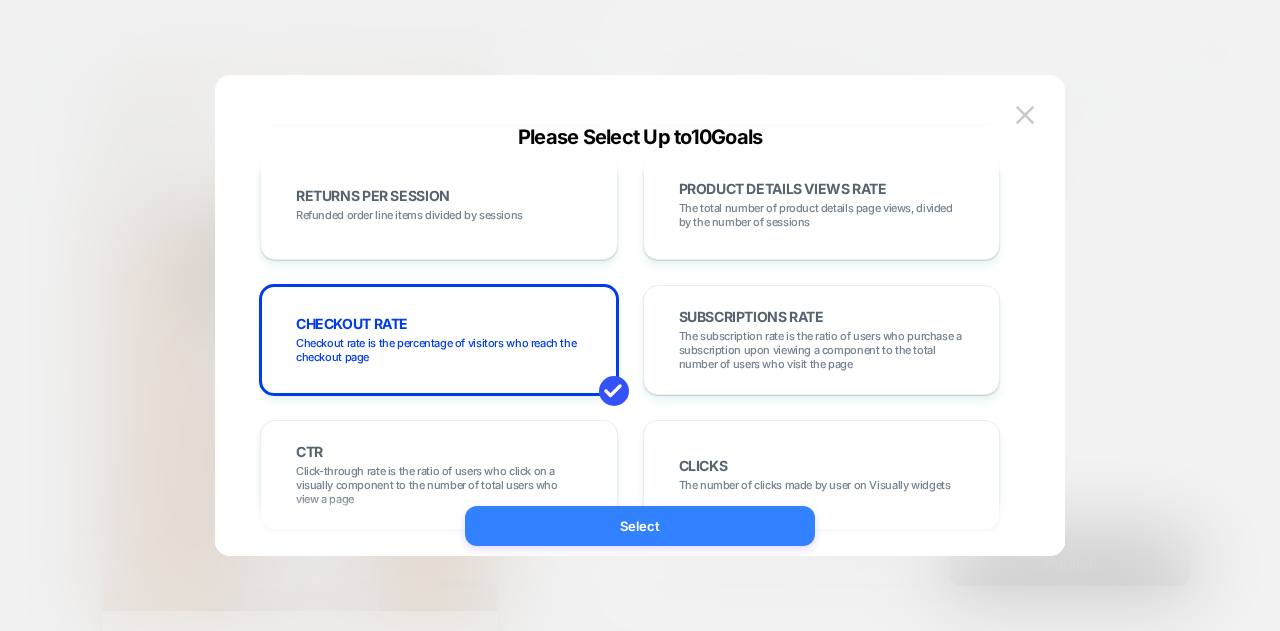 click on "Select" at bounding box center (640, 526) 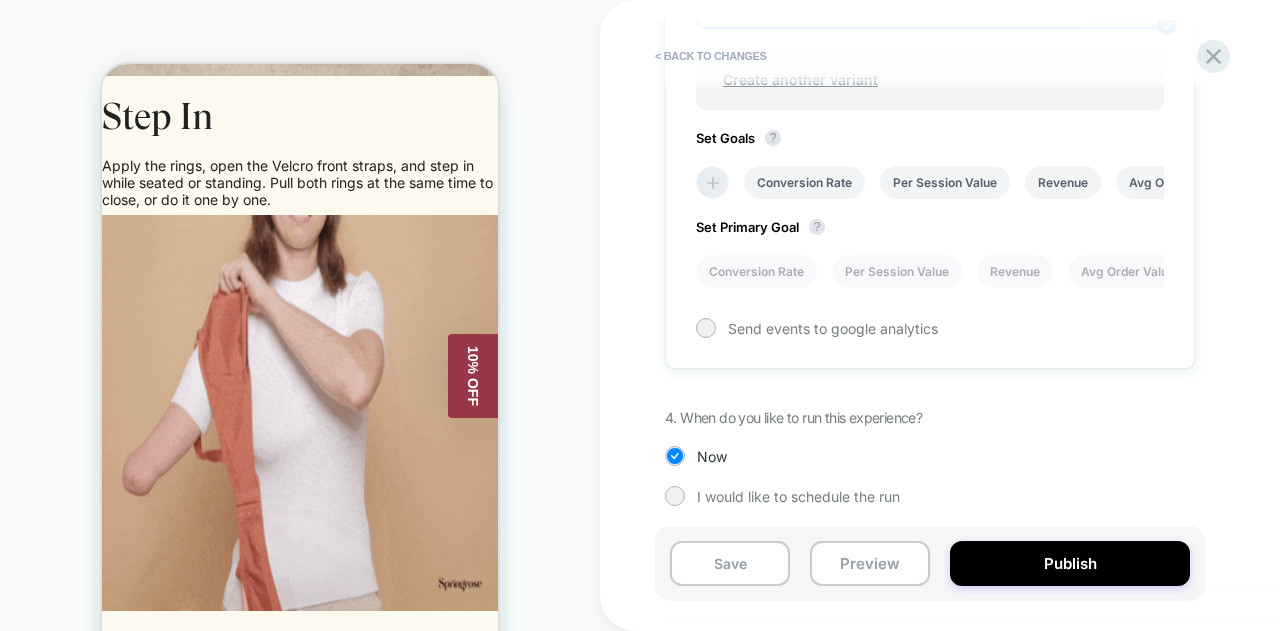 click 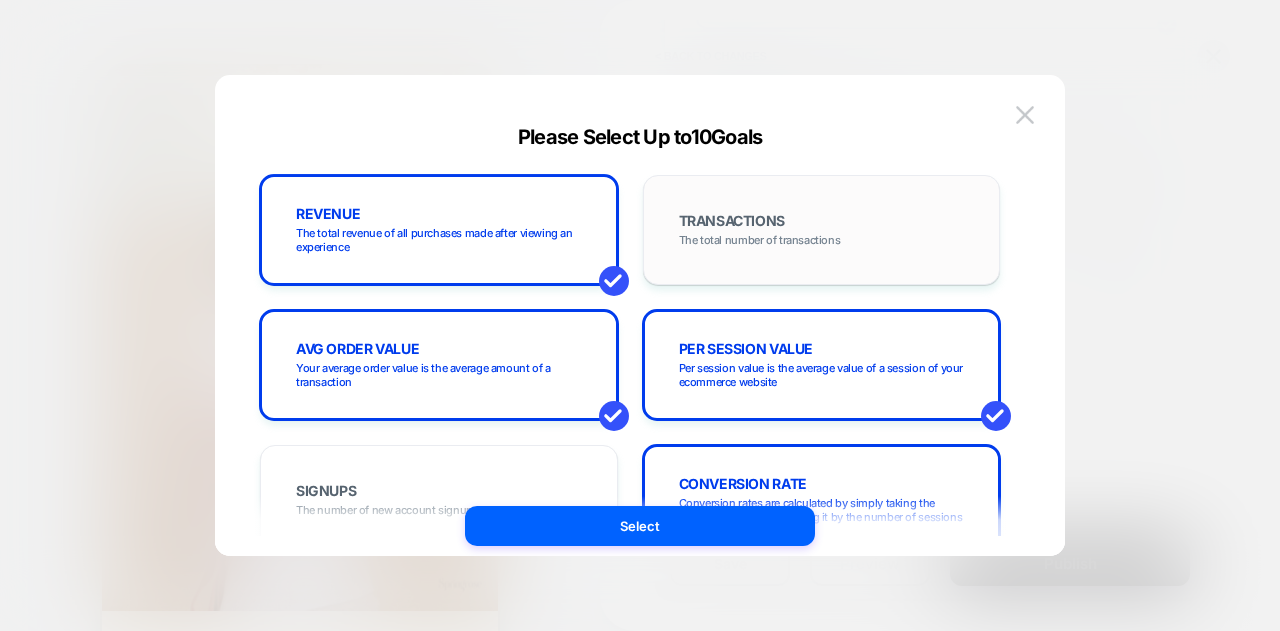click on "The total number of transactions" at bounding box center [760, 240] 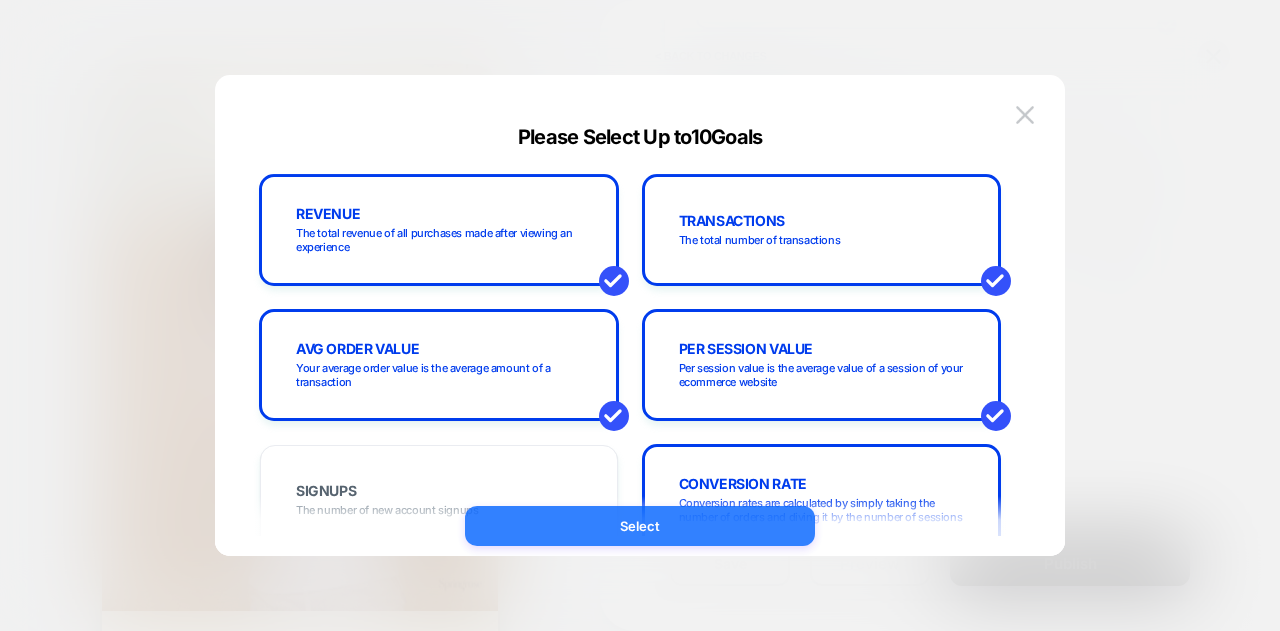 click on "Select" at bounding box center [640, 526] 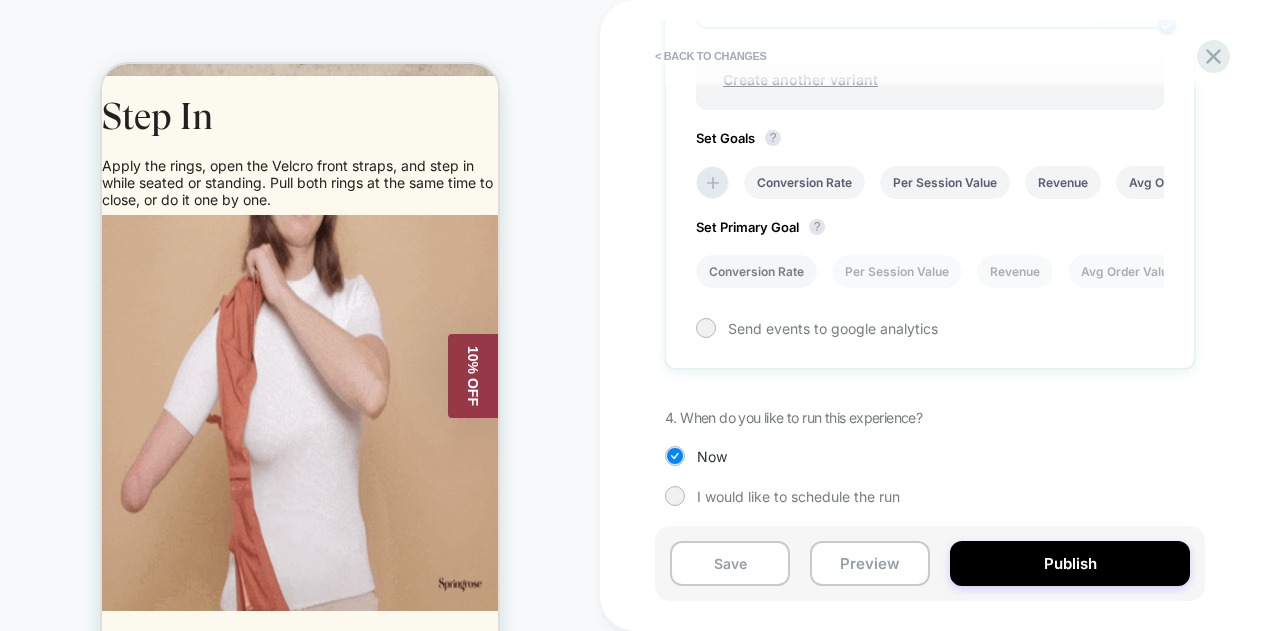 click on "Conversion Rate" at bounding box center (756, 271) 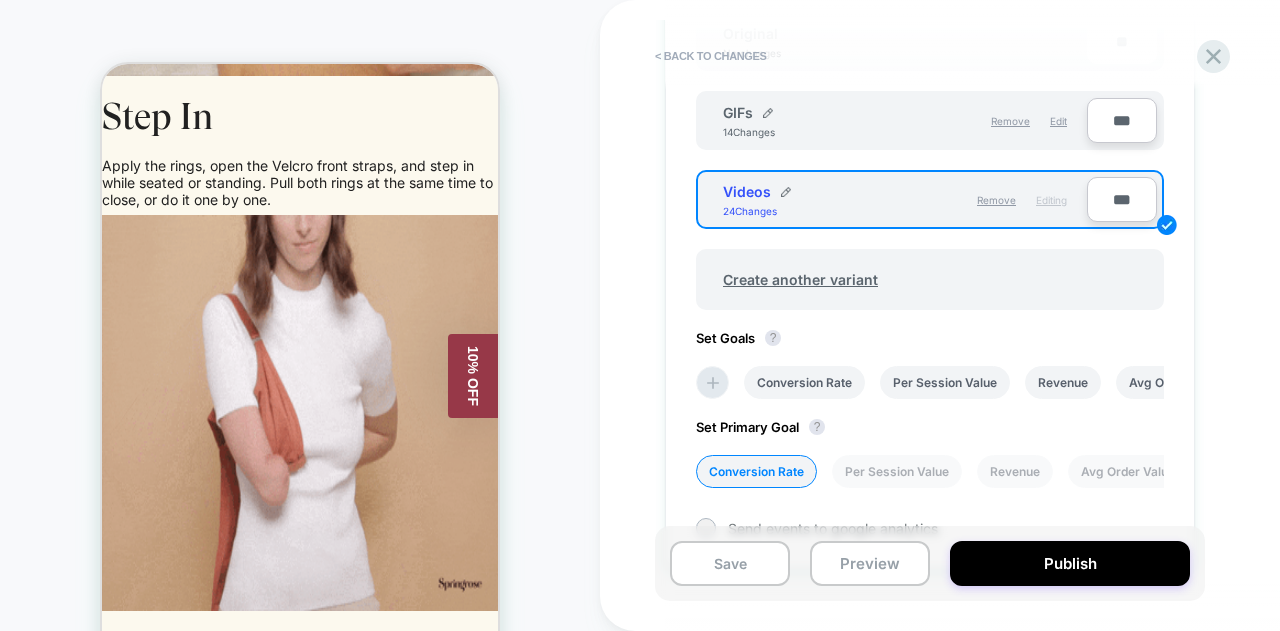 scroll, scrollTop: 884, scrollLeft: 0, axis: vertical 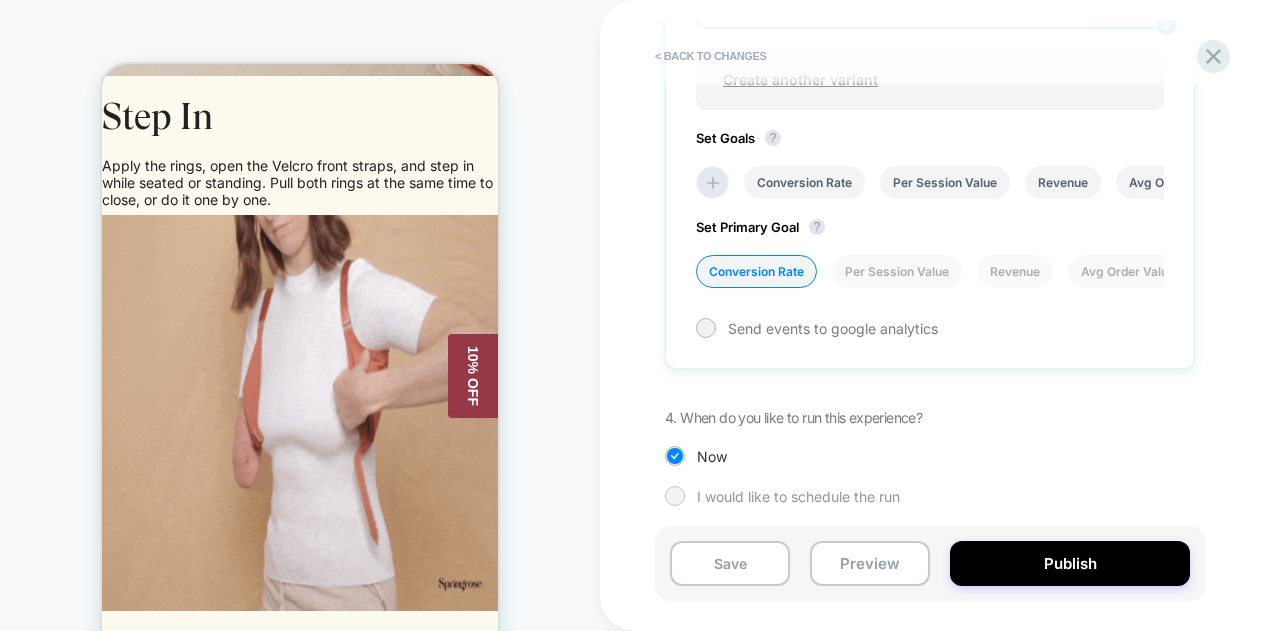 click on "I would like to schedule the run" at bounding box center (798, 496) 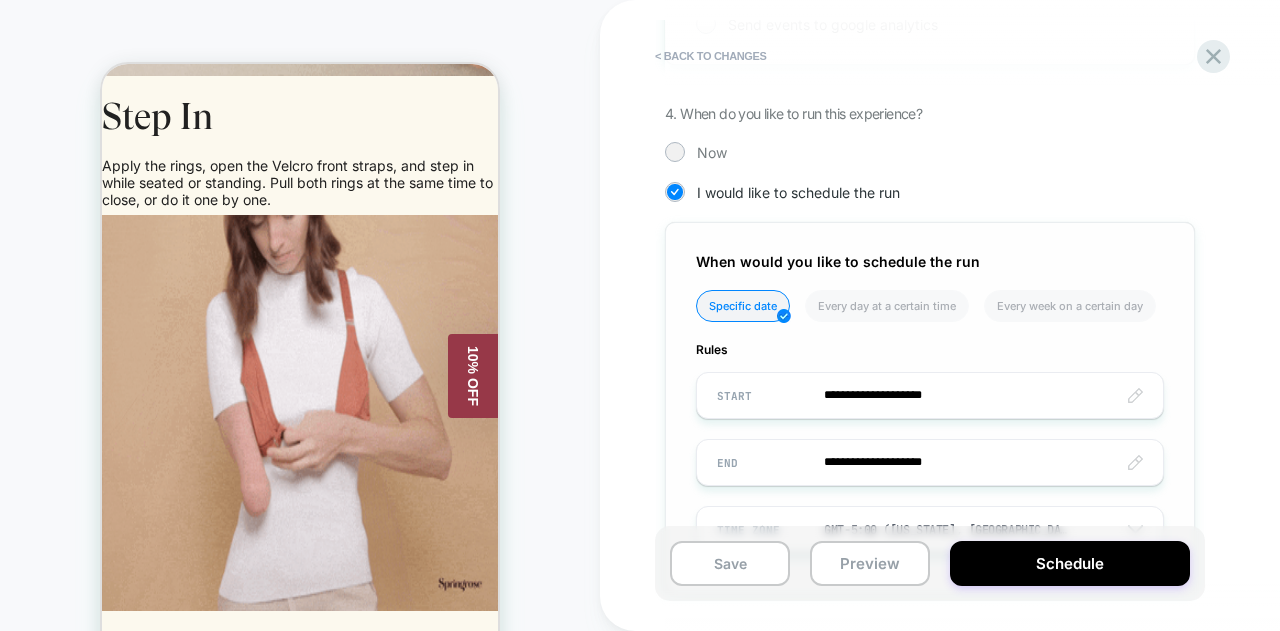 scroll, scrollTop: 1074, scrollLeft: 0, axis: vertical 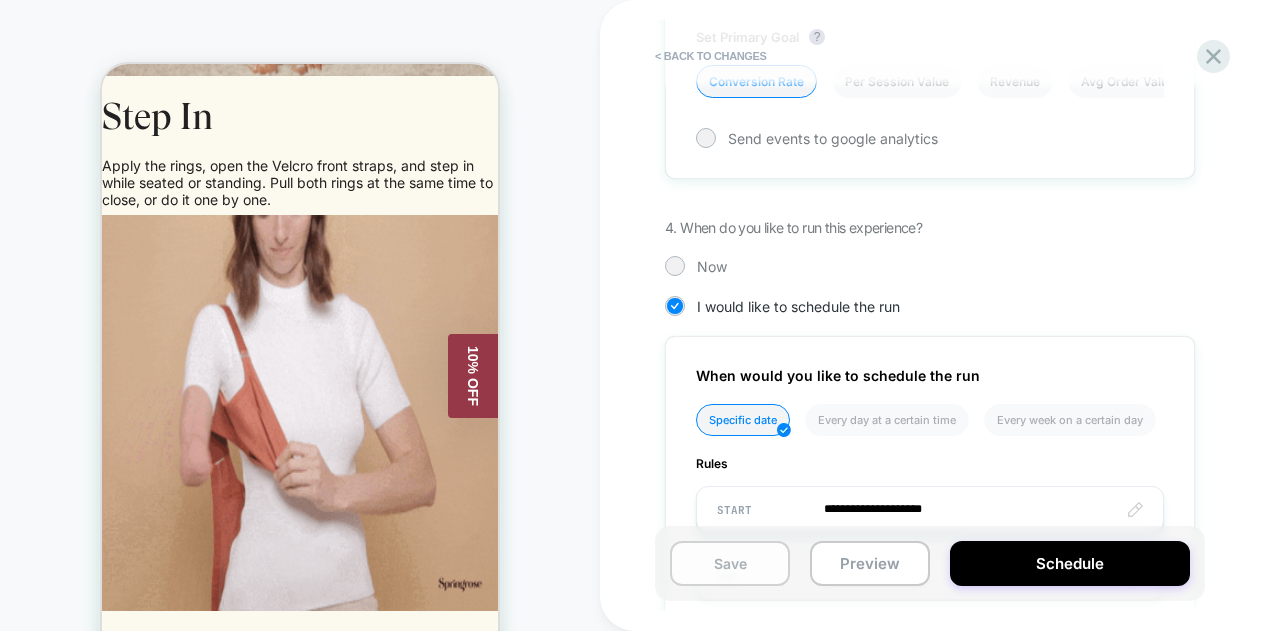 click on "Save" at bounding box center [730, 563] 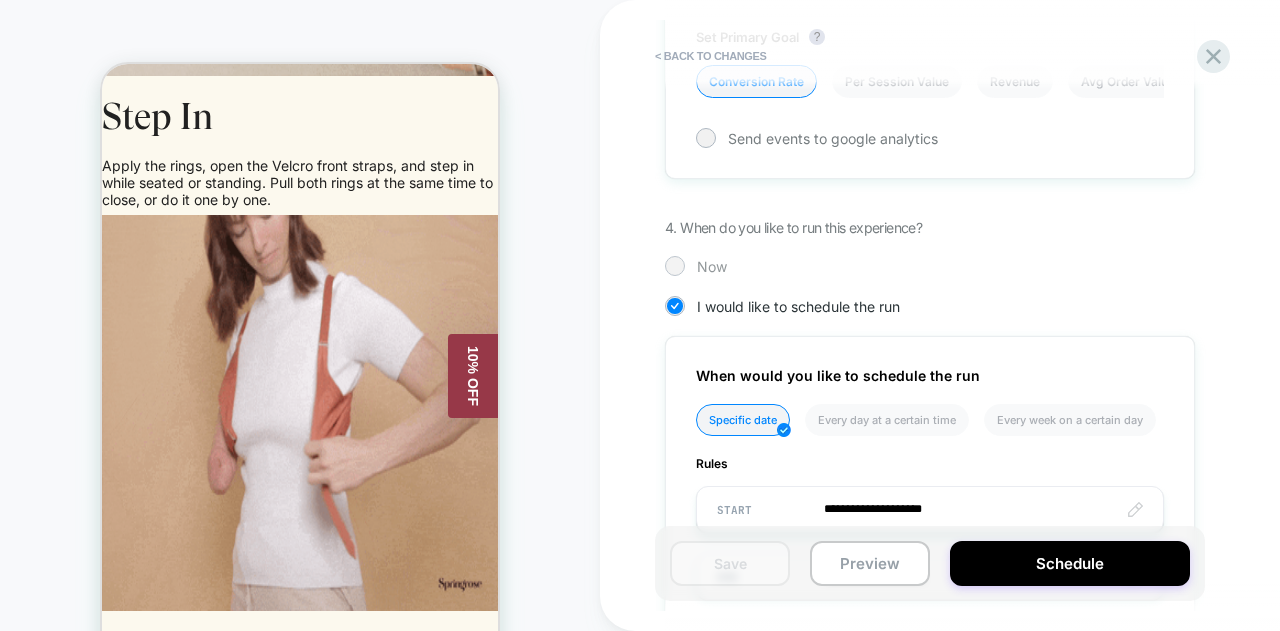 click at bounding box center (674, 265) 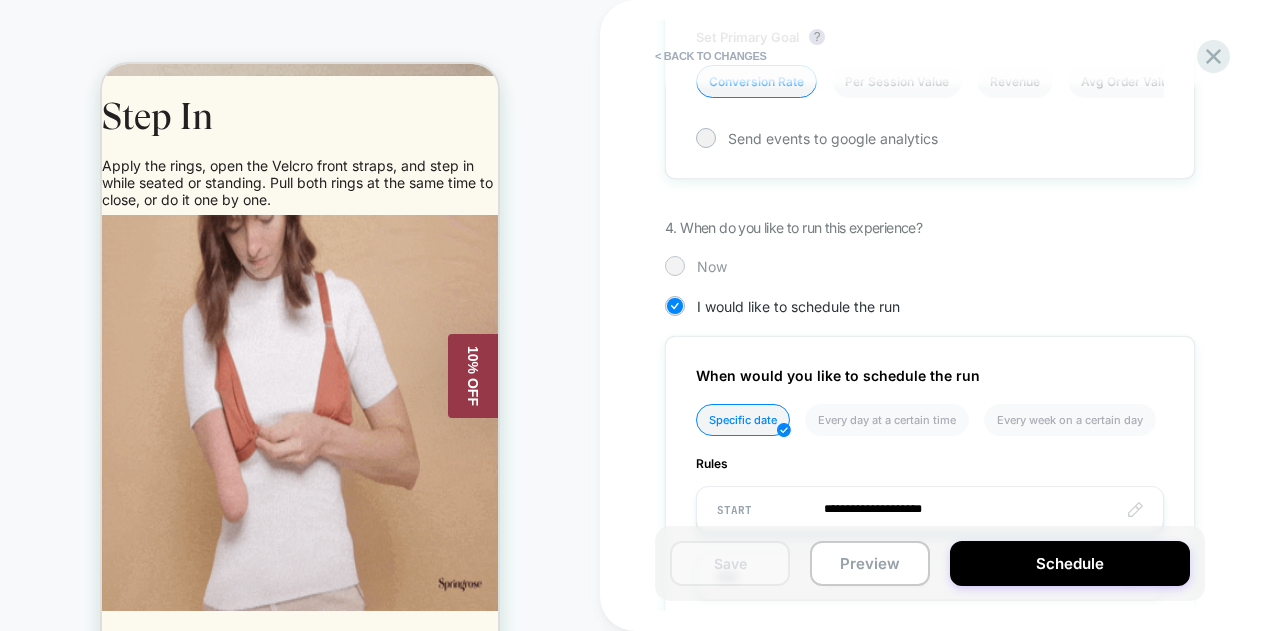 scroll, scrollTop: 884, scrollLeft: 0, axis: vertical 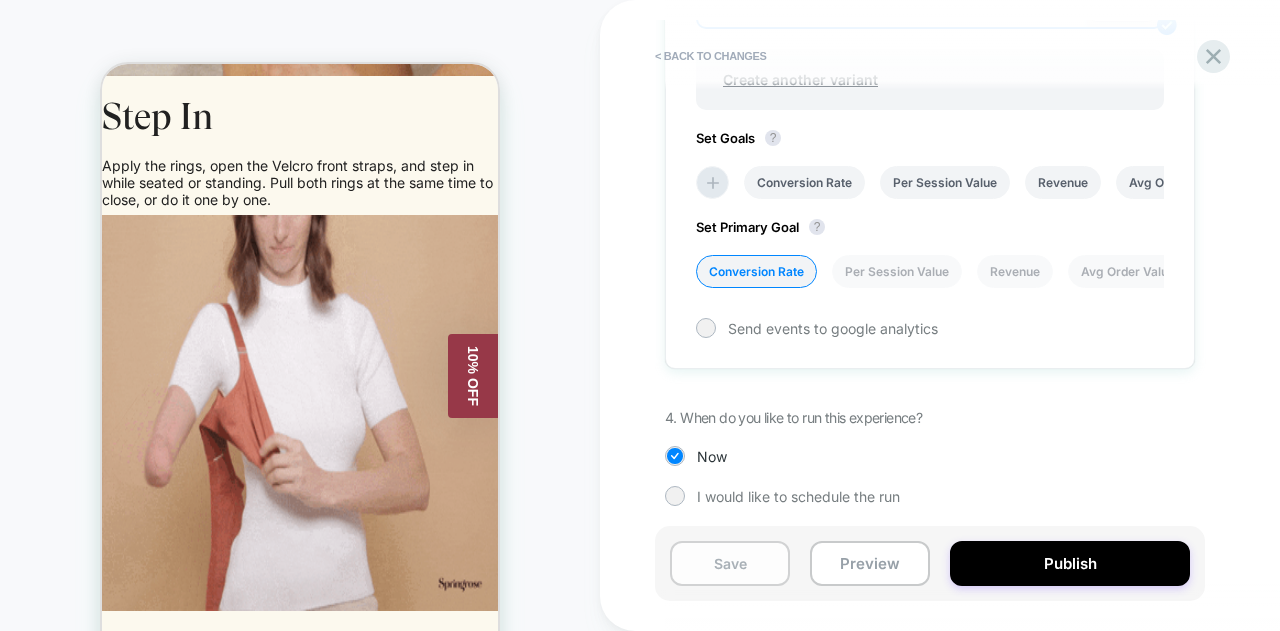 click on "Save" at bounding box center (730, 563) 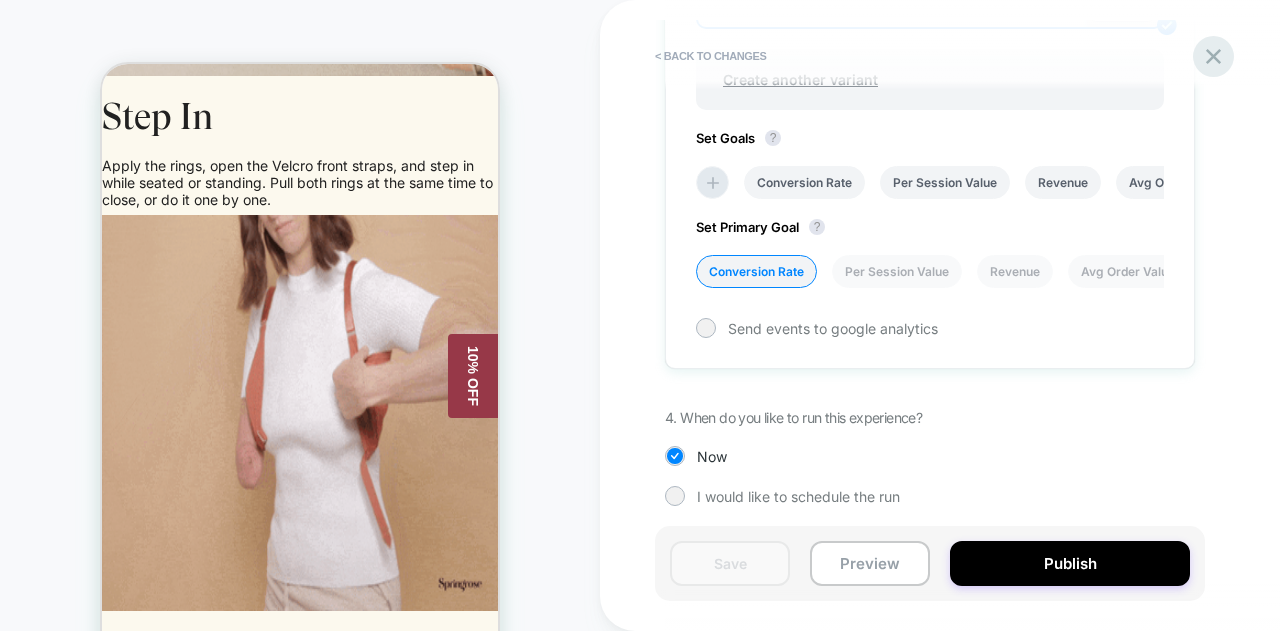 click 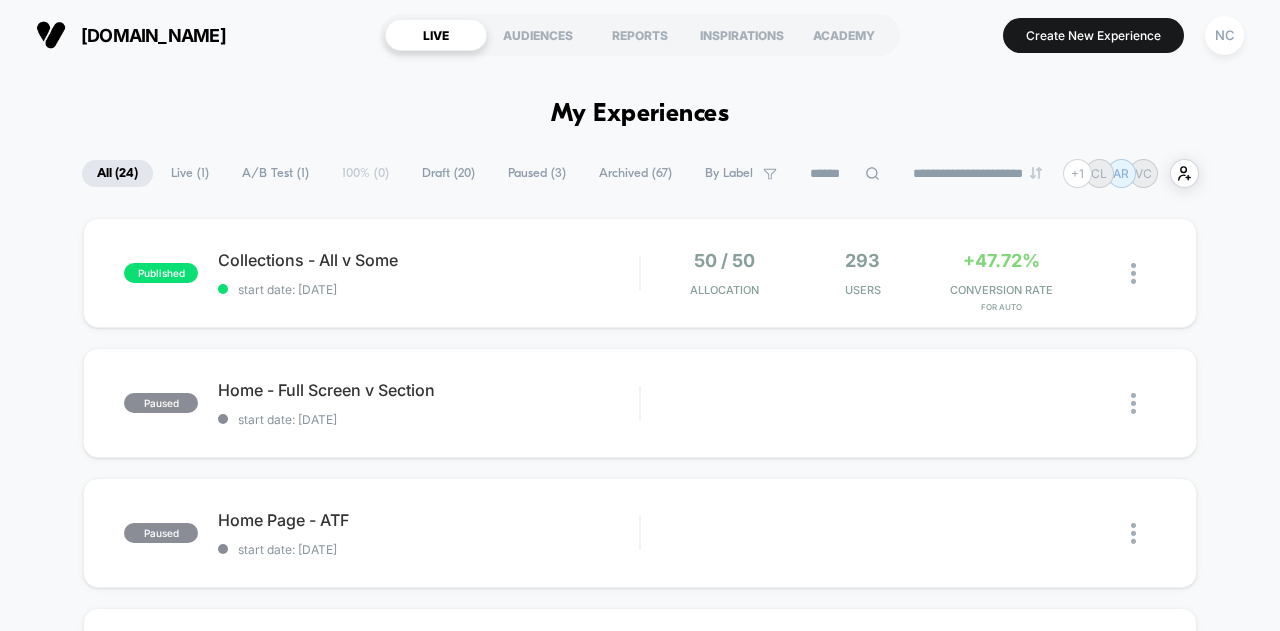 click on "Draft ( 20 )" at bounding box center [448, 173] 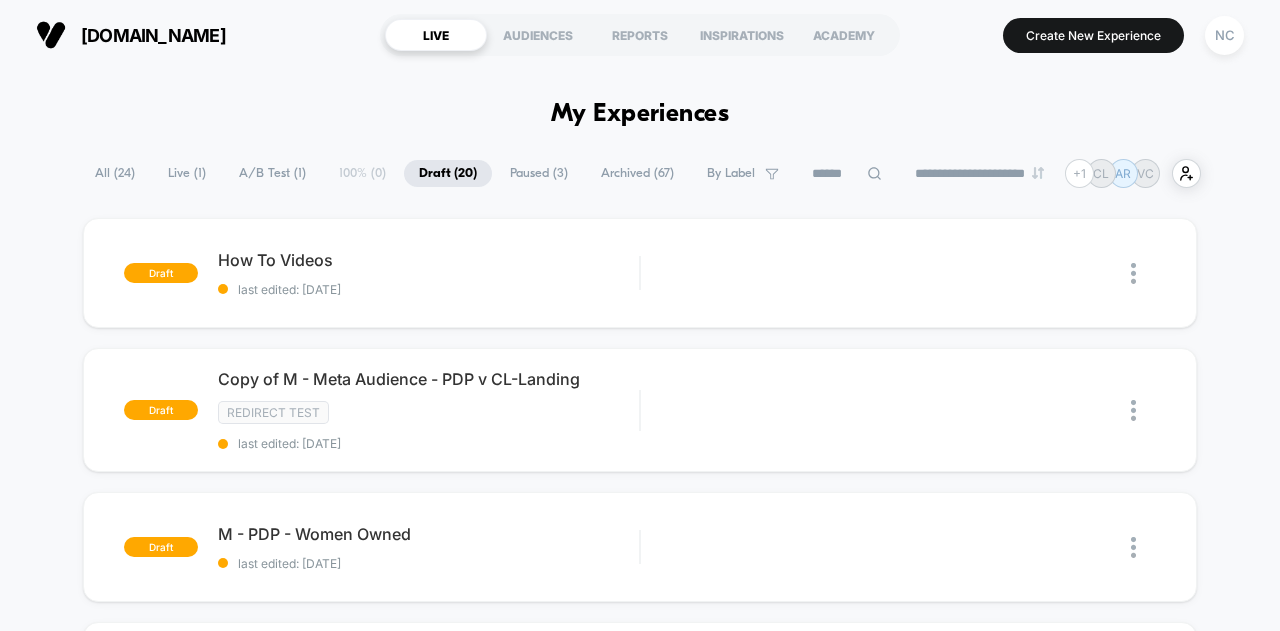 click on "All ( 24 )" at bounding box center (115, 173) 